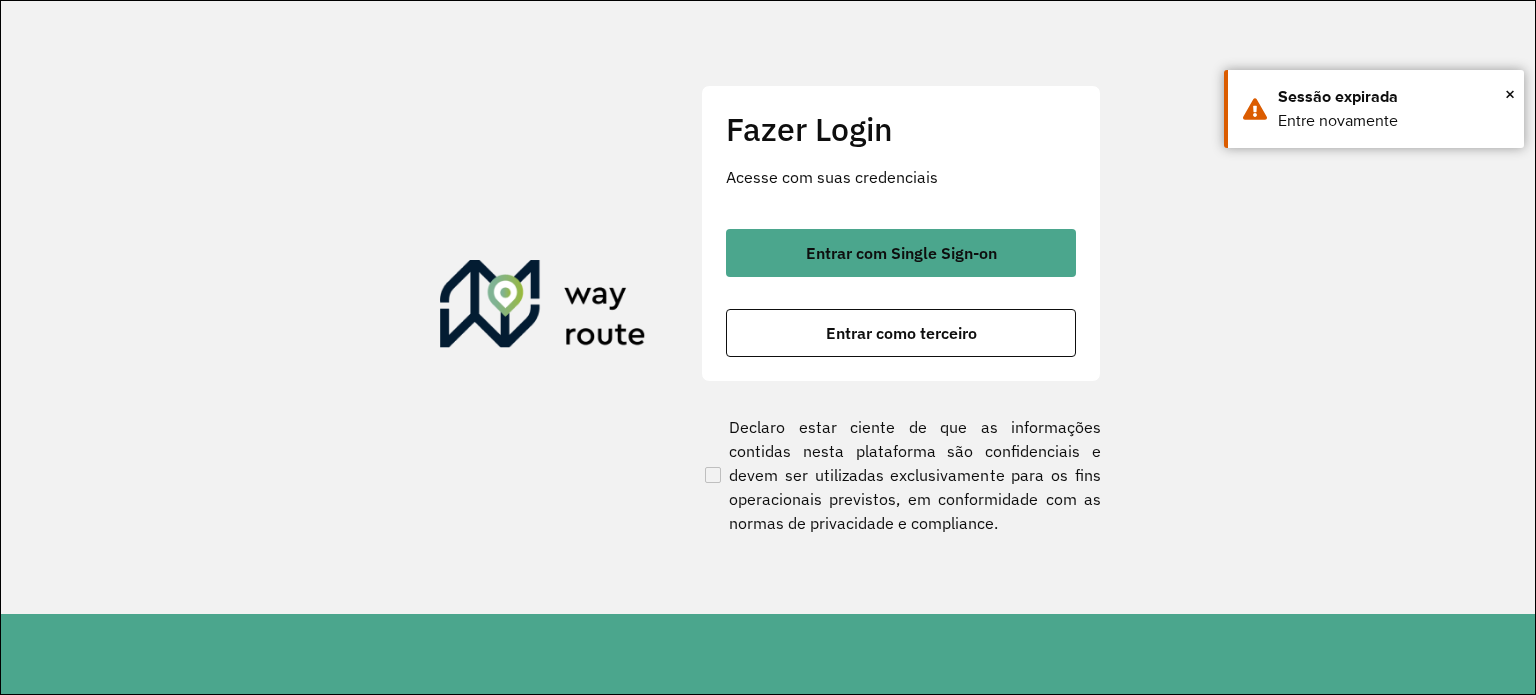 scroll, scrollTop: 0, scrollLeft: 0, axis: both 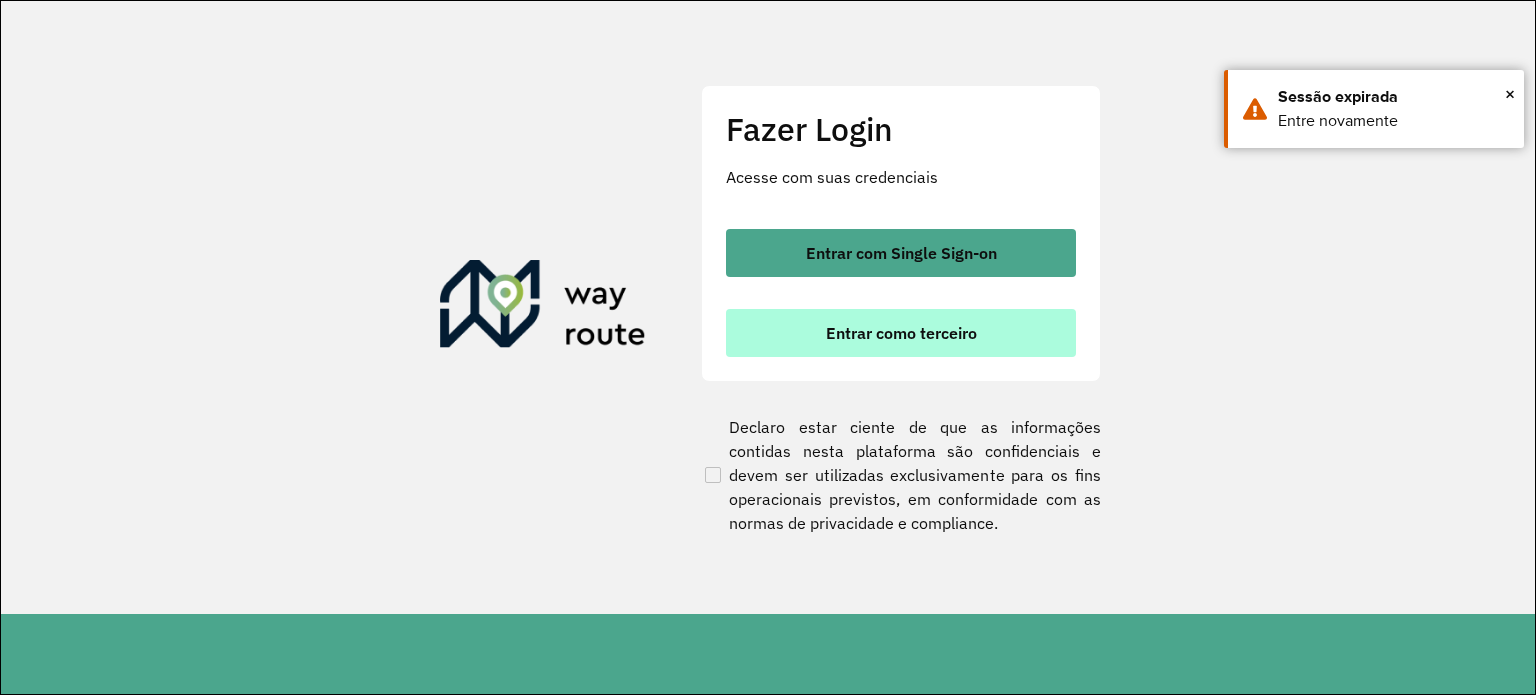 click on "Entrar como terceiro" at bounding box center (901, 333) 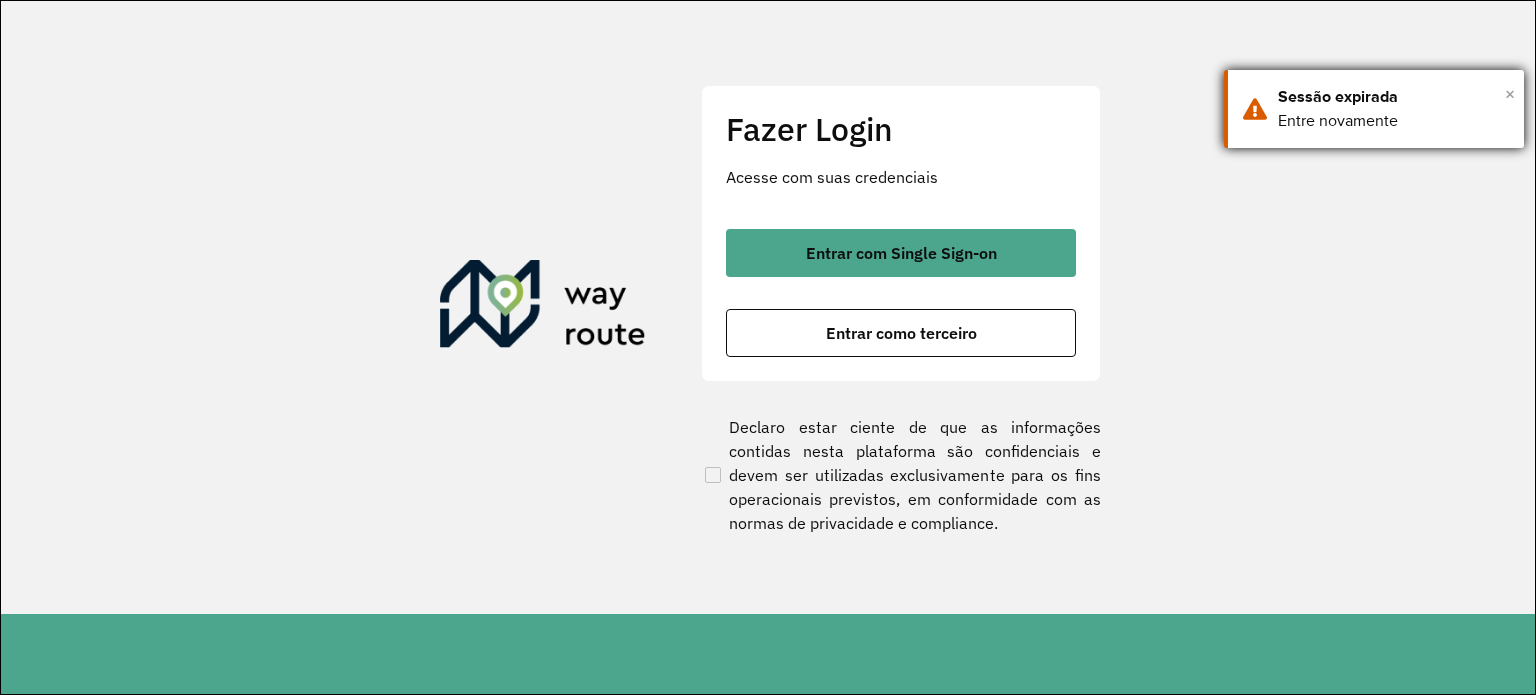 click on "×" at bounding box center (1510, 94) 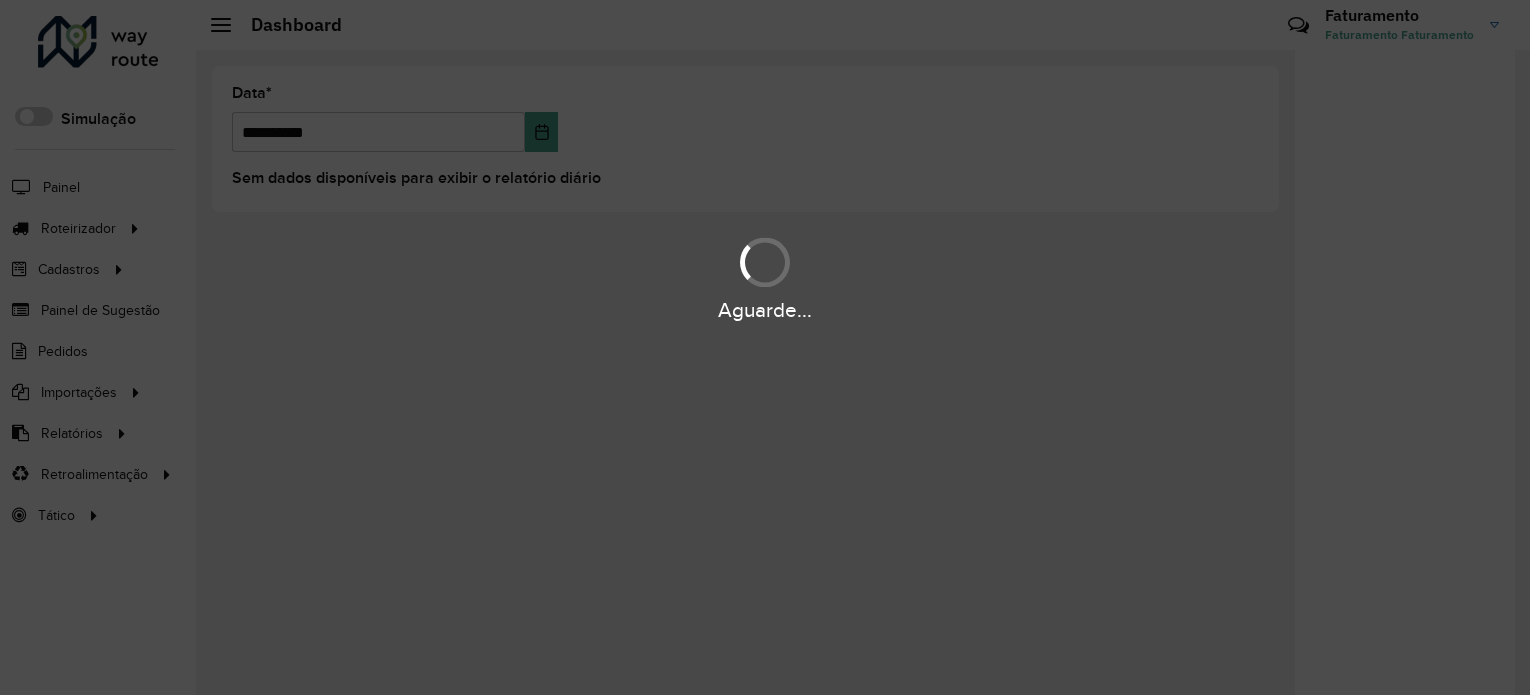 scroll, scrollTop: 0, scrollLeft: 0, axis: both 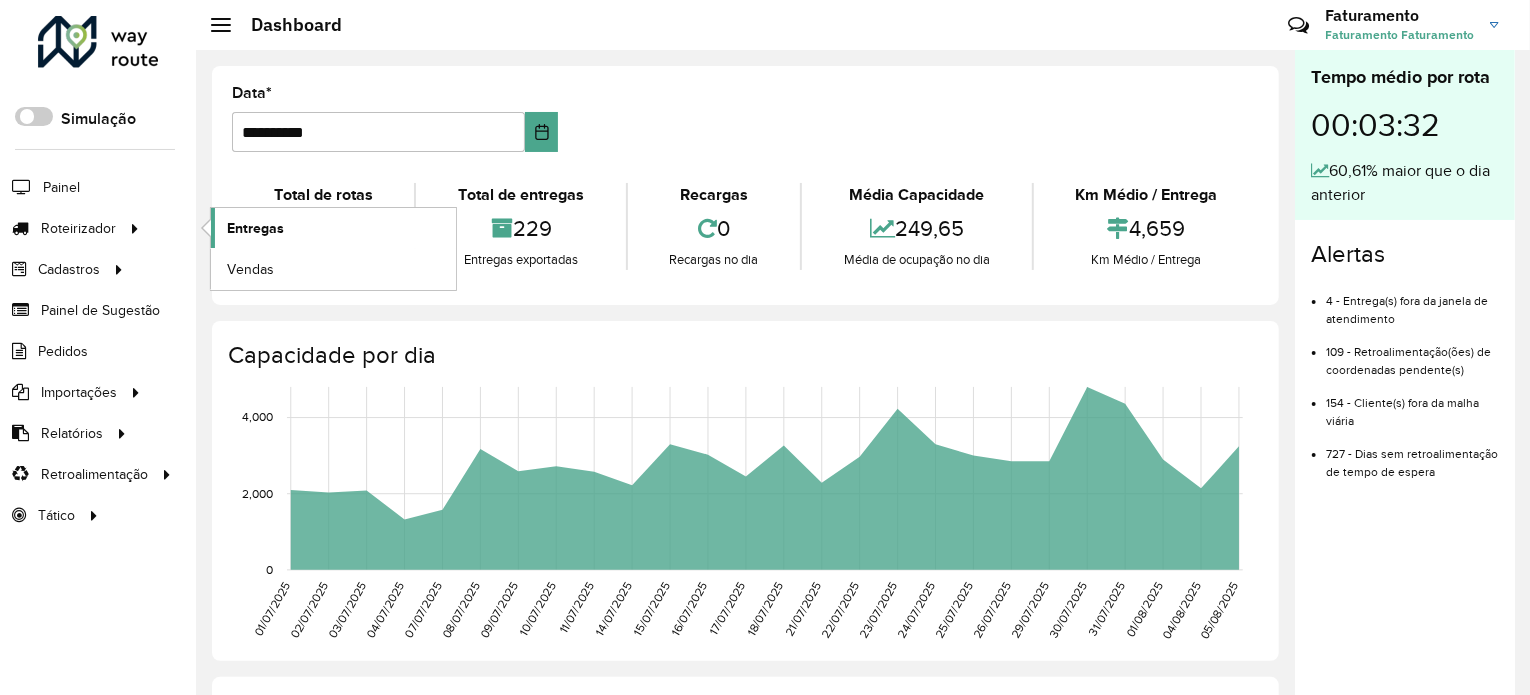 click on "Entregas" 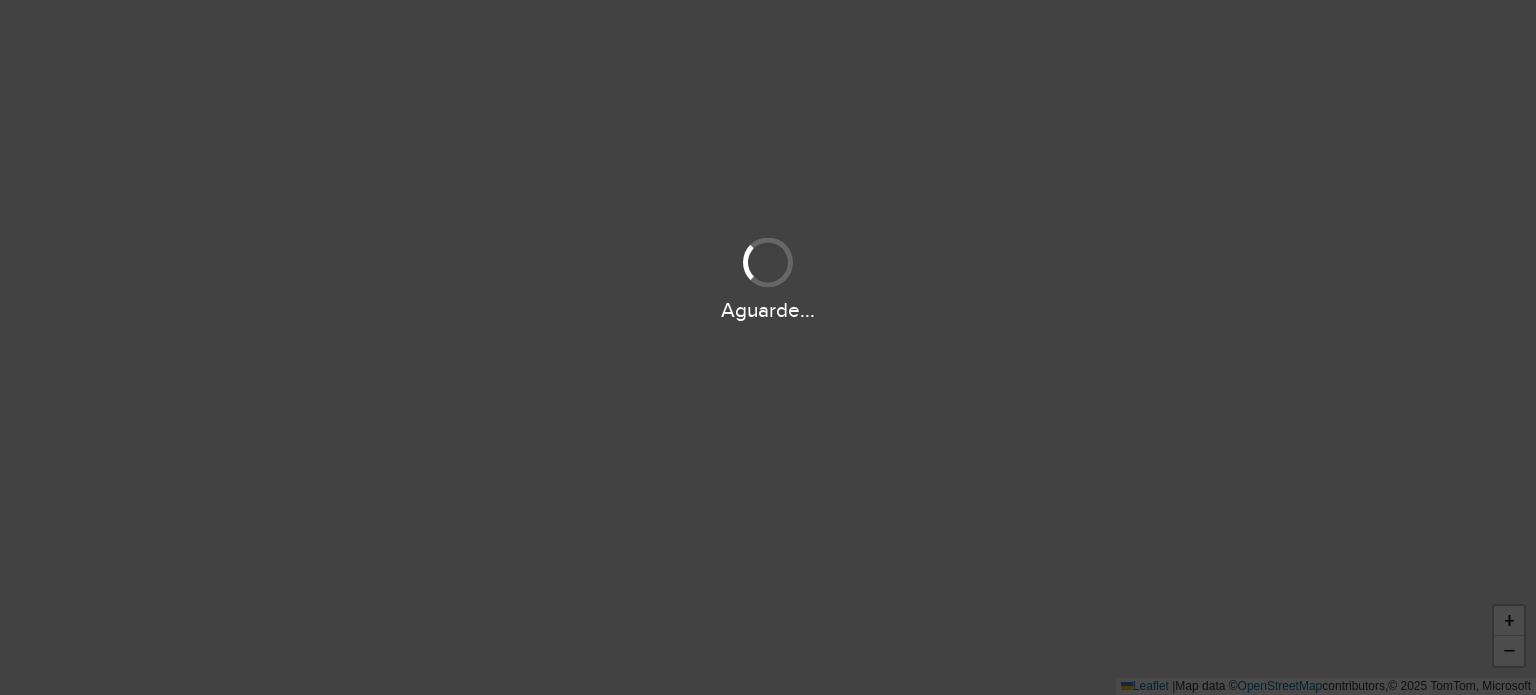 scroll, scrollTop: 0, scrollLeft: 0, axis: both 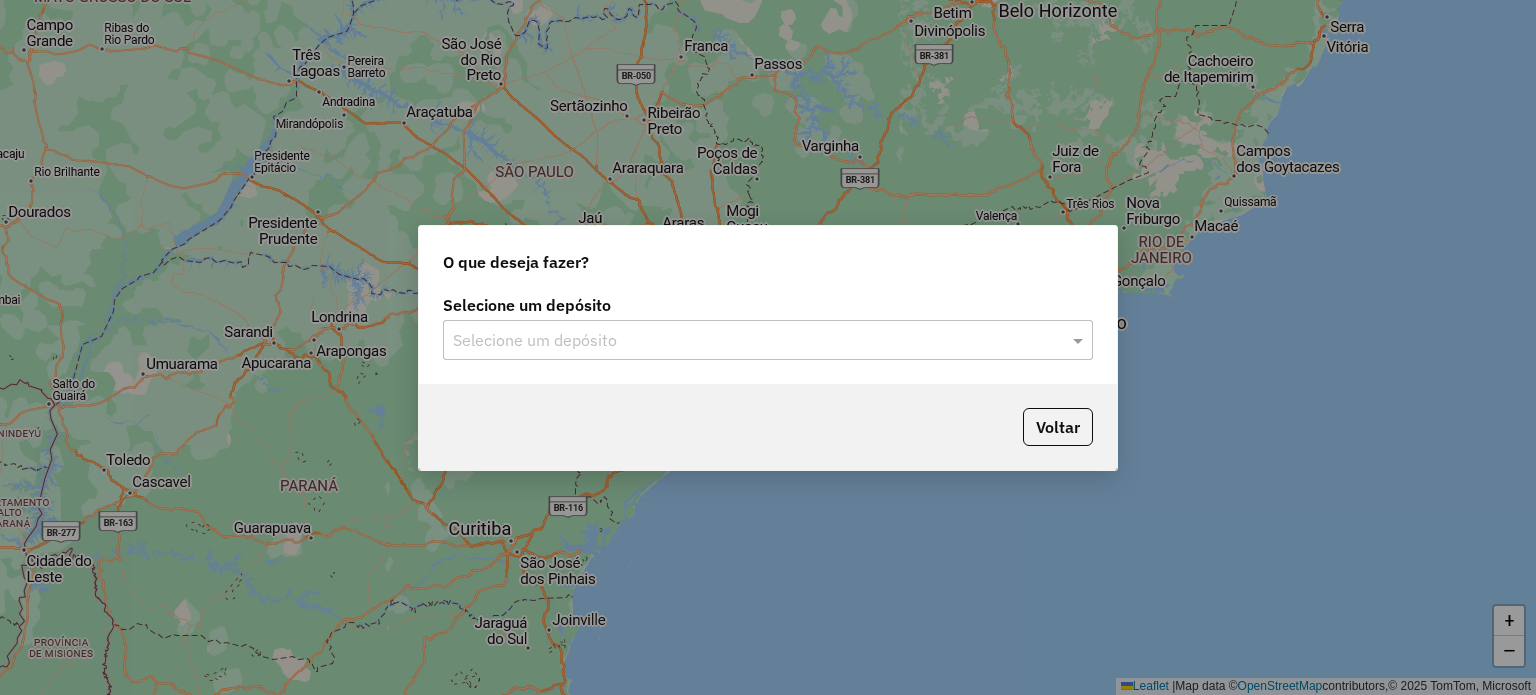 click 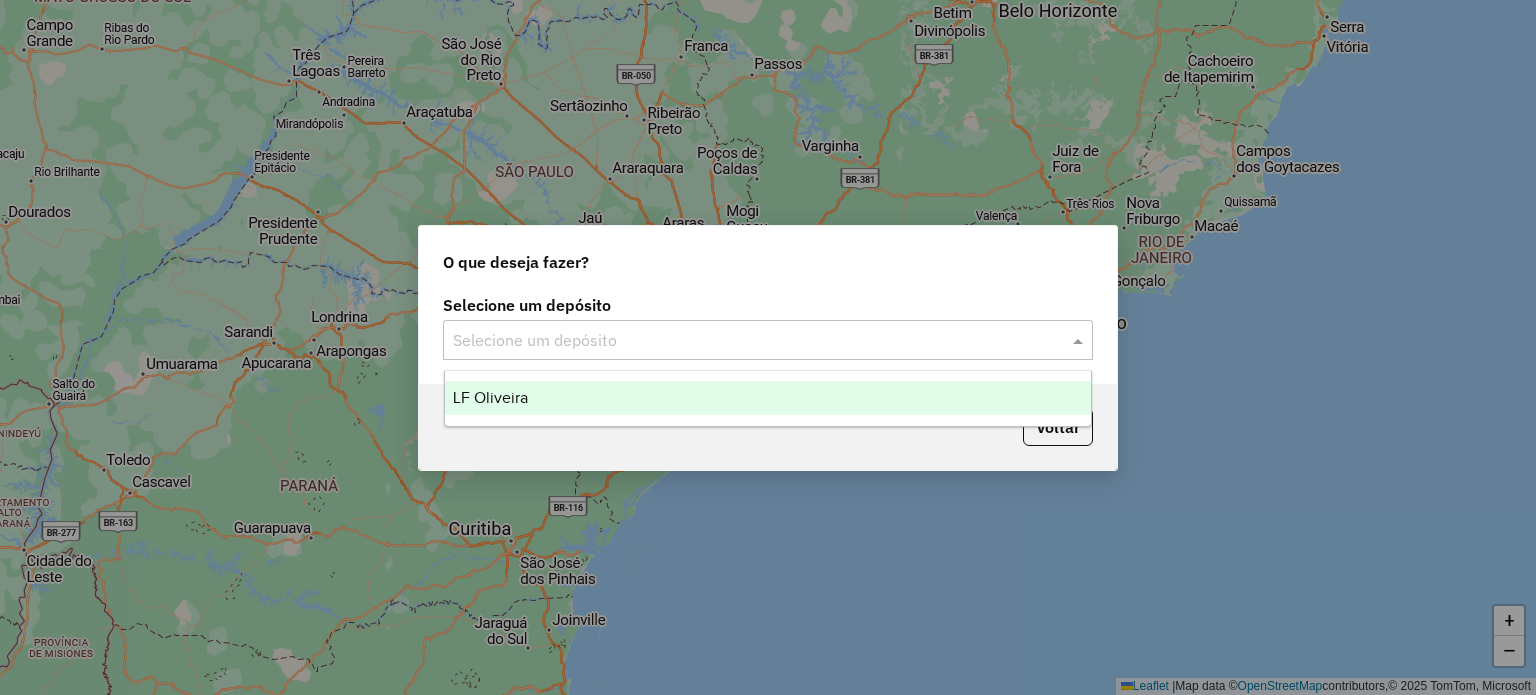 click on "LF Oliveira" at bounding box center (768, 398) 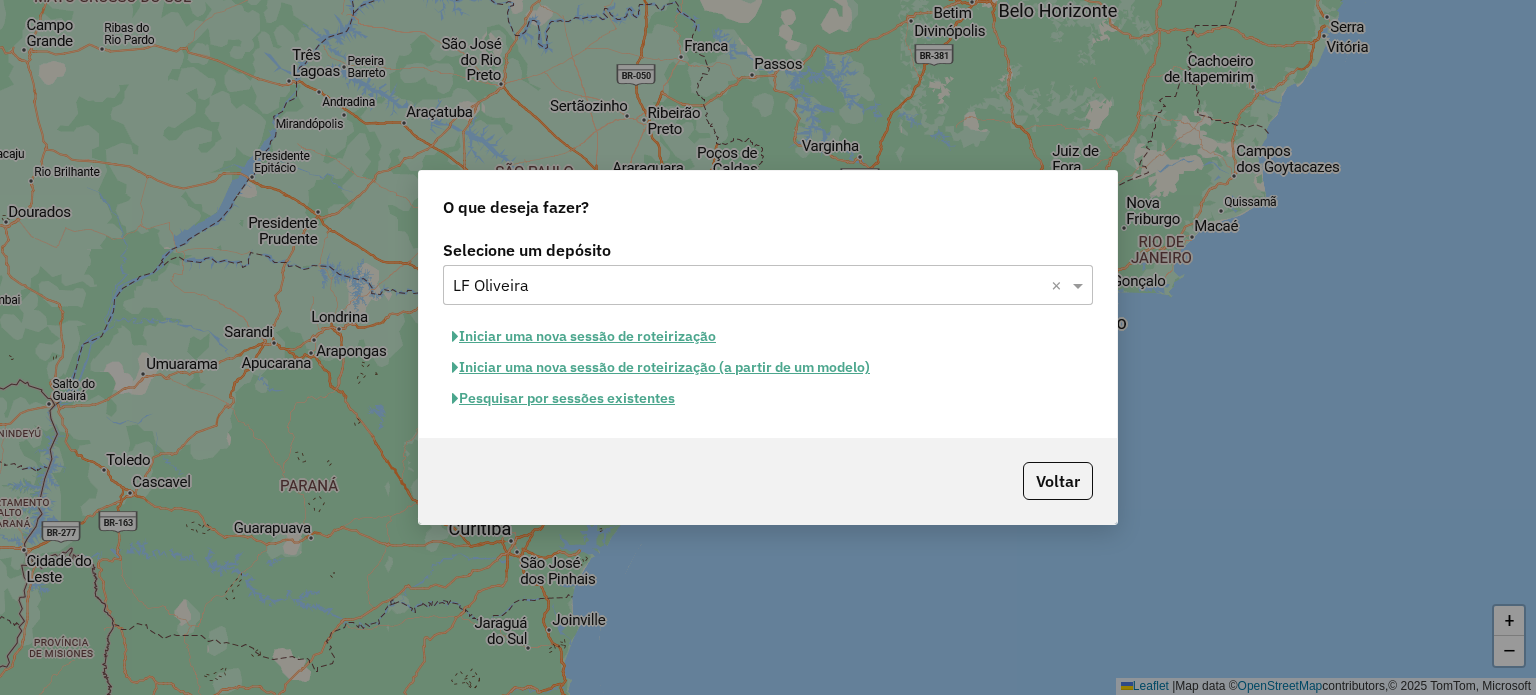 click on "Aguarde...  Pop-up bloqueado!  Seu navegador bloqueou automáticamente a abertura de uma nova janela.   Acesse as configurações e adicione o endereço do sistema a lista de permissão.   Fechar  Roteirizando... O que deseja fazer? Selecione um depósito Selecione um depósito × LF Oliveira ×  Iniciar uma nova sessão de roteirização   Iniciar uma nova sessão de roteirização (a partir de um modelo)   Pesquisar por sessões existentes   Voltar  + −  Leaflet   |  Map data ©  OpenStreetMap  contributors,© 2025 TomTom, Microsoft Erro de conexão  Você parece estar offline!
Verifique sua internet e atualize a página.  Tradução automática  Seu navegador ativou a tradução automática e pode causar inconsistências no sistema.  Por gentileza, utilize a opção "Nunca traduzir este site".  Em caso de dúvidas, entre em contato com o suporte." at bounding box center (768, 347) 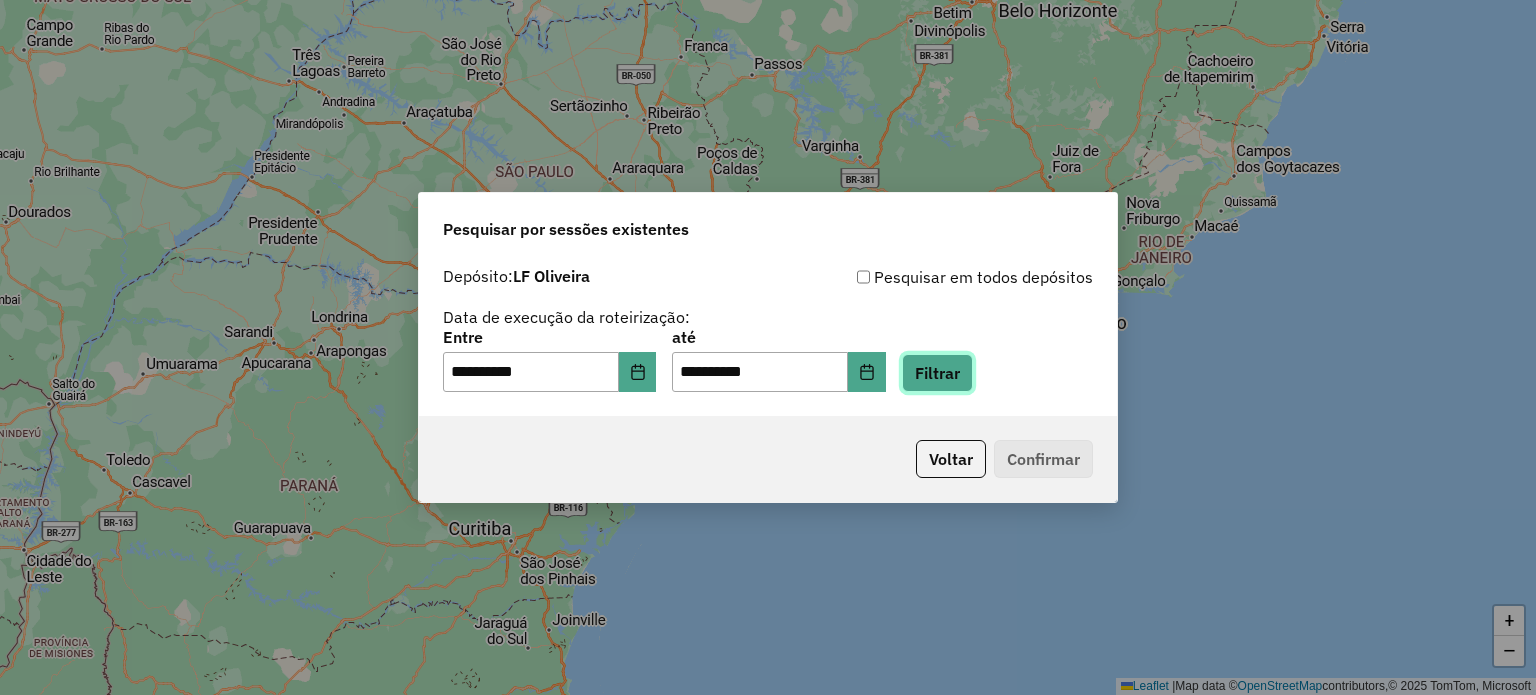 click on "Filtrar" 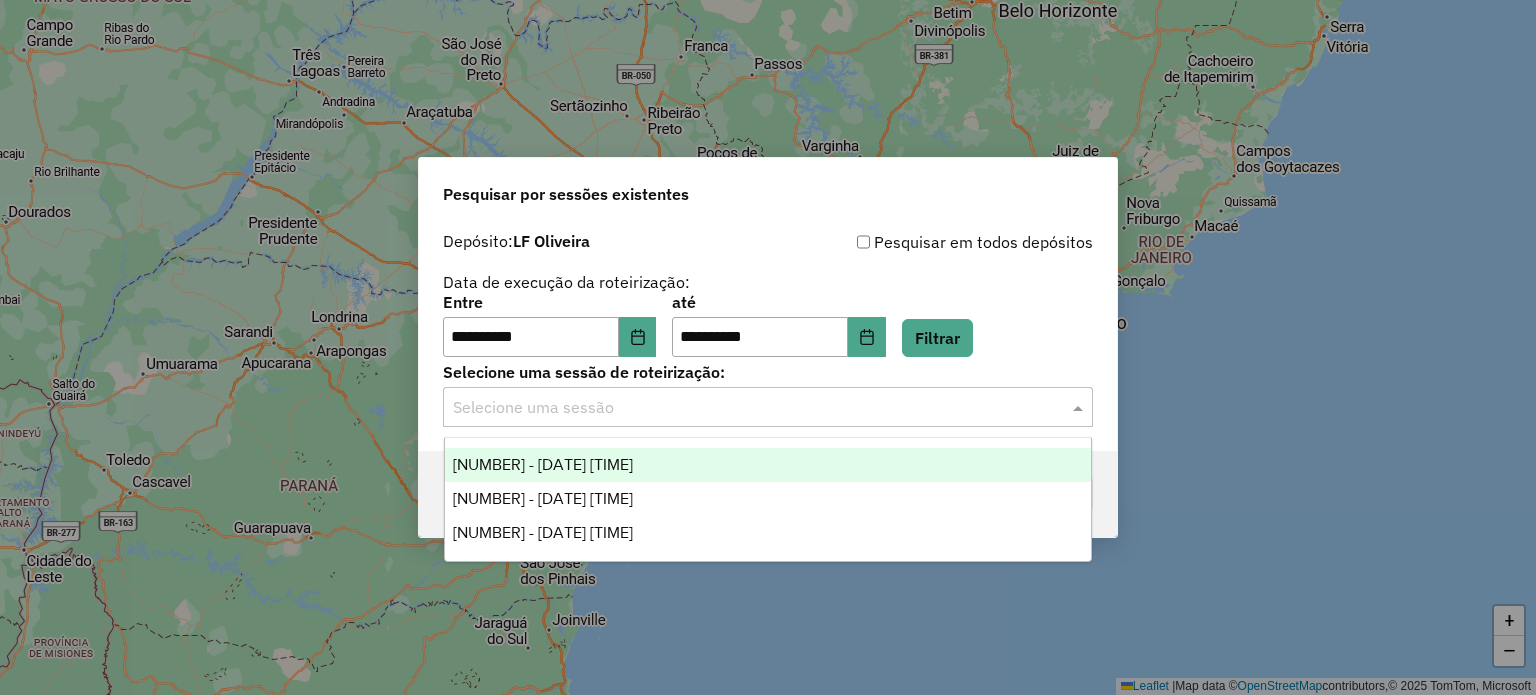 click 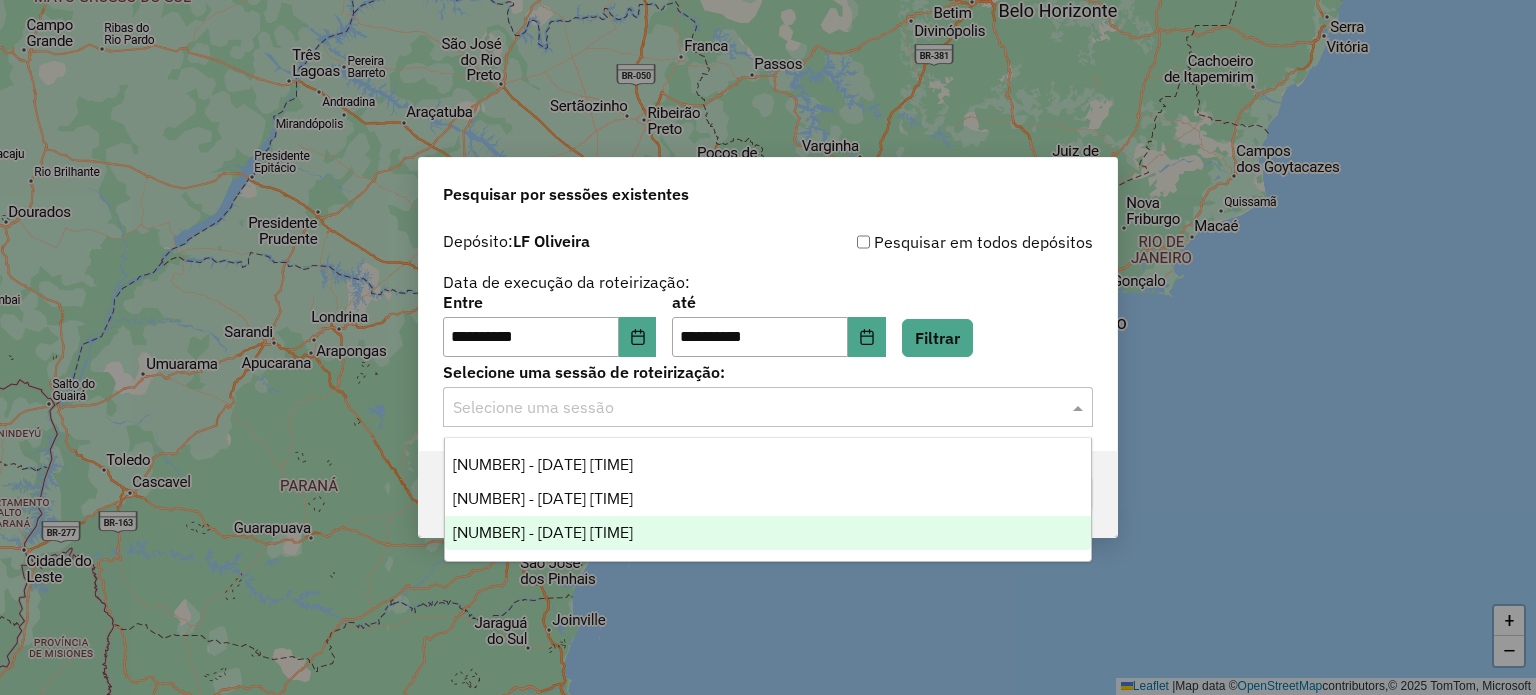 click on "974976 - 05/08/2025 18:41" at bounding box center (768, 533) 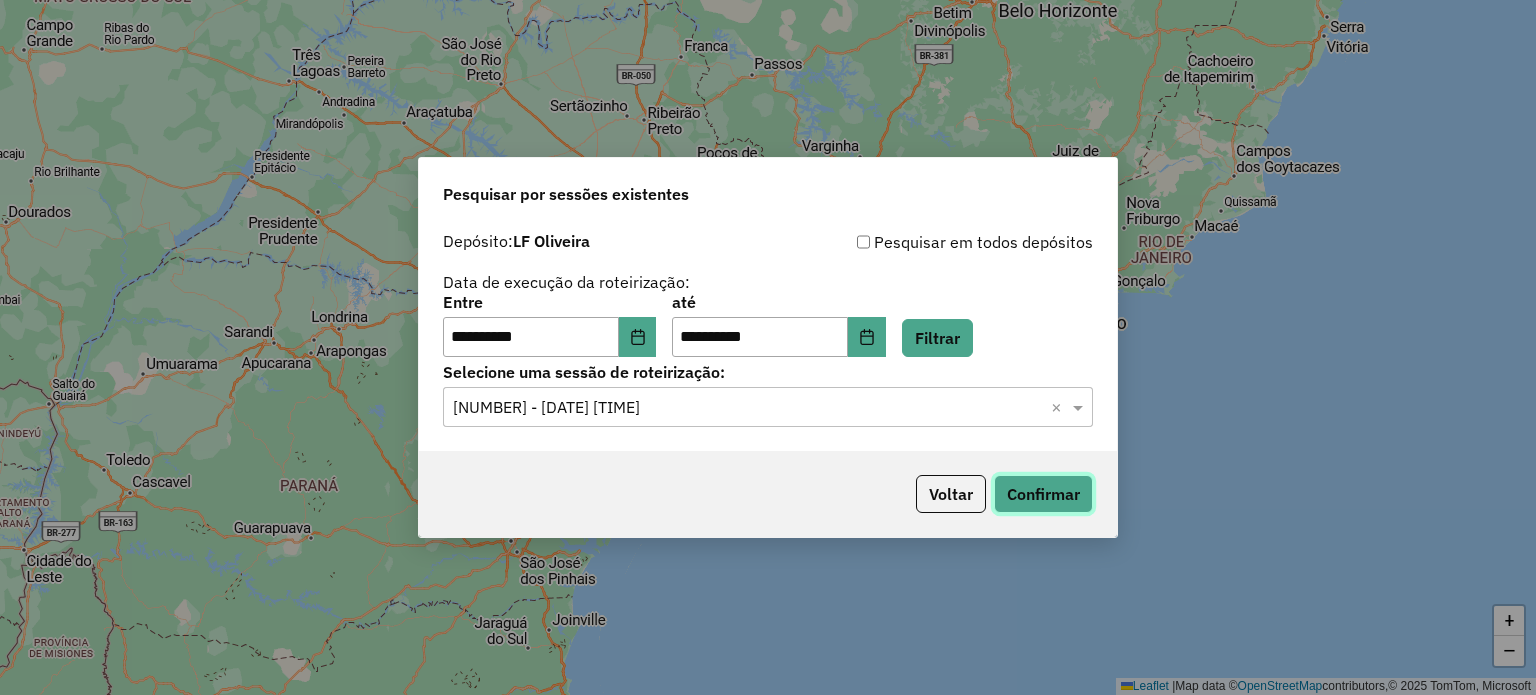 click on "Confirmar" 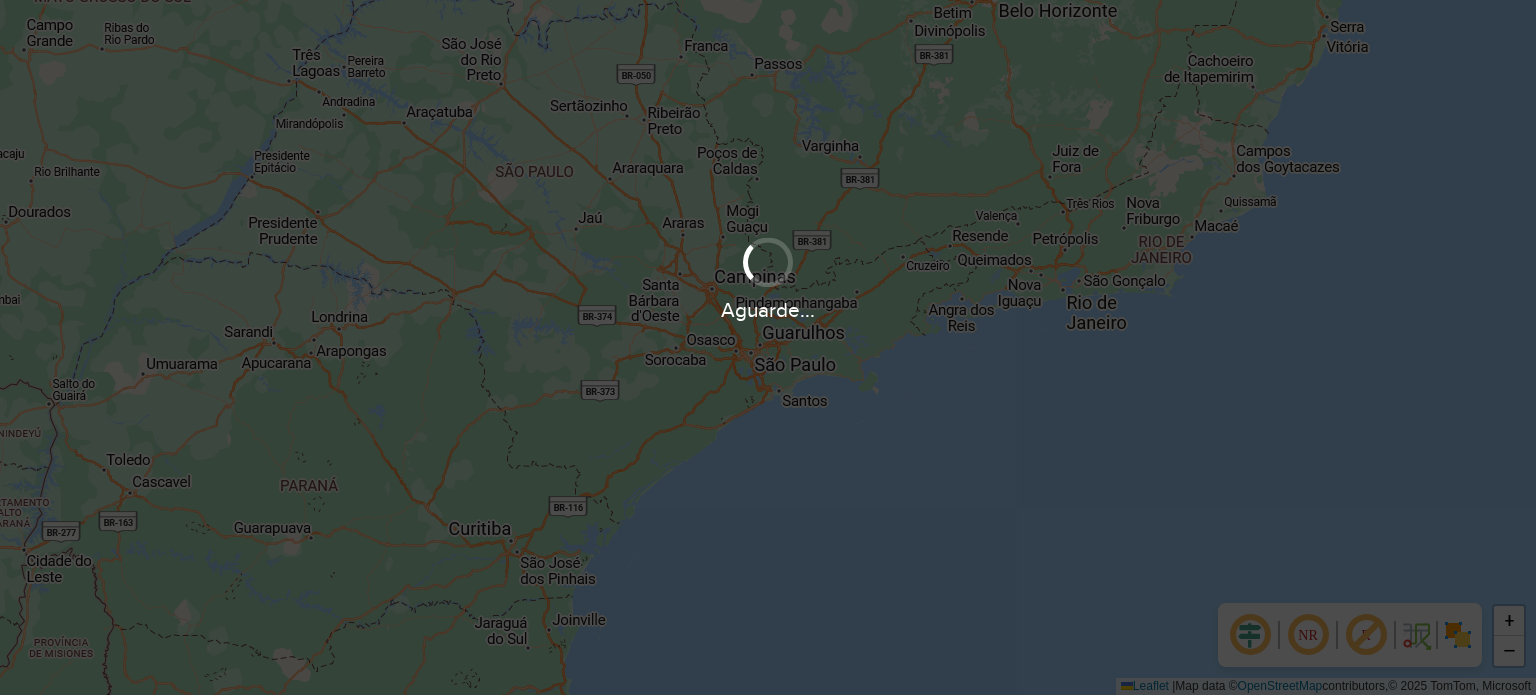 scroll, scrollTop: 0, scrollLeft: 0, axis: both 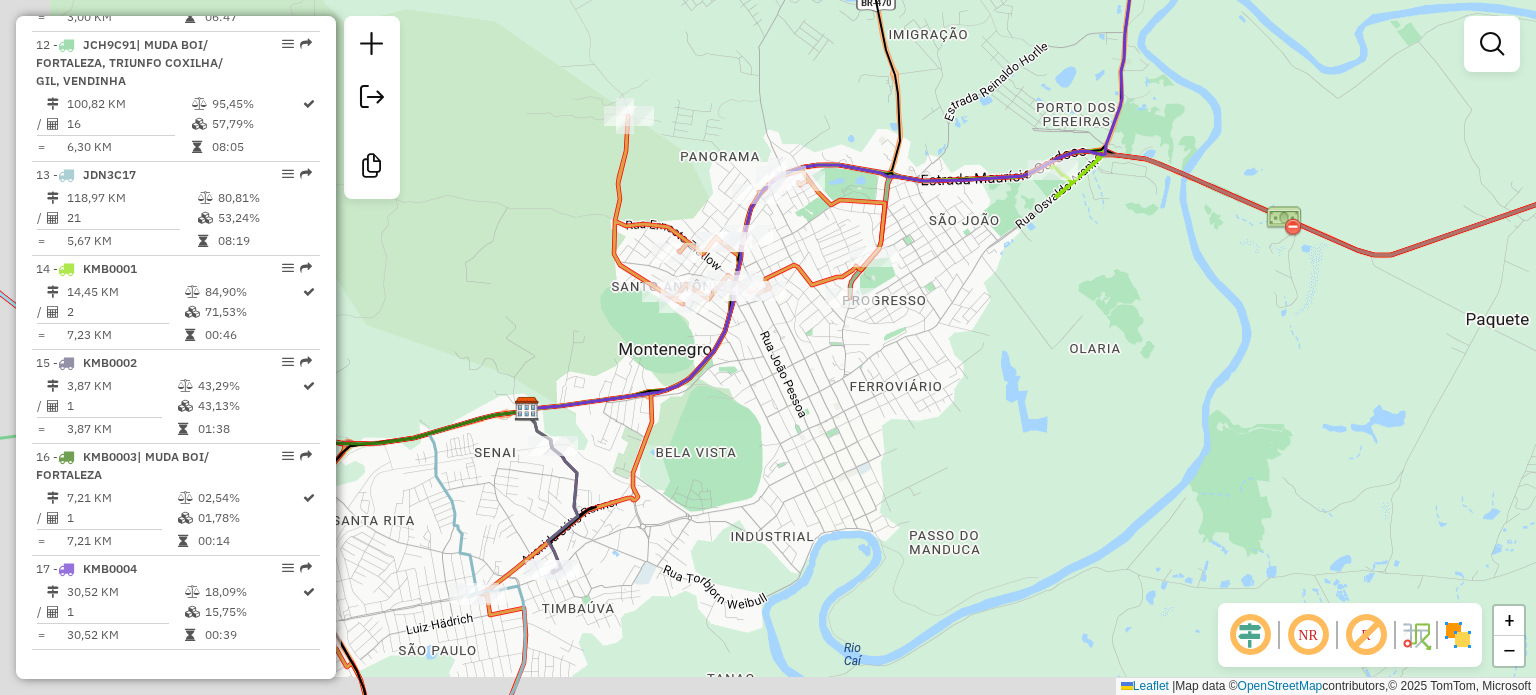 drag, startPoint x: 536, startPoint y: 507, endPoint x: 674, endPoint y: 383, distance: 185.52628 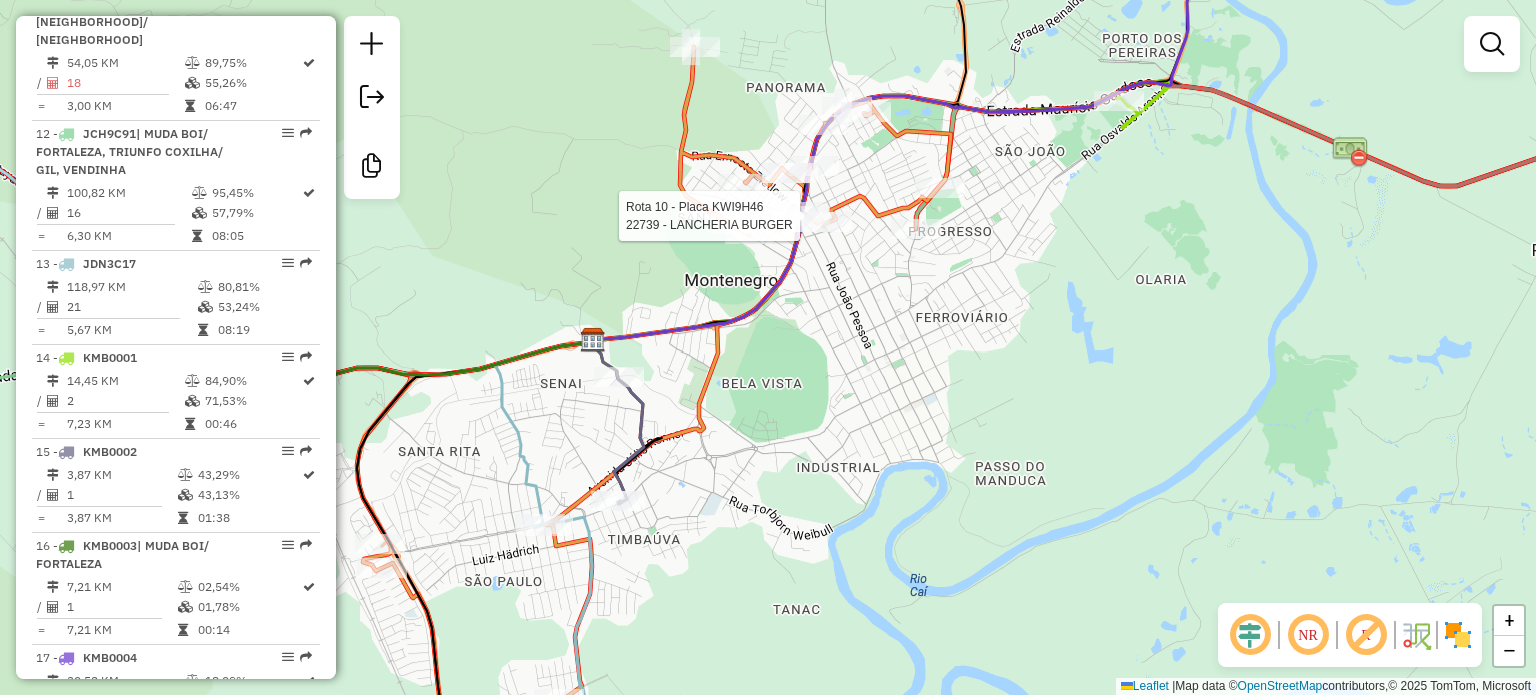 select on "**********" 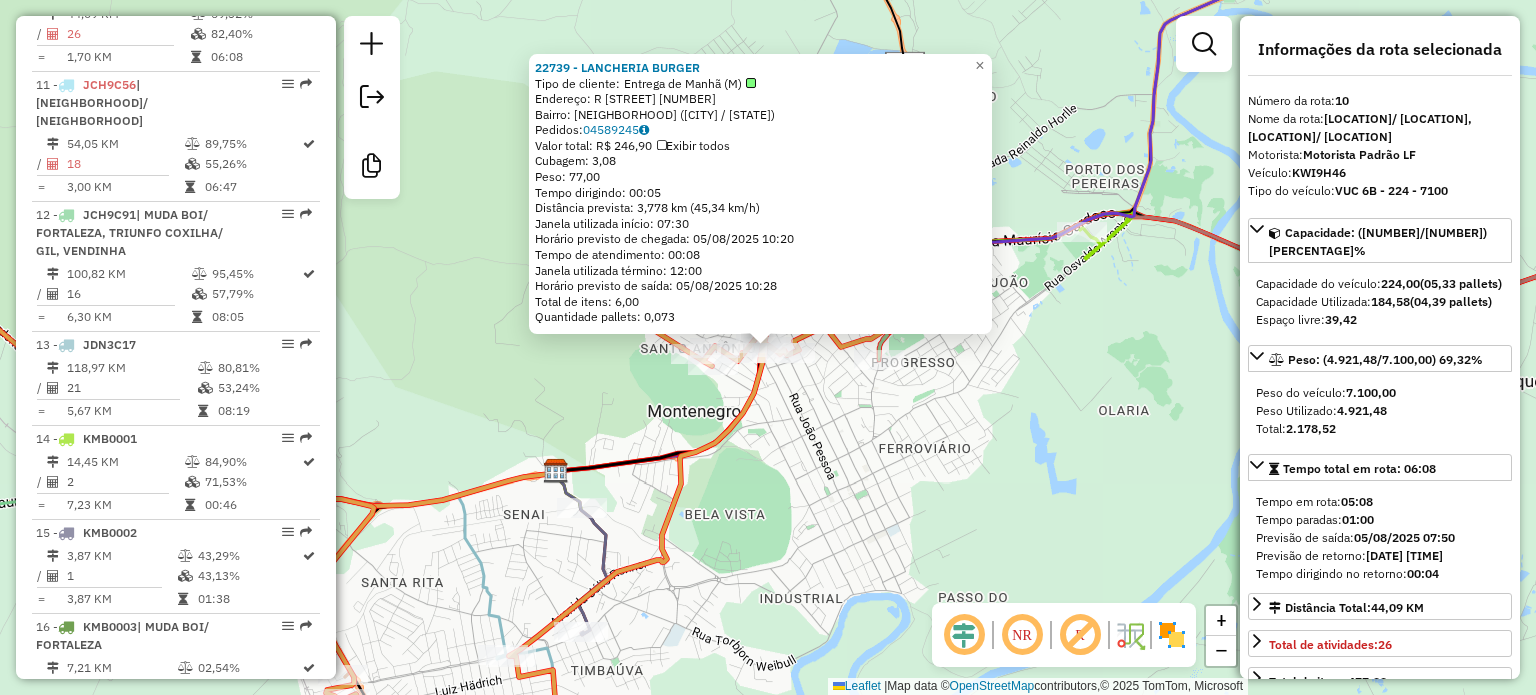 scroll, scrollTop: 1668, scrollLeft: 0, axis: vertical 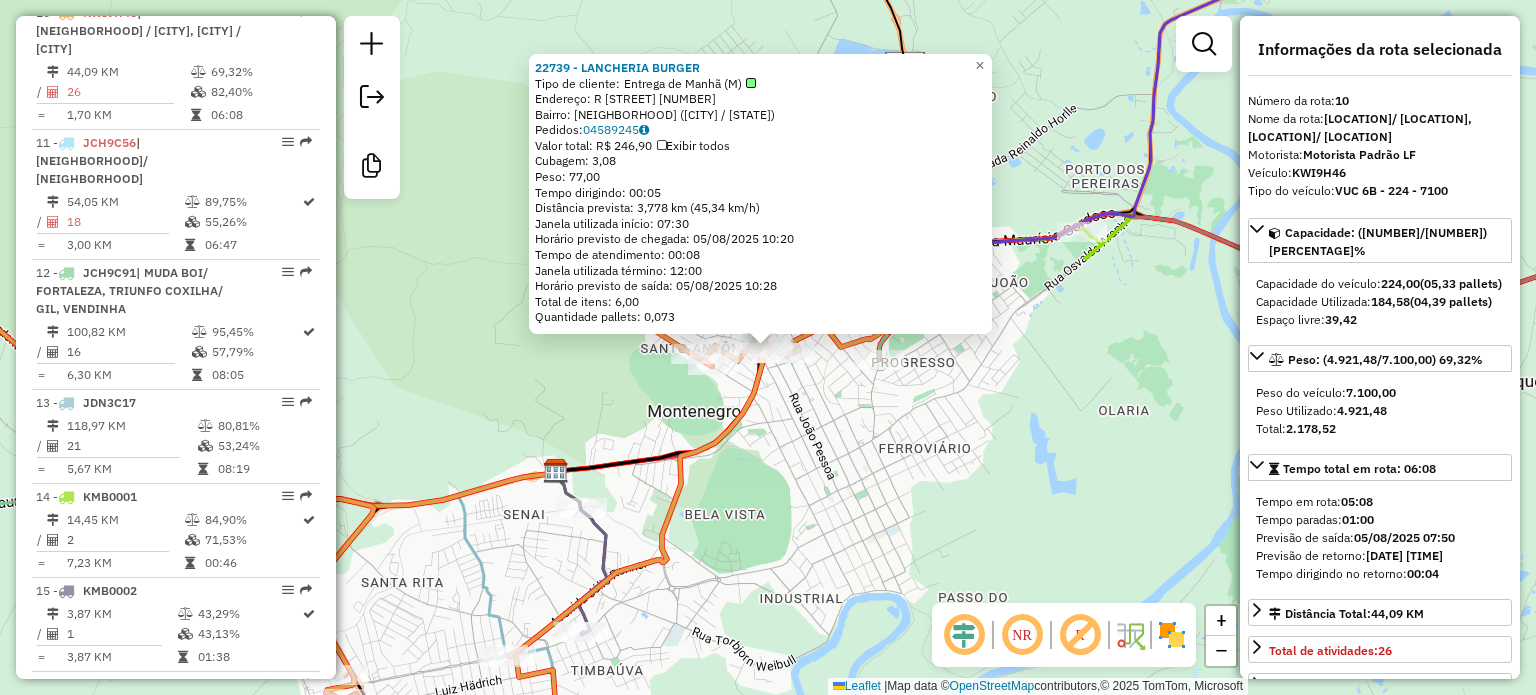 click on "[NUMBER] - [BUSINESS_NAME]  Tipo de cliente:   Entrega de Manhã (M)   Endereço: R [STREET] [NUMBER]   Bairro: [NEIGHBORHOOD] ([CITY] / [STATE])   Pedidos:  [ORDER_ID]   Valor total: R$ [PRICE]   Exibir todos   Cubagem: [VOLUME]  Peso: [WEIGHT]  Tempo dirigindo: [TIME]   Distância prevista: [DISTANCE] km ([SPEED] km/h)   Janela utilizada início: [TIME]   Horário previsto de chegada: [DATE] [TIME]   Tempo de atendimento: [TIME]   Janela utilizada término: [TIME]   Horário previsto de saída: [DATE] [TIME]   Total de itens: [QUANTITY]   Quantidade pallets: [QUANTITY]  × Janela de atendimento Grade de atendimento Capacidade Transportadoras Veículos Cliente Pedidos  Rotas Selecione os dias de semana para filtrar as janelas de atendimento  Seg   Ter   Qua   Qui   Sex   Sáb   Dom  Informe o período da janela de atendimento: De: Até:  Filtrar exatamente a janela do cliente  Considerar janela de atendimento padrão  Selecione os dias de semana para filtrar as grades de atendimento  Seg   Ter   Qua   Qui   Sex   Sáb   Dom   De:  De:" 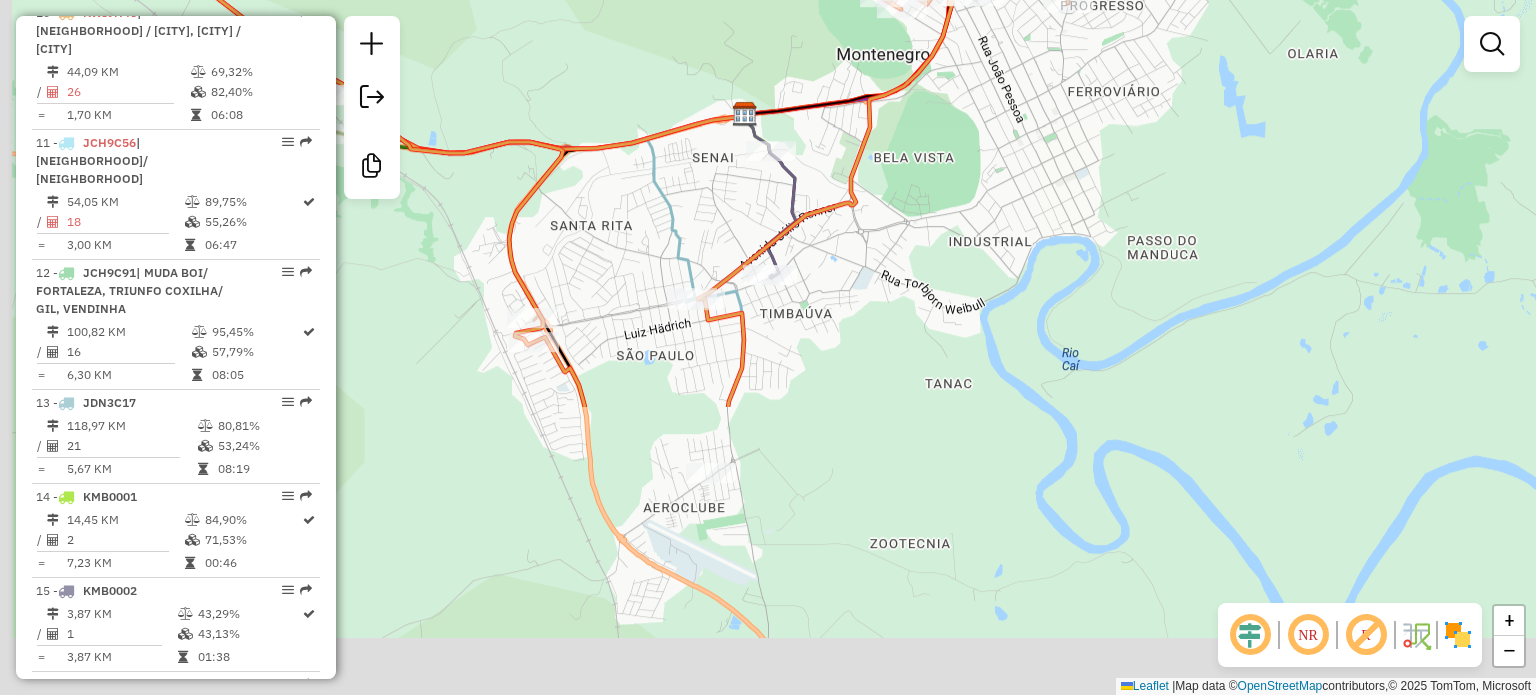 drag, startPoint x: 563, startPoint y: 360, endPoint x: 752, endPoint y: 3, distance: 403.94305 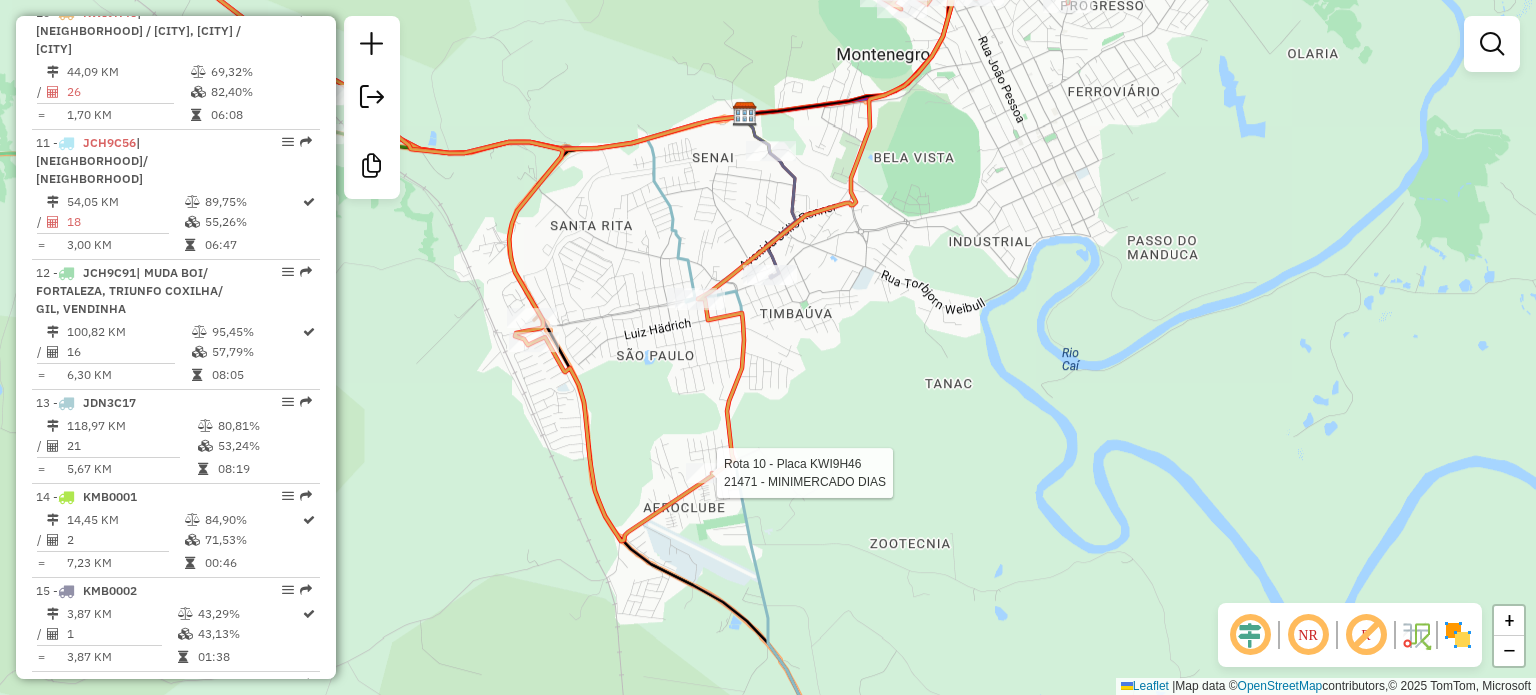 click 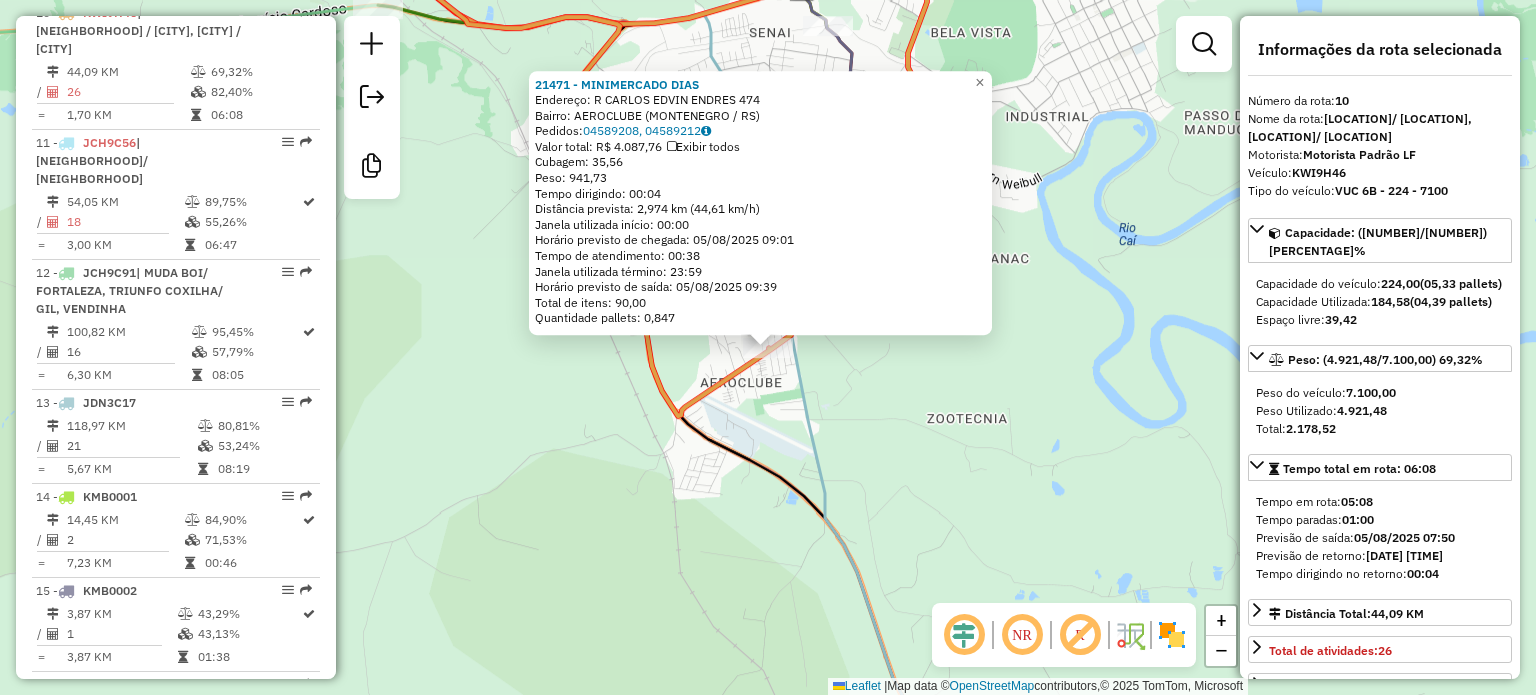 click on "[NUMBER] - [BUSINESS_NAME]  Endereço: R [STREET] [NUMBER]   Bairro: [NEIGHBORHOOD] ([CITY] / [STATE])   Pedidos:  [ORDER_ID], [ORDER_ID]   Valor total: R$ [PRICE]   Exibir todos   Cubagem: [VOLUME]  Peso: [WEIGHT]  Tempo dirigindo: [TIME]   Distância prevista: [DISTANCE] km ([SPEED] km/h)   Janela utilizada início: [TIME]   Horário previsto de chegada: [DATE] [TIME]   Tempo de atendimento: [TIME]   Janela utilizada término: [TIME]   Horário previsto de saída: [DATE] [TIME]   Total de itens: [QUANTITY]   Quantidade pallets: [QUANTITY]  × Janela de atendimento Grade de atendimento Capacidade Transportadoras Veículos Cliente Pedidos  Rotas Selecione os dias de semana para filtrar as janelas de atendimento  Seg   Ter   Qua   Qui   Sex   Sáb   Dom  Informe o período da janela de atendimento: De: Até:  Filtrar exatamente a janela do cliente  Considerar janela de atendimento padrão  Selecione os dias de semana para filtrar as grades de atendimento  Seg   Ter   Qua   Qui   Sex   Sáb   Dom   Peso mínimo:   Peso máximo:   De:" 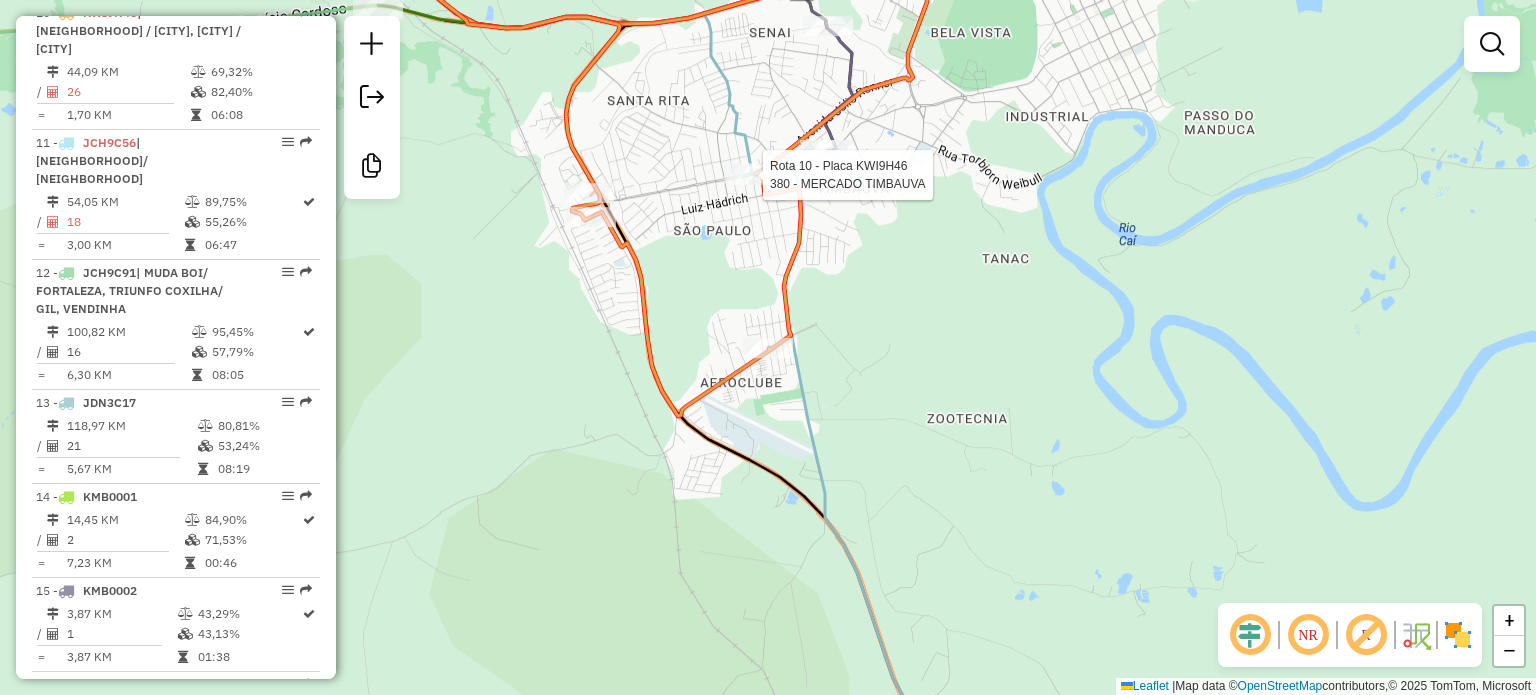select on "**********" 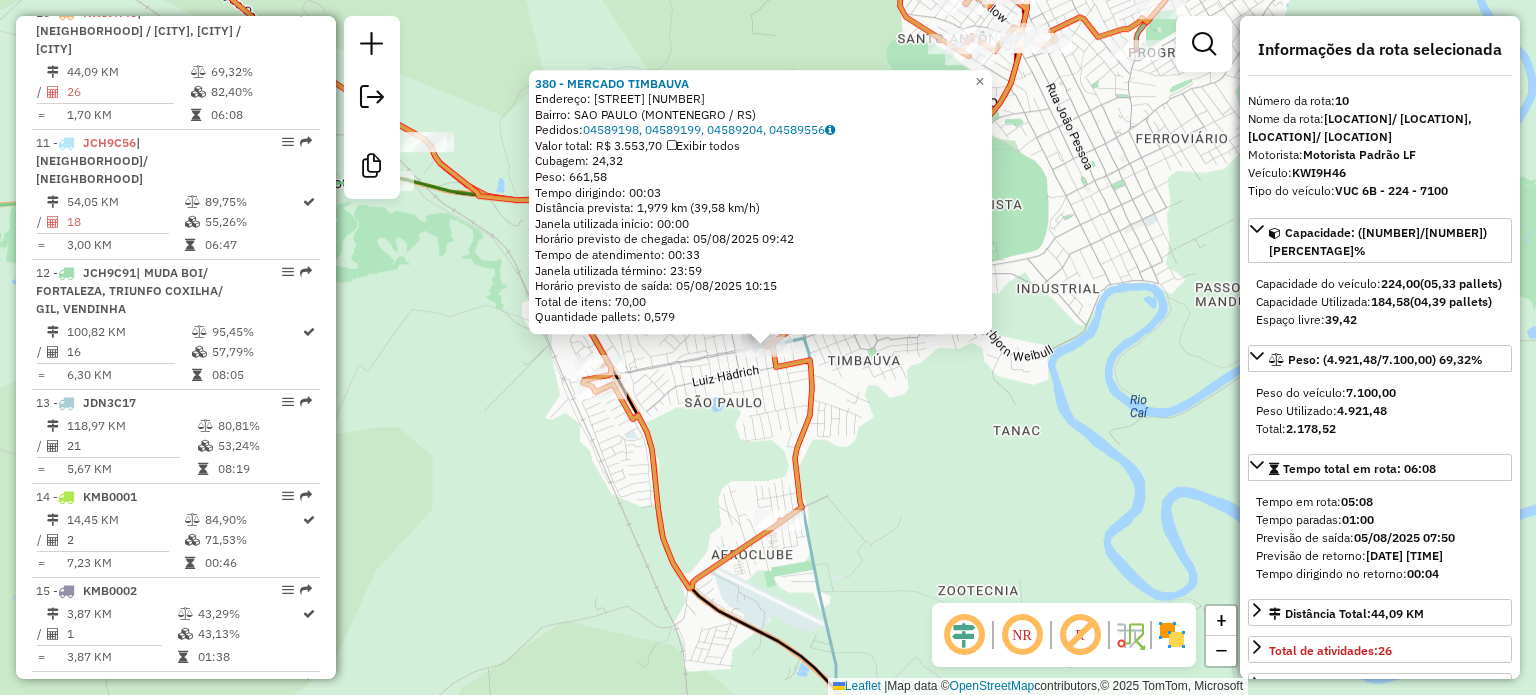 click on "[NUMBER] - [NAME]  Endereço: [STREET_TYPE] [STREET_NAME] [NUMBER]   Bairro: [NEIGHBORHOOD] ([CITY] / [STATE])   Pedidos:  [ORDER_ID], [ORDER_ID], [ORDER_ID], [ORDER_ID]   Valor total: R$ [PRICE]   Exibir todos   Cubagem: [CUBAGE]  Peso: [WEIGHT]  Tempo dirigindo: [TIME]   Distância prevista: [DISTANCE] km ([SPEED] km/h)   Janela utilizada início: [TIME]   Horário previsto de chegada: [DATE] [TIME]   Tempo de atendimento: [TIME]   Janela utilizada término: [TIME]   Horário previsto de saída: [DATE] [TIME]   Total de itens: [ITEMS]   Quantidade pallets: [PALLETS]  × Janela de atendimento Grade de atendimento Capacidade Transportadoras Veículos Cliente Pedidos  Rotas Selecione os dias de semana para filtrar as janelas de atendimento  Seg   Ter   Qua   Qui   Sex   Sáb   Dom  Informe o período da janela de atendimento: De: [TIME] Até: [TIME]  Filtrar exatamente a janela do cliente  Considerar janela de atendimento padrão  Selecione os dias de semana para filtrar as grades de atendimento  Seg   Ter   Qua   Qui   Sex   Sáb   Dom   Peso mínimo:  +" 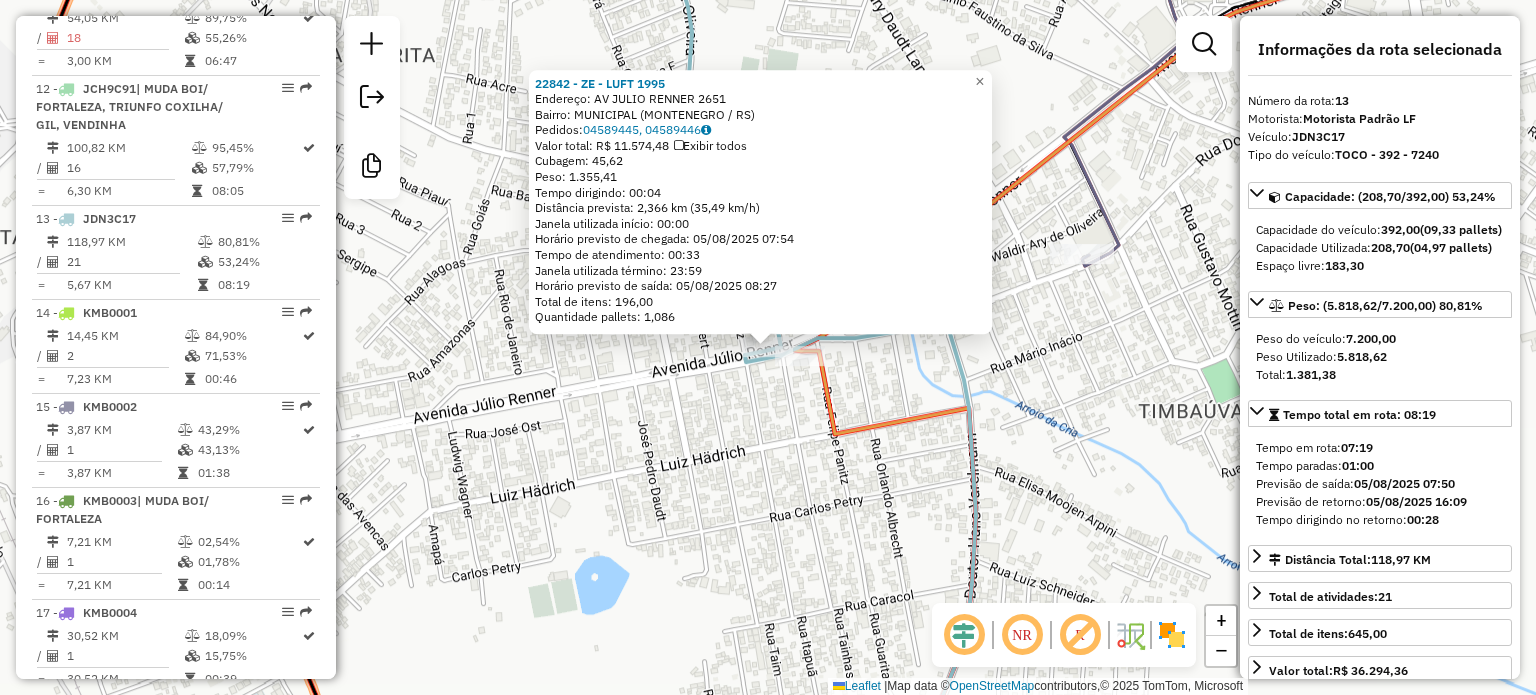 scroll, scrollTop: 1896, scrollLeft: 0, axis: vertical 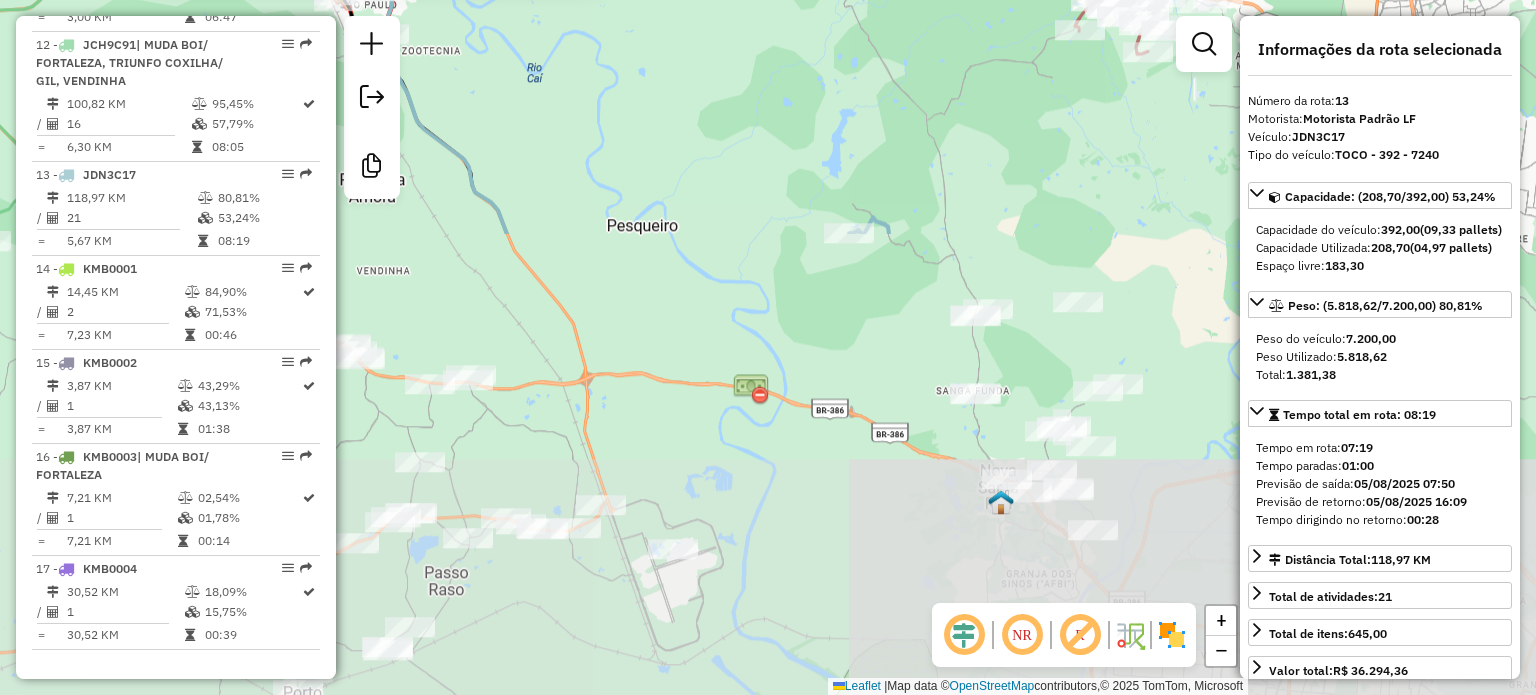 drag, startPoint x: 1050, startPoint y: 543, endPoint x: 541, endPoint y: 13, distance: 734.834 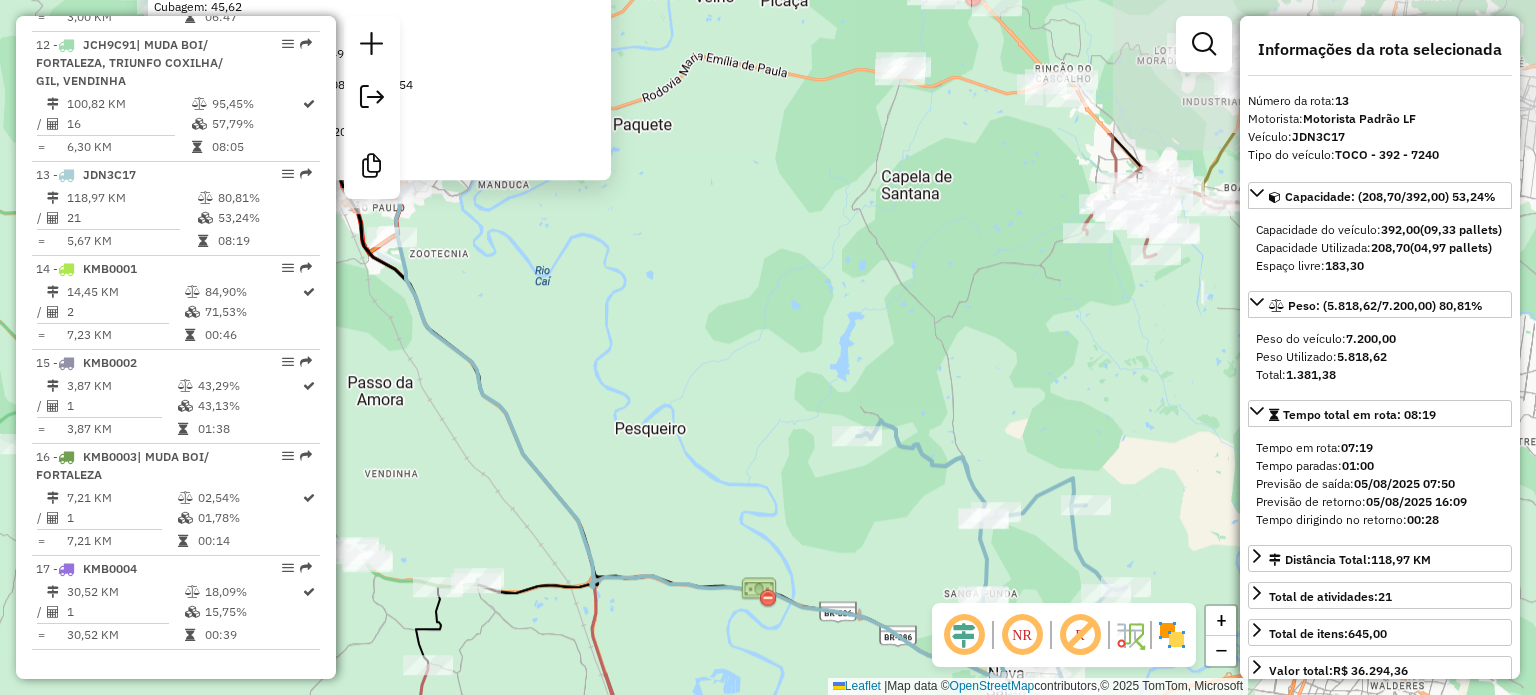 drag, startPoint x: 764, startPoint y: 319, endPoint x: 706, endPoint y: 393, distance: 94.02127 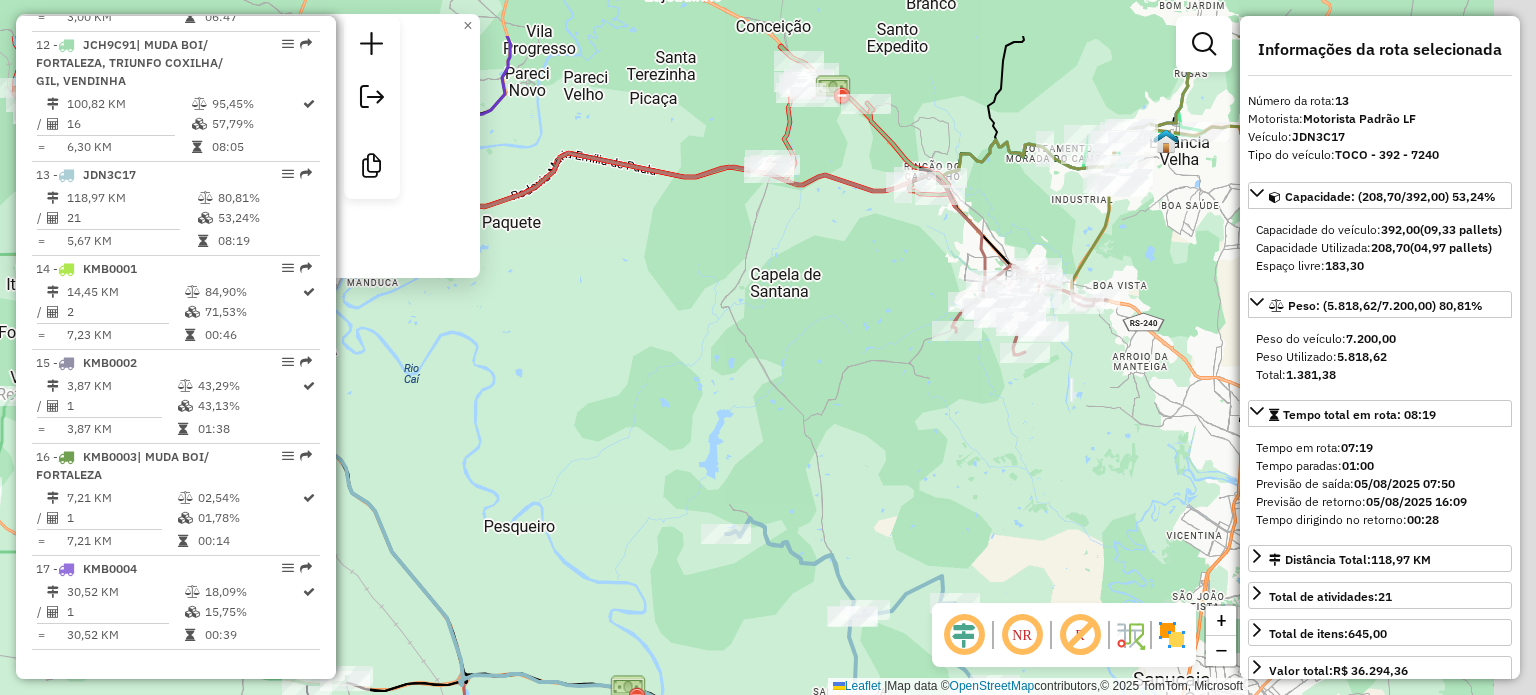 drag, startPoint x: 966, startPoint y: 243, endPoint x: 813, endPoint y: 350, distance: 186.70297 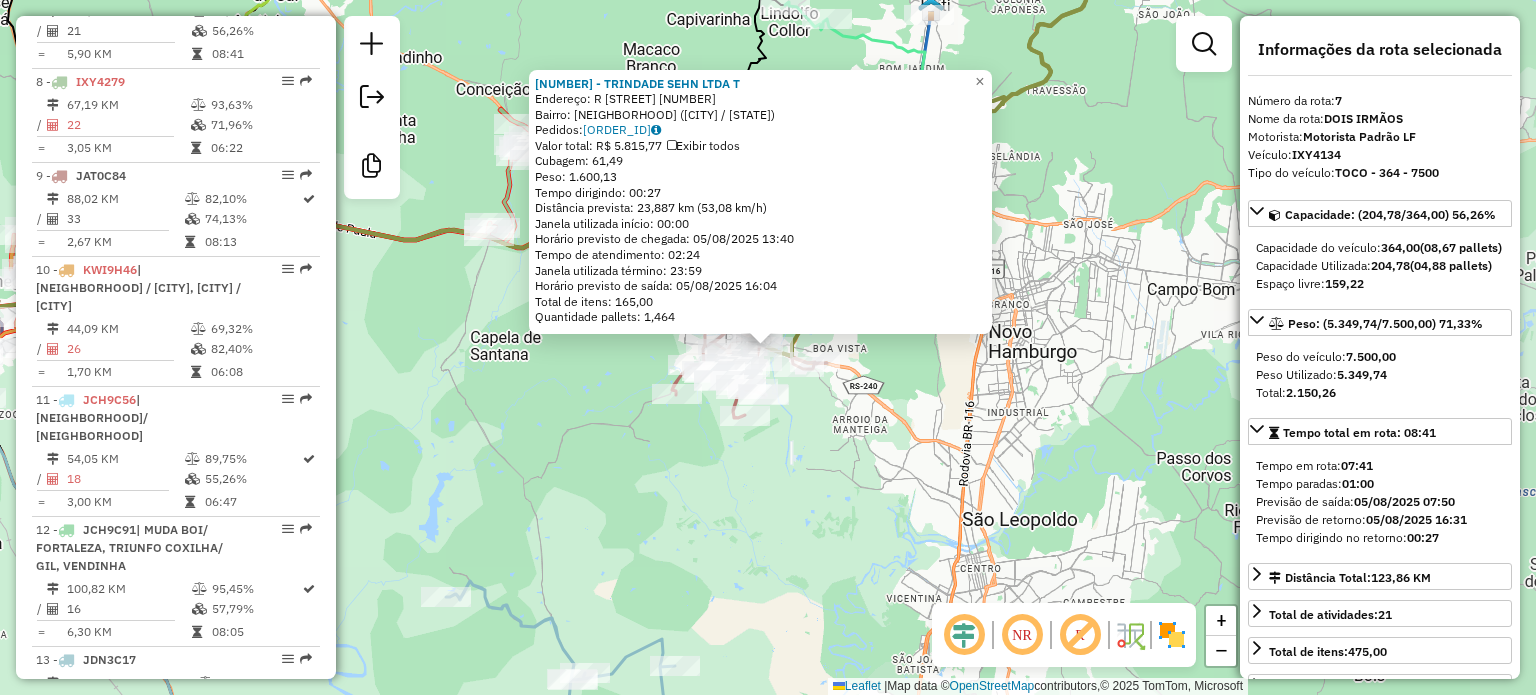 scroll, scrollTop: 1386, scrollLeft: 0, axis: vertical 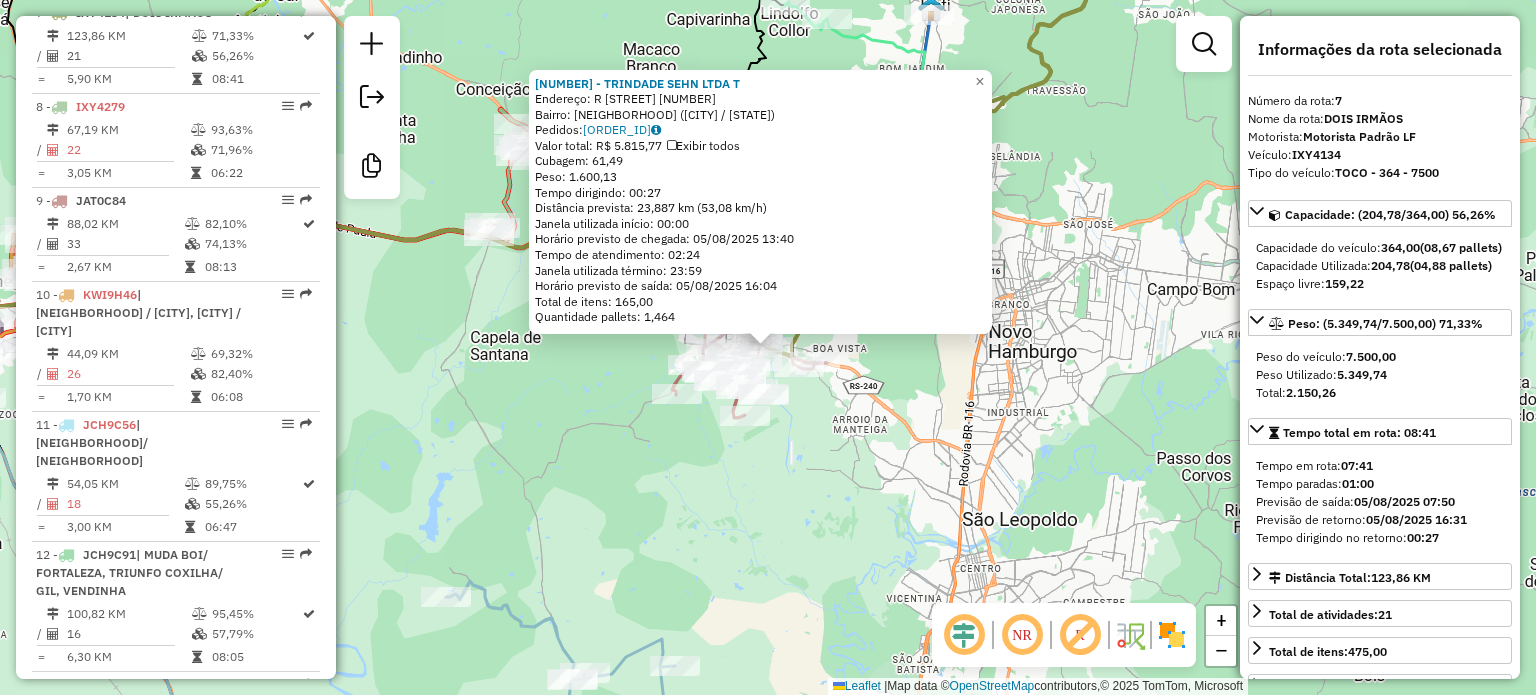 click on "[NUMBER] - [BUSINESS_NAME]  Endereço: R [STREET] [NUMBER]   Bairro: [NEIGHBORHOOD] ([CITY] / [STATE])   Pedidos:  [ORDER_ID]   Valor total: R$ [PRICE]   Exibir todos   Cubagem: [VOLUME]  Peso: [WEIGHT]  Tempo dirigindo: [TIME]   Distância prevista: [DISTANCE] km ([SPEED] km/h)   Janela utilizada início: [TIME]   Horário previsto de chegada: [DATE] [TIME]   Tempo de atendimento: [TIME]   Janela utilizada término: [TIME]   Horário previsto de saída: [DATE] [TIME]   Total de itens: [QUANTITY]   Quantidade pallets: [QUANTITY]  × Janela de atendimento Grade de atendimento Capacidade Transportadoras Veículos Cliente Pedidos  Rotas Selecione os dias de semana para filtrar as janelas de atendimento  Seg   Ter   Qua   Qui   Sex   Sáb   Dom  Informe o período da janela de atendimento: De: Até:  Filtrar exatamente a janela do cliente  Considerar janela de atendimento padrão  Selecione os dias de semana para filtrar as grades de atendimento  Seg   Ter   Qua   Qui   Sex   Sáb   Dom   Clientes fora do dia de atendimento selecionado De:" 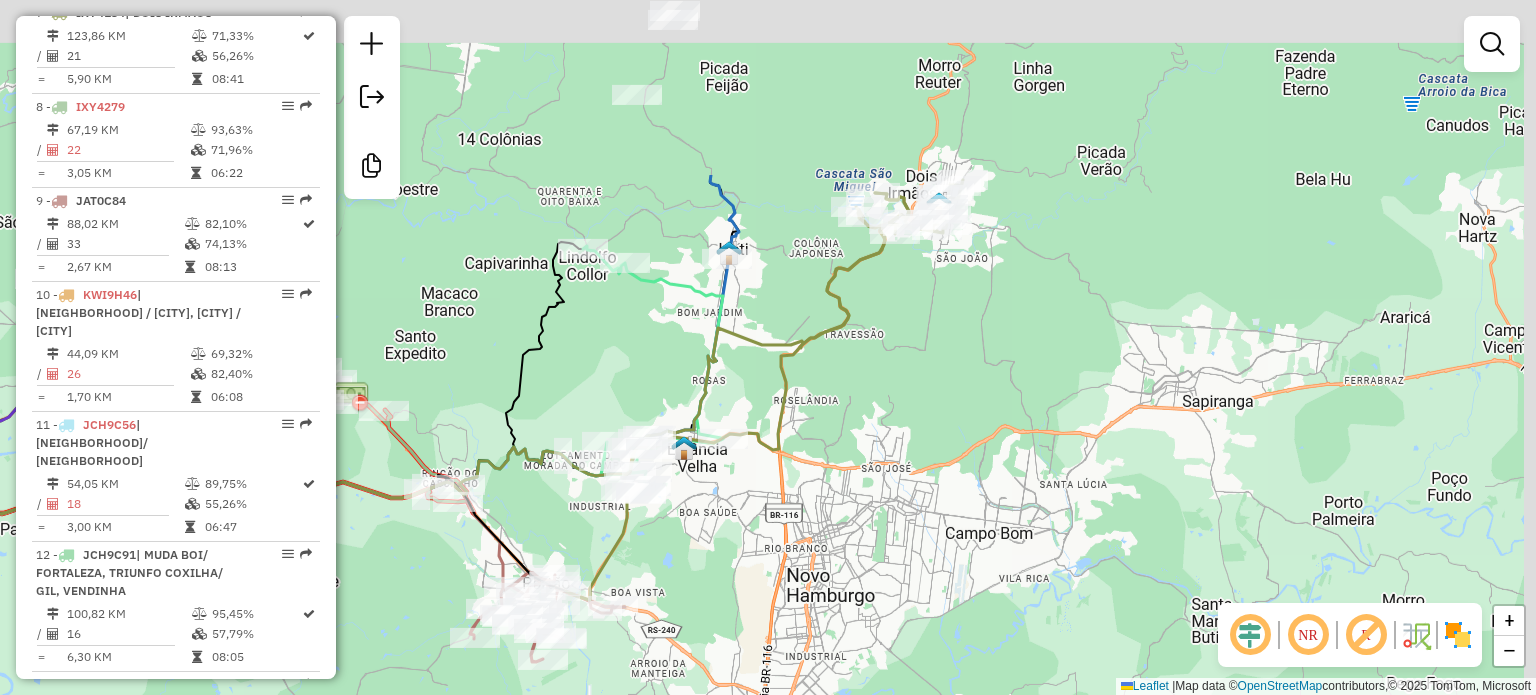 drag, startPoint x: 932, startPoint y: 304, endPoint x: 784, endPoint y: 427, distance: 192.4396 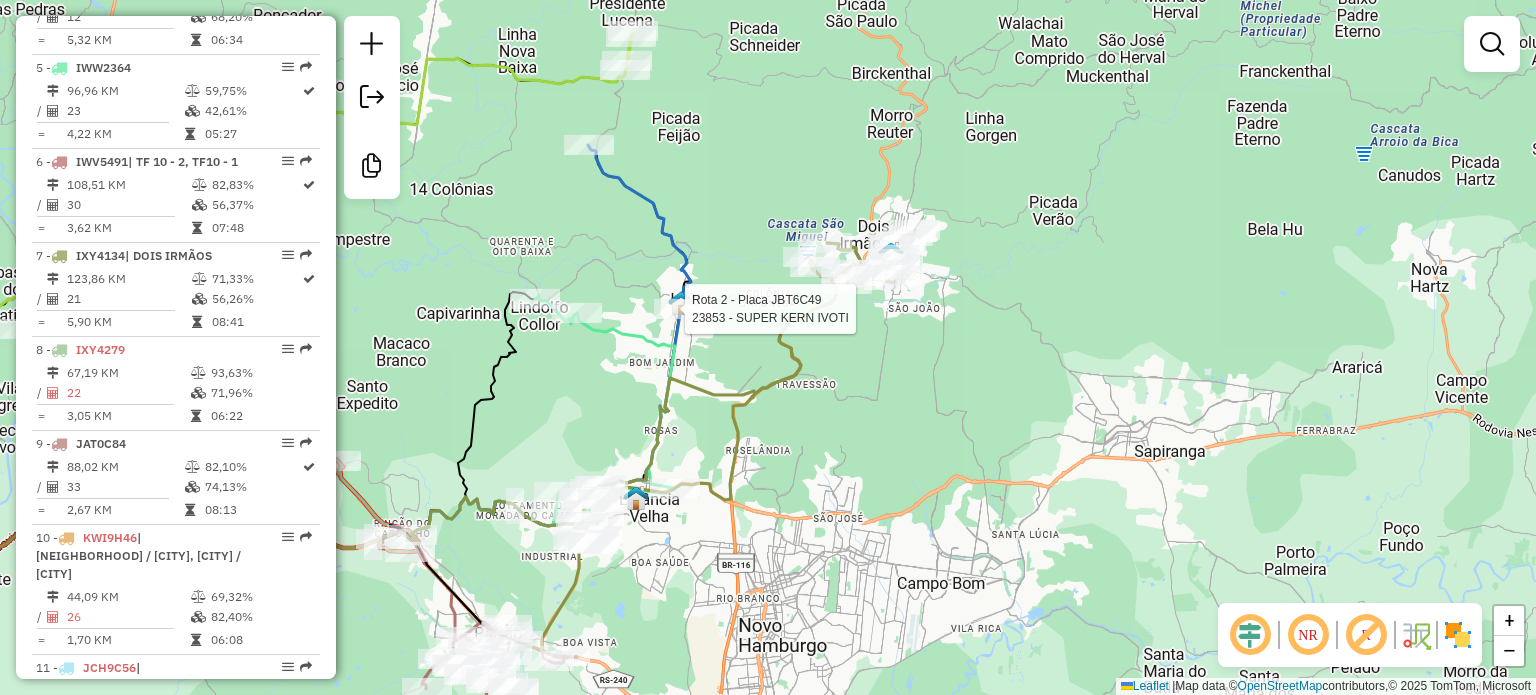 select on "**********" 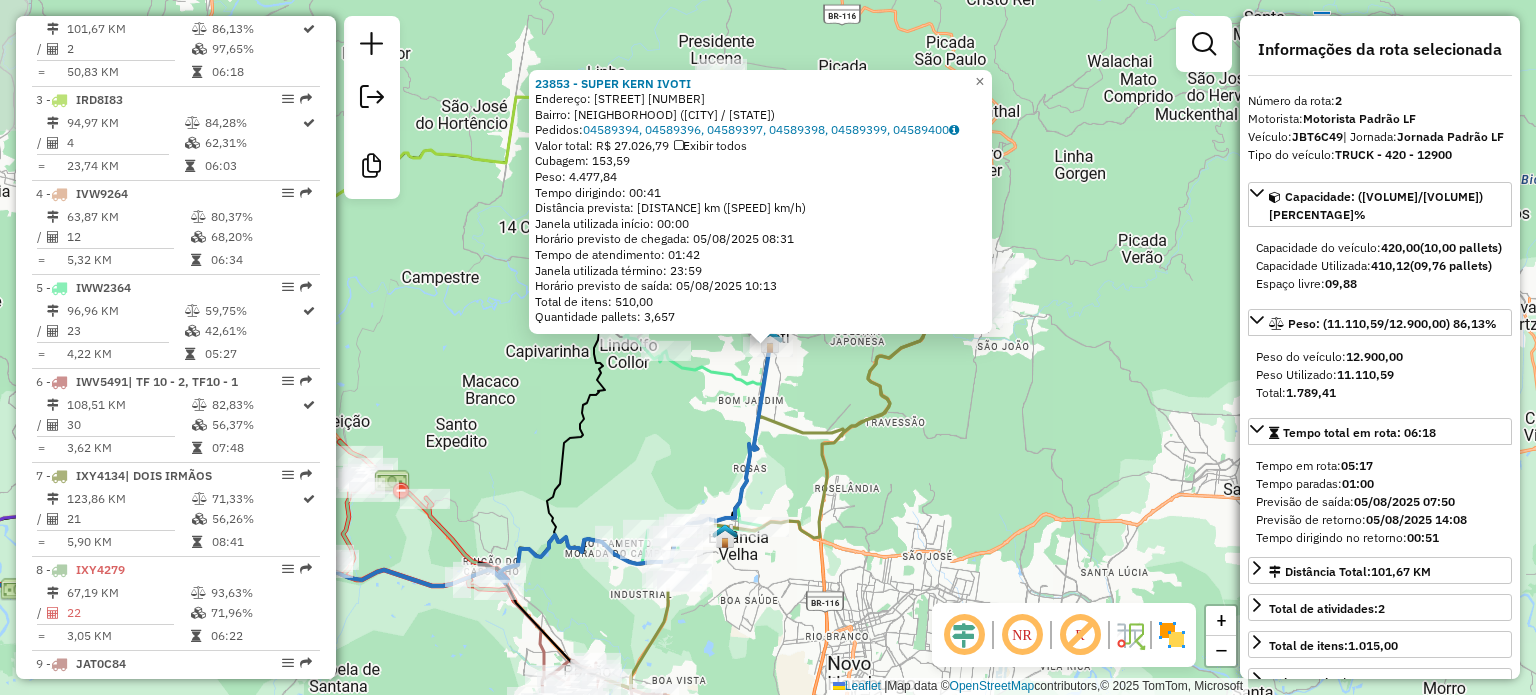 scroll, scrollTop: 899, scrollLeft: 0, axis: vertical 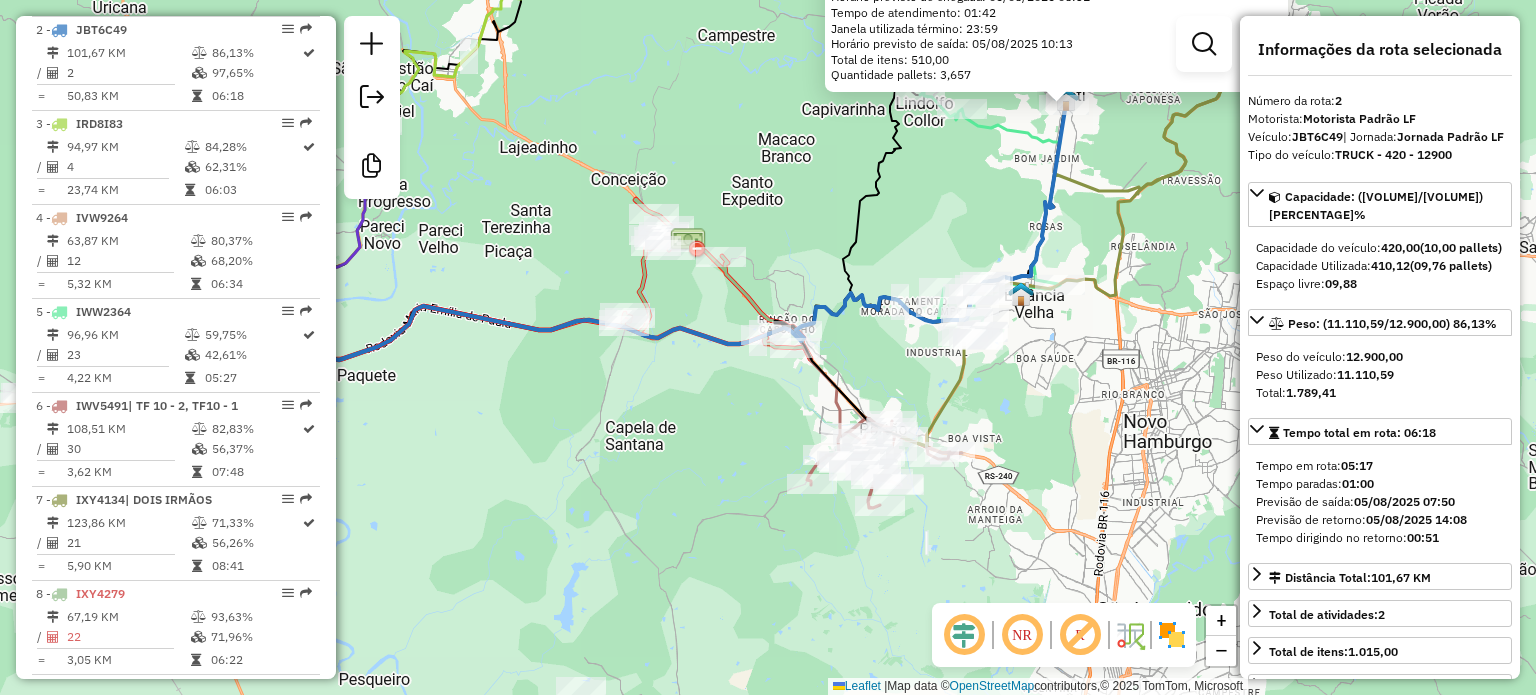 drag, startPoint x: 1061, startPoint y: 262, endPoint x: 1104, endPoint y: 225, distance: 56.727417 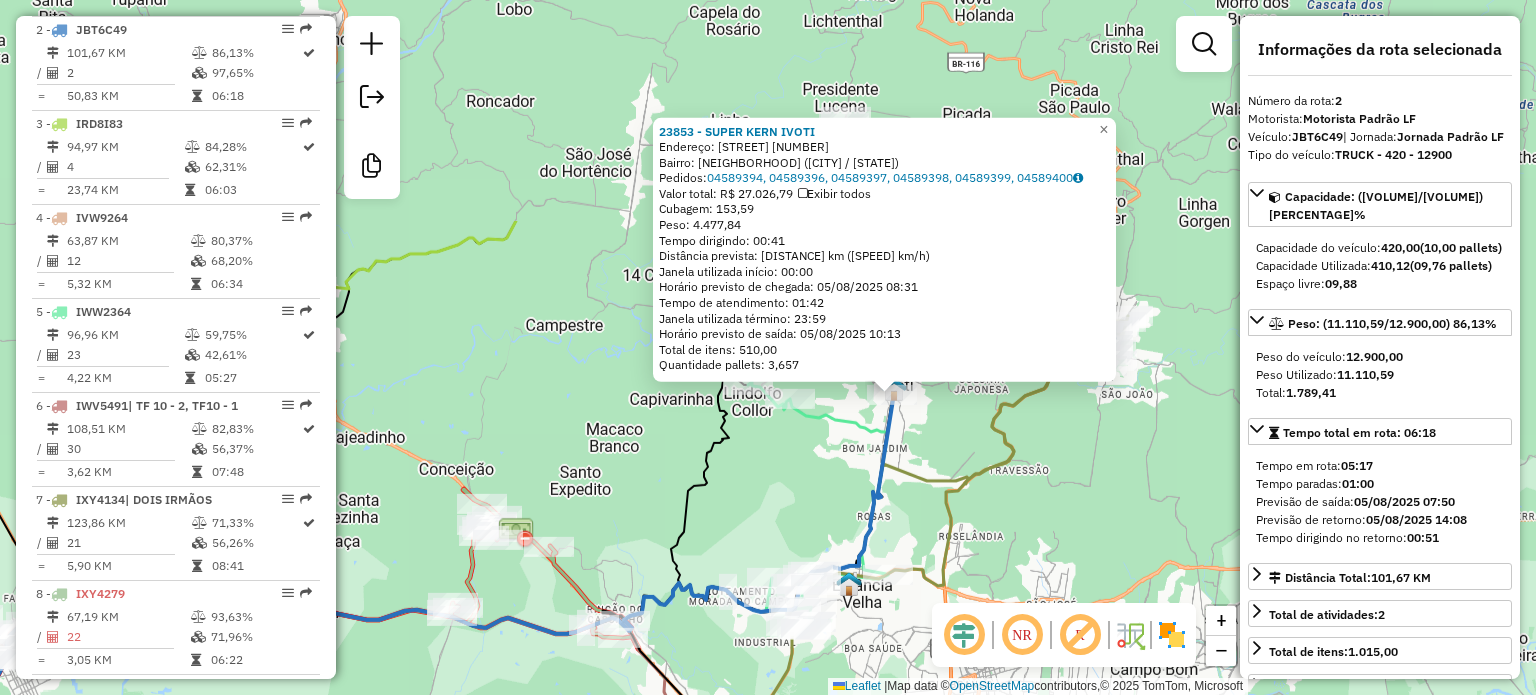 drag, startPoint x: 1120, startPoint y: 217, endPoint x: 944, endPoint y: 515, distance: 346.09247 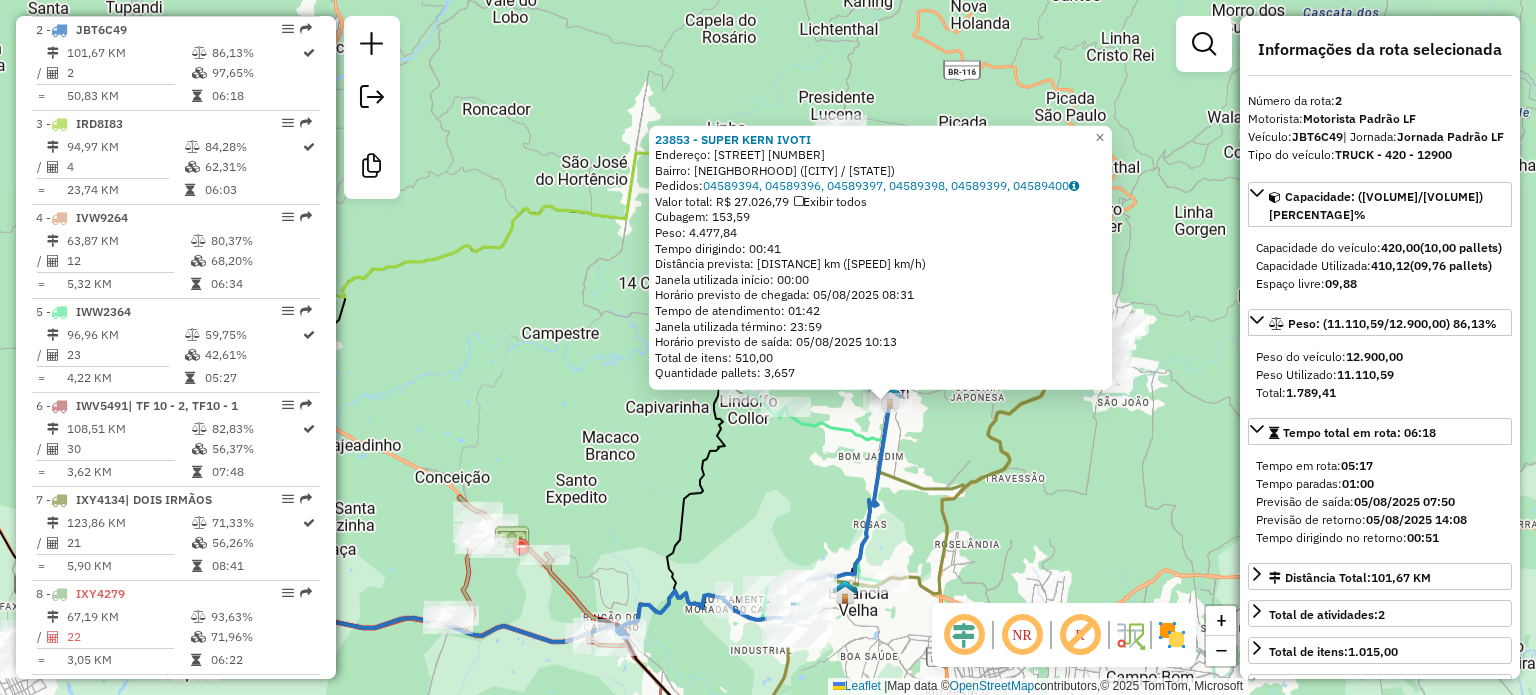 click 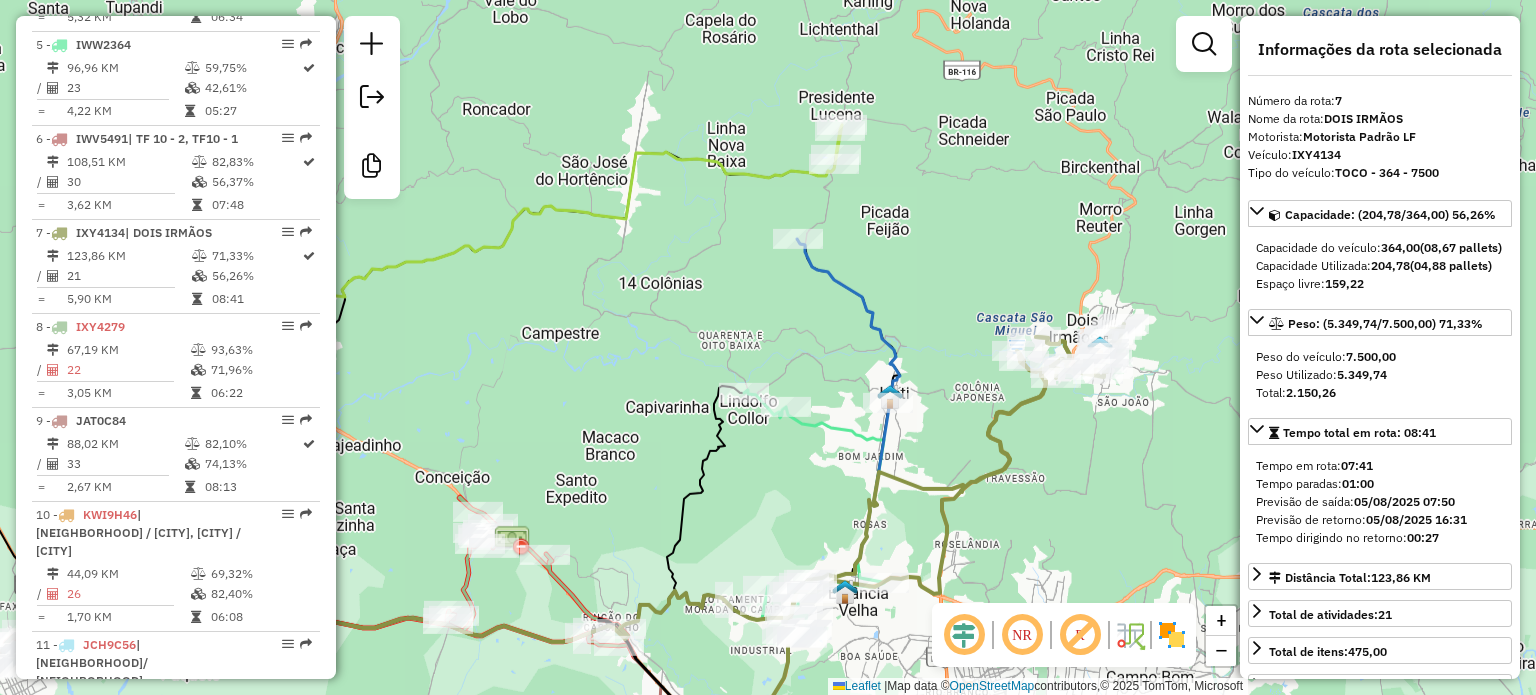 scroll, scrollTop: 1386, scrollLeft: 0, axis: vertical 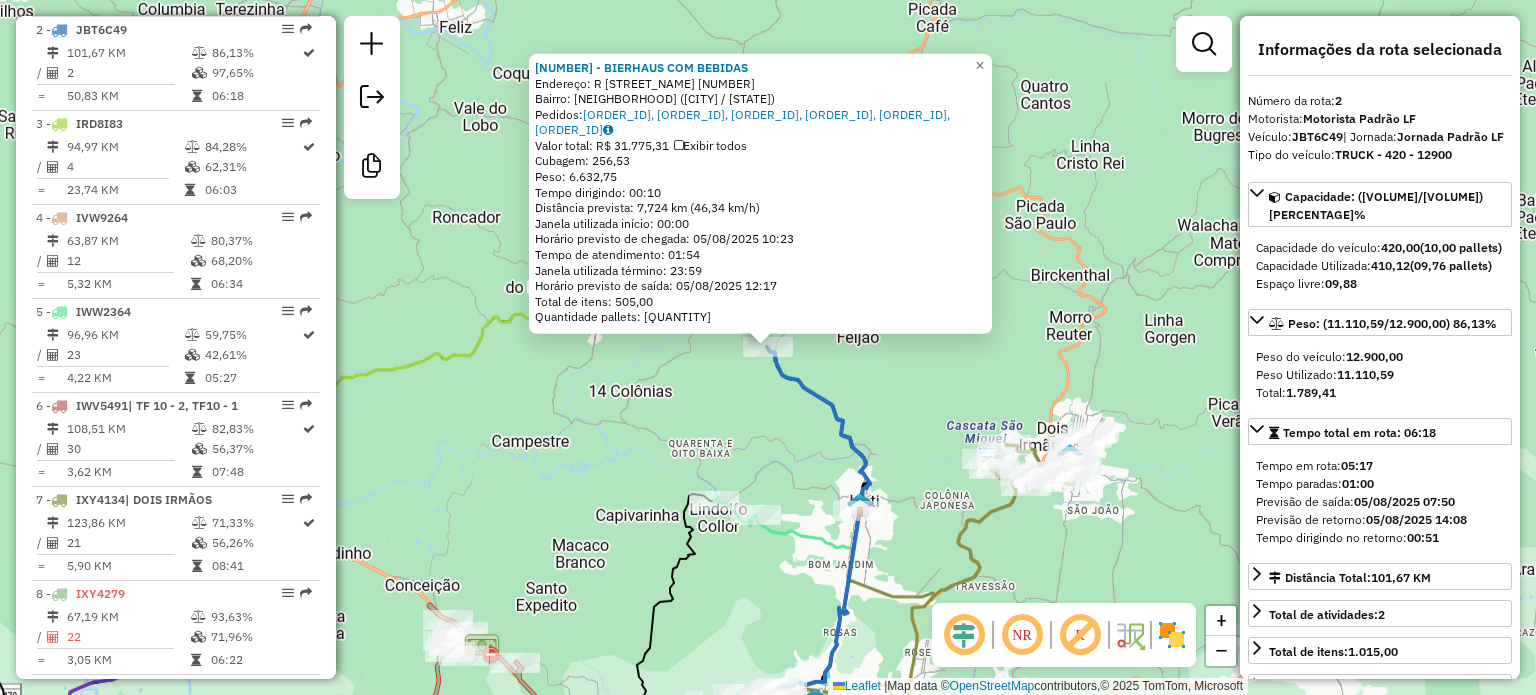 click on "[NUMBER] - BIERHAUS COM BEBIDAS  Endereço: [STREET] [NUMBER]   Bairro: [NEIGHBORHOOD] ([CITY] / [STATE])   Pedidos:  [ORDER_ID], [ORDER_ID], [ORDER_ID], [ORDER_ID], [ORDER_ID], [ORDER_ID]   Valor total: R$ 31.775,31   Exibir todos   Cubagem: 256,53  Peso: 6.632,75  Tempo dirigindo: 00:10   Distância prevista: 7,724 km (46,34 km/h)   Janela utilizada início: 00:00   Horário previsto de chegada: 05/08/2025 10:23   Tempo de atendimento: 01:54   Janela utilizada término: 23:59   Horário previsto de saída: 05/08/2025 12:17   Total de itens: 505,00   Quantidade pallets: 6,108  × Janela de atendimento Grade de atendimento Capacidade Transportadoras Veículos Cliente Pedidos  Rotas Selecione os dias de semana para filtrar as janelas de atendimento  Seg   Ter   Qua   Qui   Sex   Sáb   Dom  Informe o período da janela de atendimento: De: Até:  Filtrar exatamente a janela do cliente  Considerar janela de atendimento padrão  Selecione os dias de semana para filtrar as grades de atendimento  Seg   Ter   Qua   Qui   Sex   Sáb   Dom" 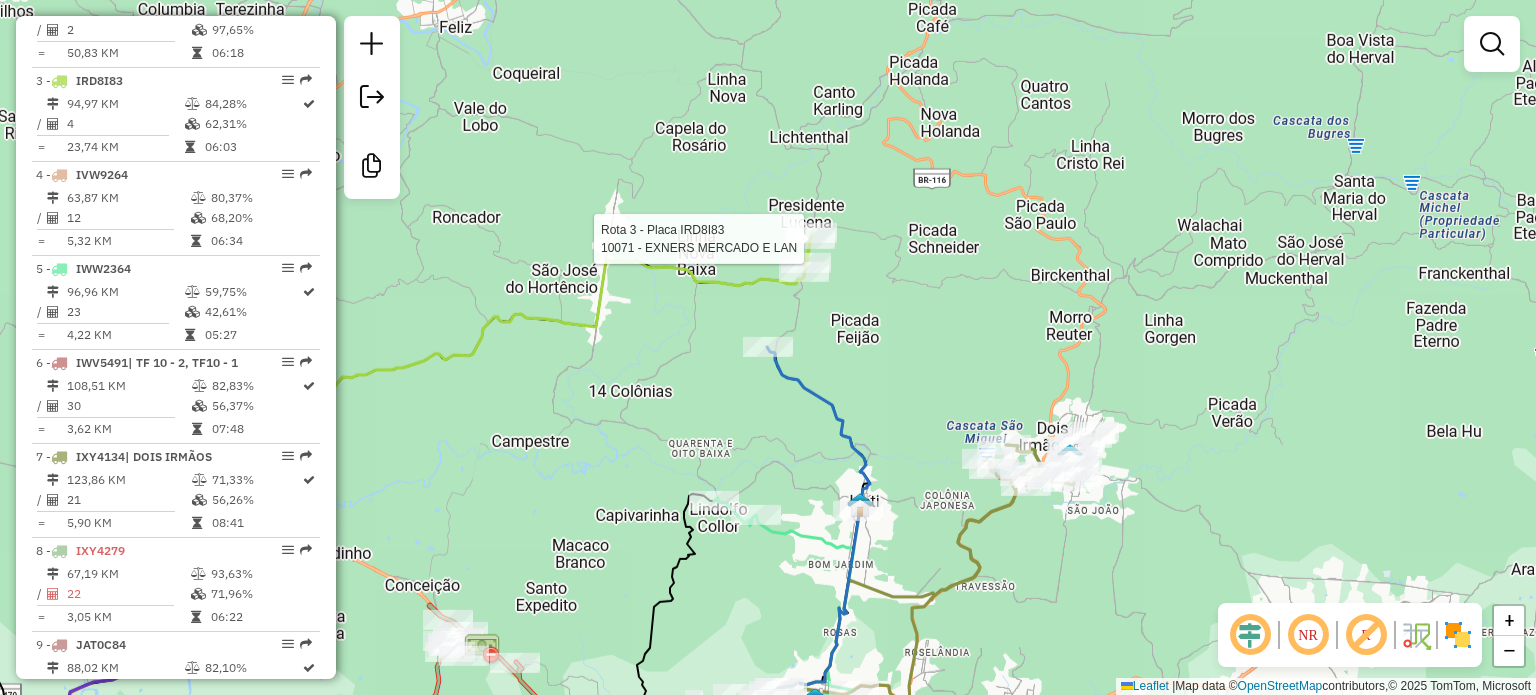 select on "**********" 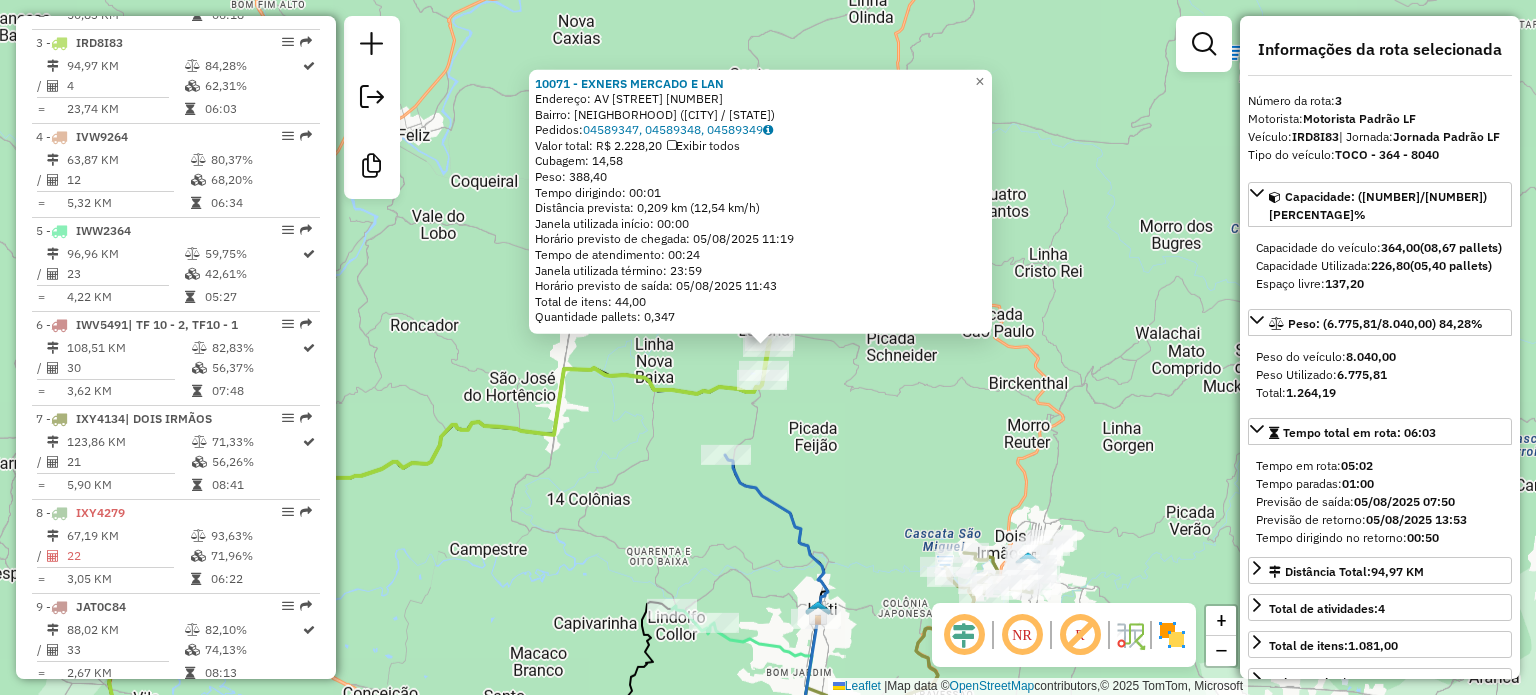 scroll, scrollTop: 992, scrollLeft: 0, axis: vertical 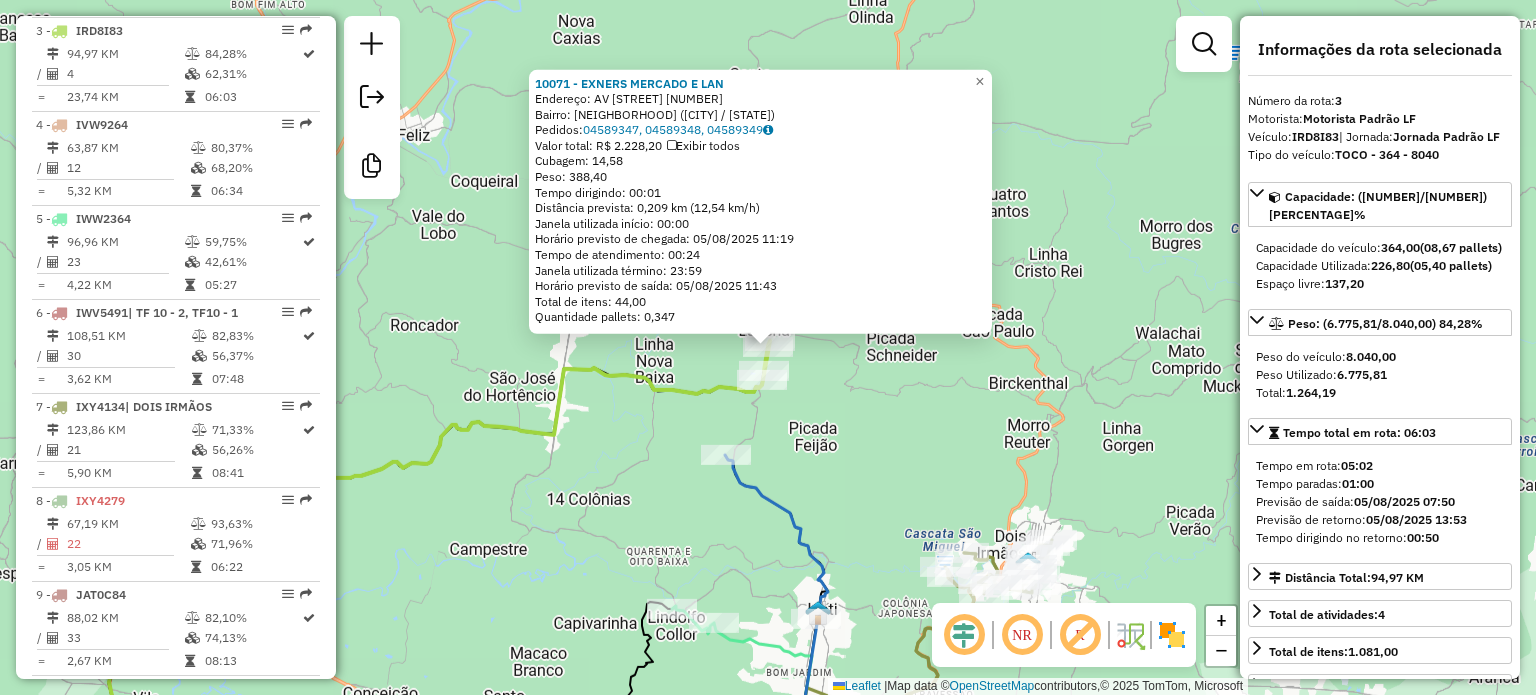 click on "[NUMBER] - [BUSINESS_NAME]  Endereço: AV [STREET] [NUMBER]   Bairro: [NEIGHBORHOOD] ([CITY] / [STATE])   Pedidos:  [ORDER_ID], [ORDER_ID], [ORDER_ID]   Valor total: R$ [PRICE]   Exibir todos   Cubagem: [VOLUME]  Peso: [WEIGHT]  Tempo dirigindo: [TIME]   Distância prevista: [DISTANCE] km ([SPEED] km/h)   Janela utilizada início: [TIME]   Horário previsto de chegada: [DATE] [TIME]   Tempo de atendimento: [TIME]   Janela utilizada término: [TIME]   Horário previsto de saída: [DATE] [TIME]   Total de itens: [QUANTITY]   Quantidade pallets: [QUANTITY]  × Janela de atendimento Grade de atendimento Capacidade Transportadoras Veículos Cliente Pedidos  Rotas Selecione os dias de semana para filtrar as janelas de atendimento  Seg   Ter   Qua   Qui   Sex   Sáb   Dom  Informe o período da janela de atendimento: De: Até:  Filtrar exatamente a janela do cliente  Considerar janela de atendimento padrão  Selecione os dias de semana para filtrar as grades de atendimento  Seg   Ter   Qua   Qui   Sex   Sáb   Dom   Peso mínimo:  De:" 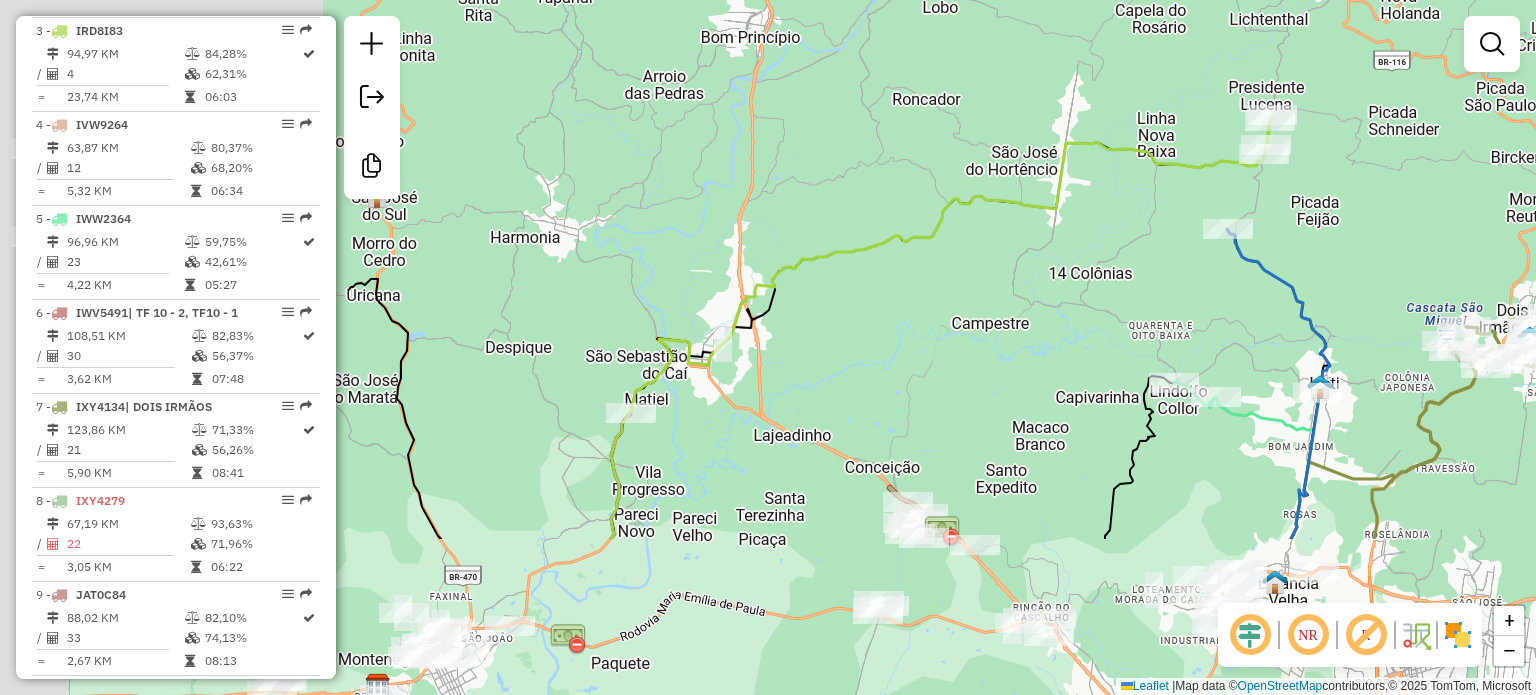 drag, startPoint x: 684, startPoint y: 382, endPoint x: 1080, endPoint y: 211, distance: 431.34326 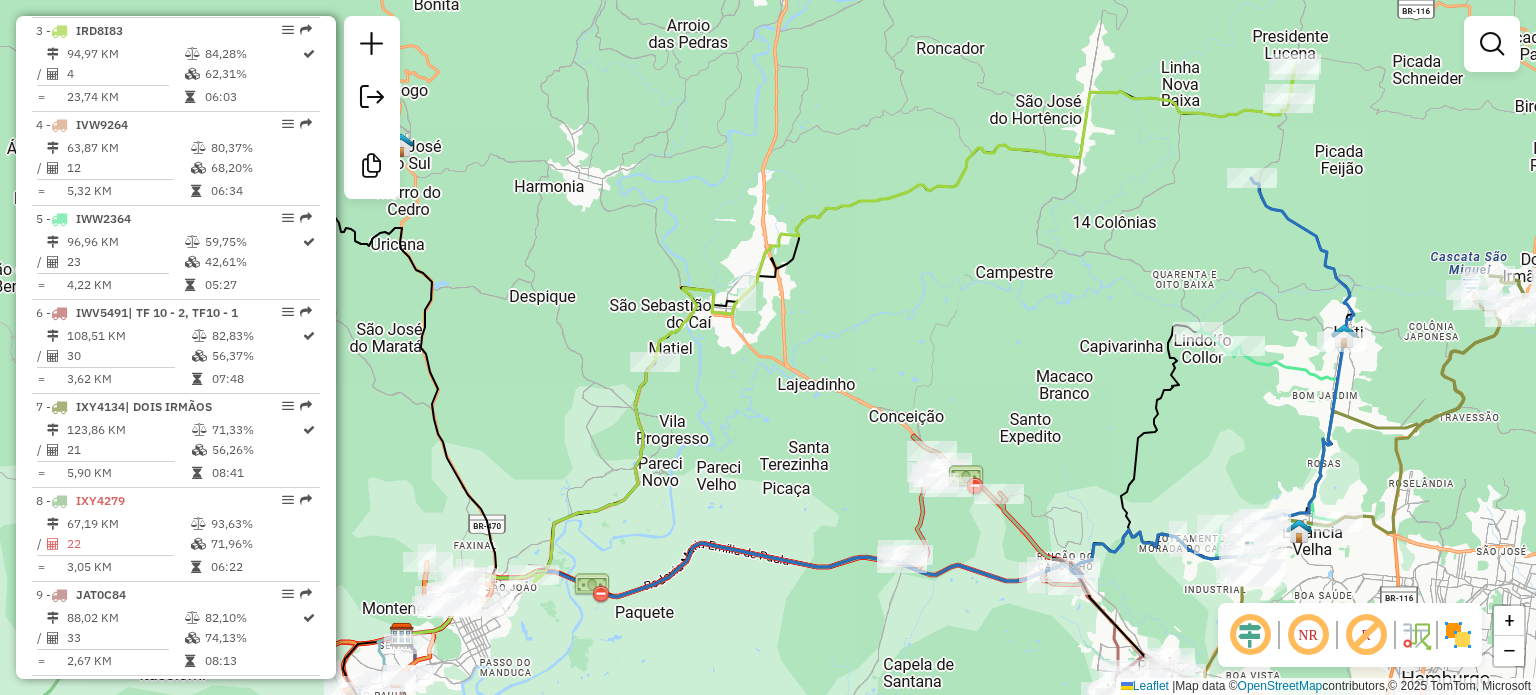 drag, startPoint x: 847, startPoint y: 334, endPoint x: 872, endPoint y: 243, distance: 94.371605 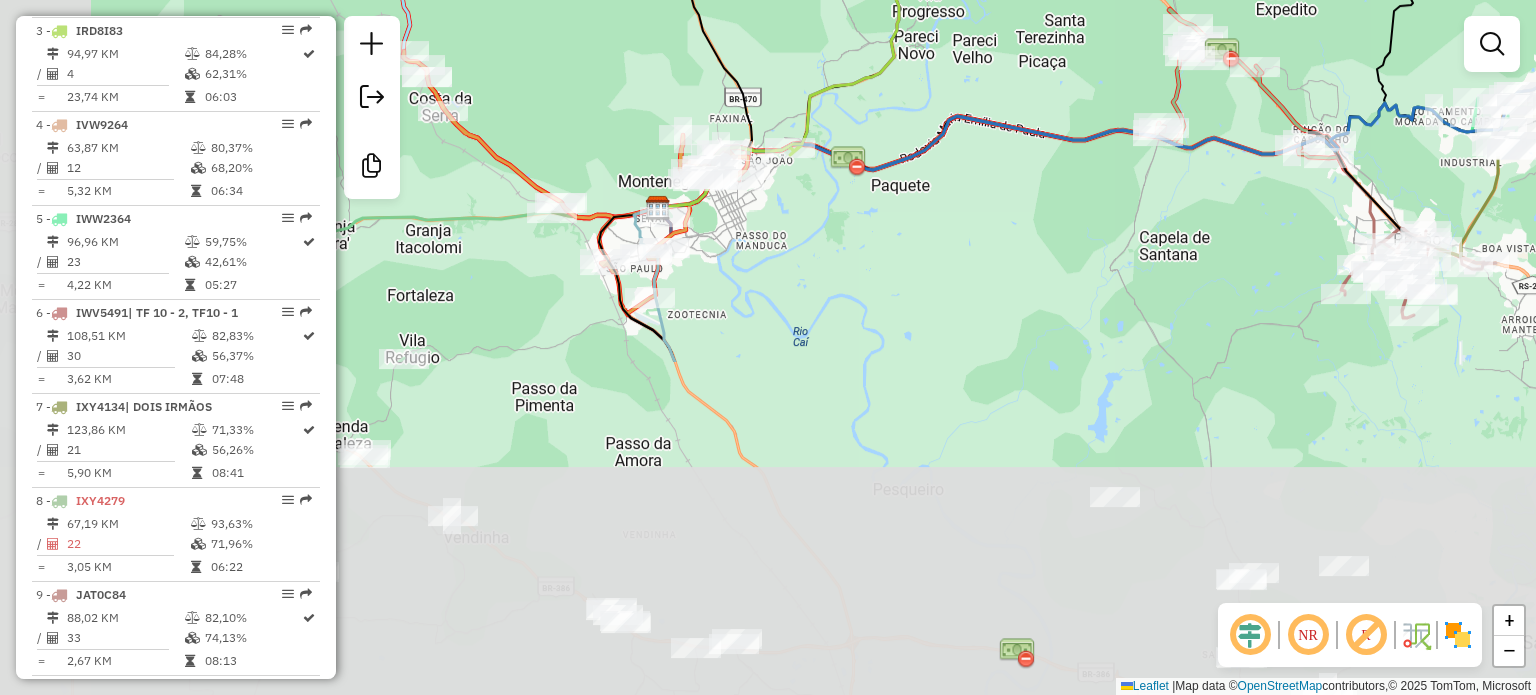 drag, startPoint x: 897, startPoint y: 579, endPoint x: 1120, endPoint y: 201, distance: 438.87698 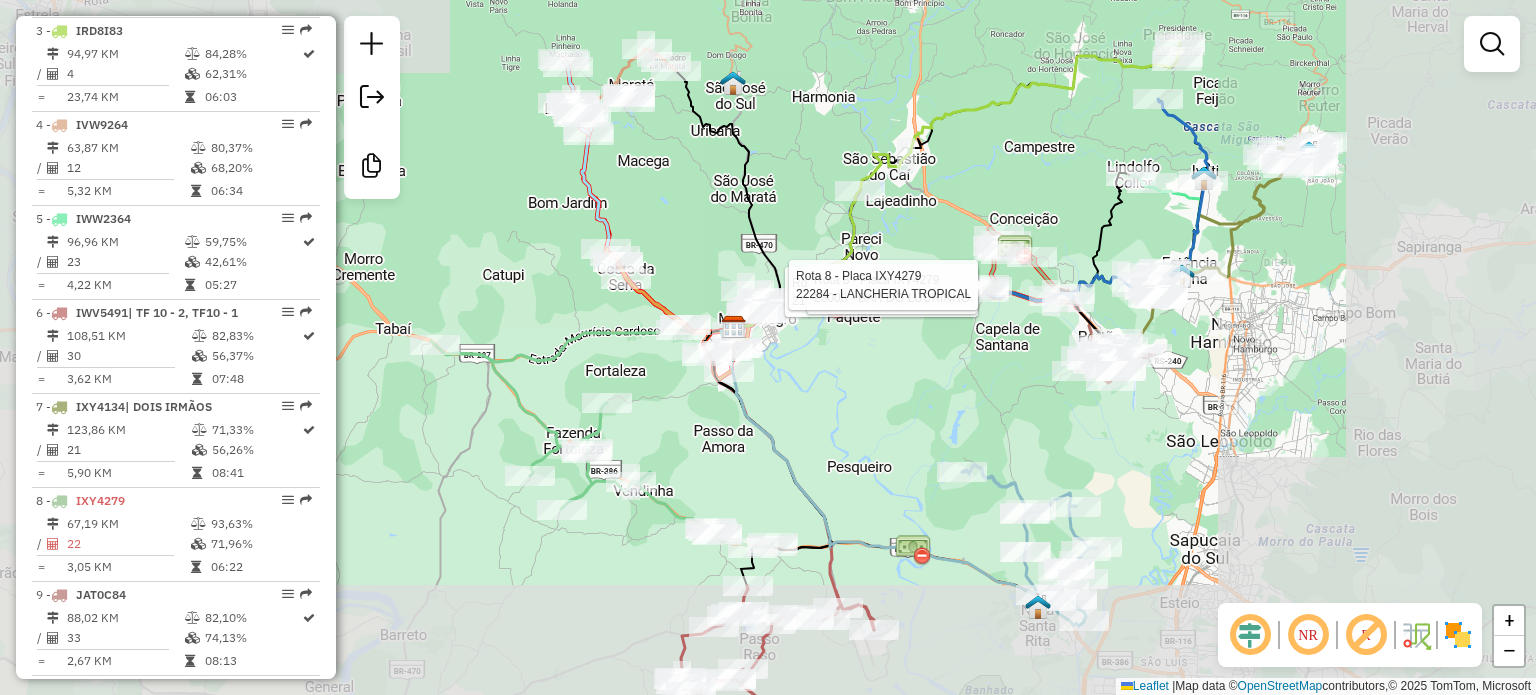 click on "Rota 8 - Placa [PLATE]  [NUMBER] - [NAME] Rota 8 - Placa [PLATE]  [NUMBER] - [NAME] Rota 8 - Placa [PLATE]  [NUMBER] - [NAME] Janela de atendimento Grade de atendimento Capacidade Transportadoras Veículos Cliente Pedidos  Rotas Selecione os dias de semana para filtrar as janelas de atendimento  Seg   Ter   Qua   Qui   Sex   Sáb   Dom  Informe o período da janela de atendimento: De: [TIME] Até: [TIME]  Filtrar exatamente a janela do cliente  Considerar janela de atendimento padrão  Selecione os dias de semana para filtrar as grades de atendimento  Seg   Ter   Qua   Qui   Sex   Sáb   Dom   Peso mínimo:   Peso máximo:   De: [TIME]   Até: [TIME]  Filtrar as atividades entre o tempo de atendimento definido abaixo:  De: [TIME]   Até: [TIME]   Considerar capacidade total dos clientes não roteirizados Transportadora: [NAME] Veículo: [NAME] +" 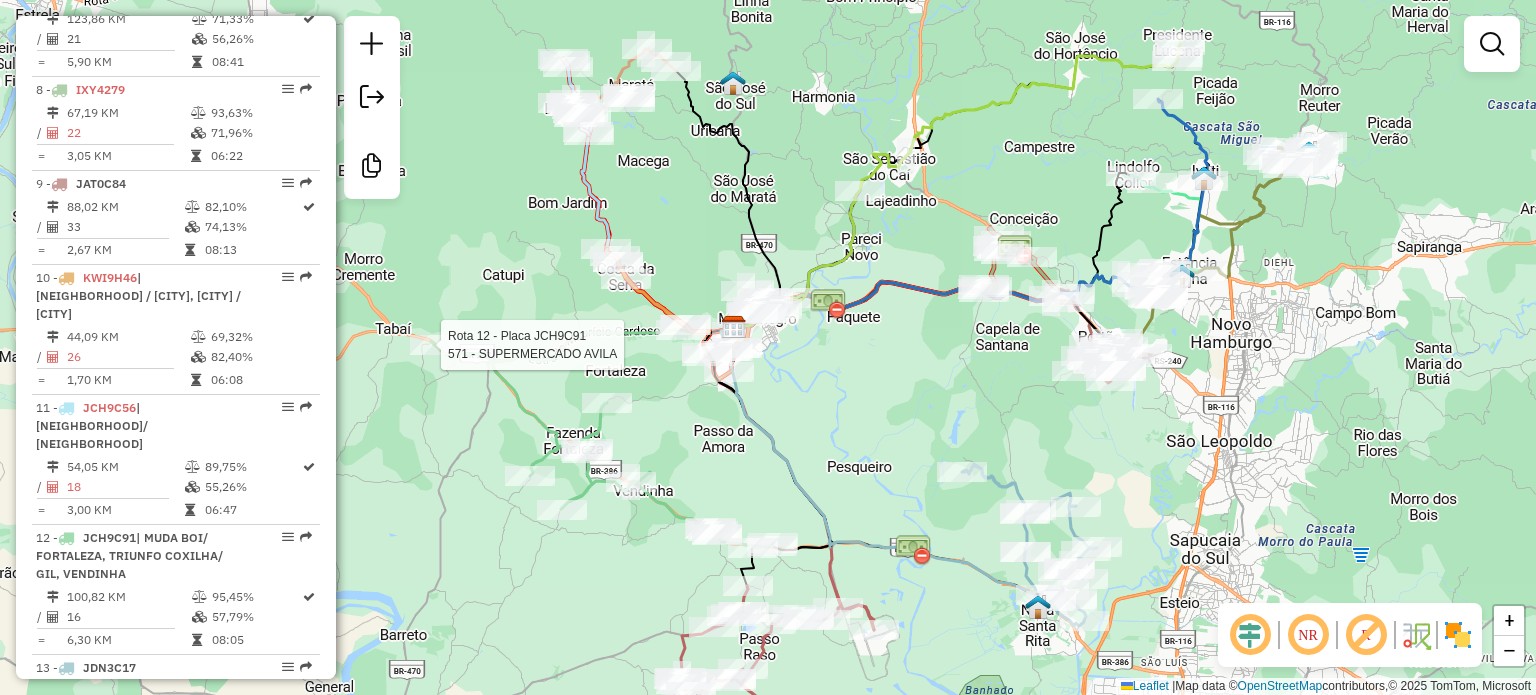 select on "**********" 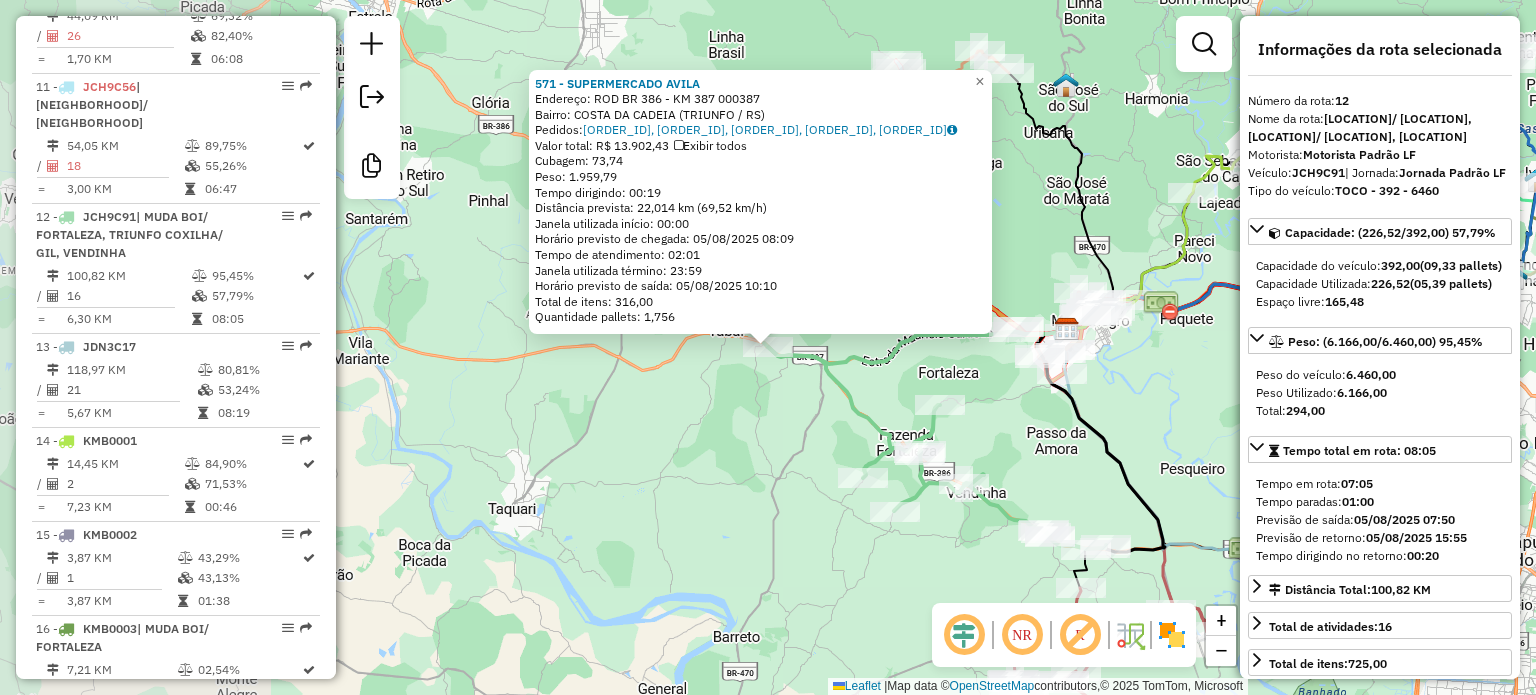 scroll, scrollTop: 1896, scrollLeft: 0, axis: vertical 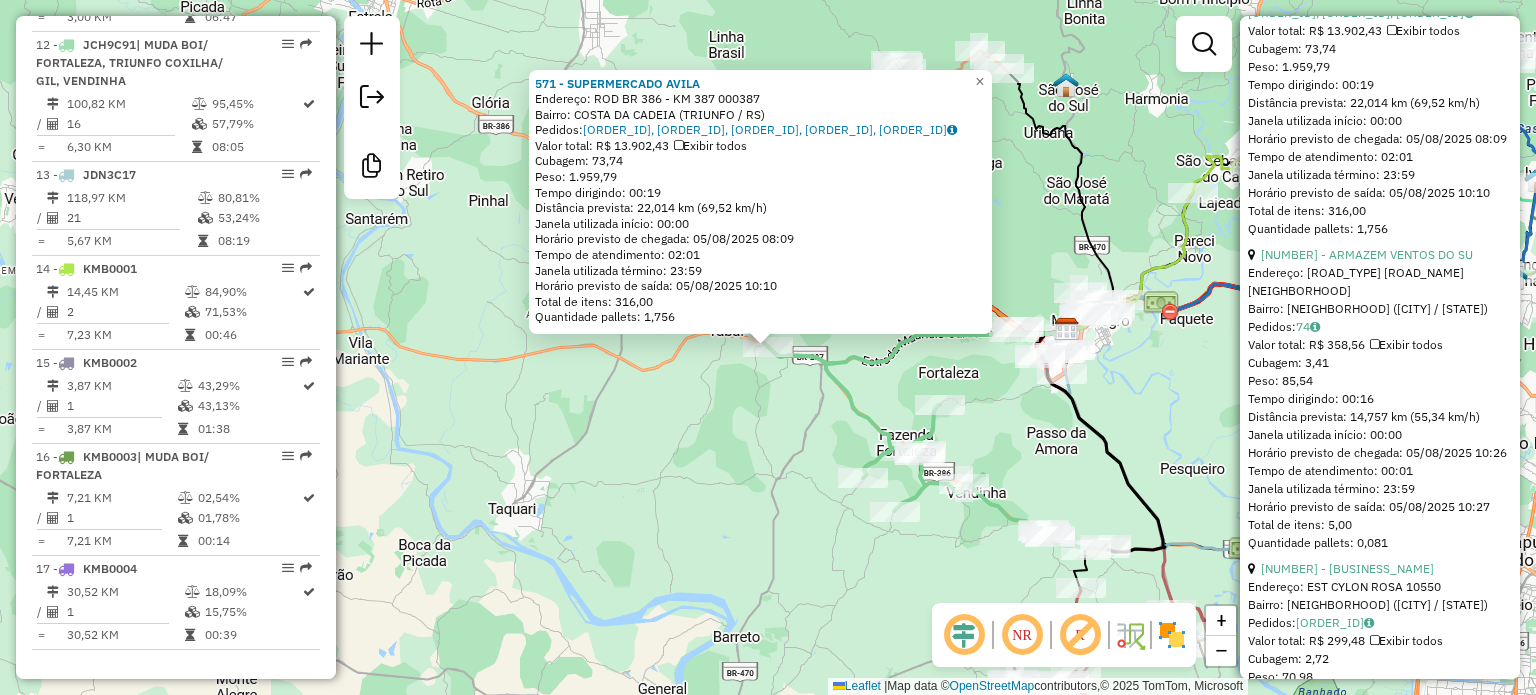 click 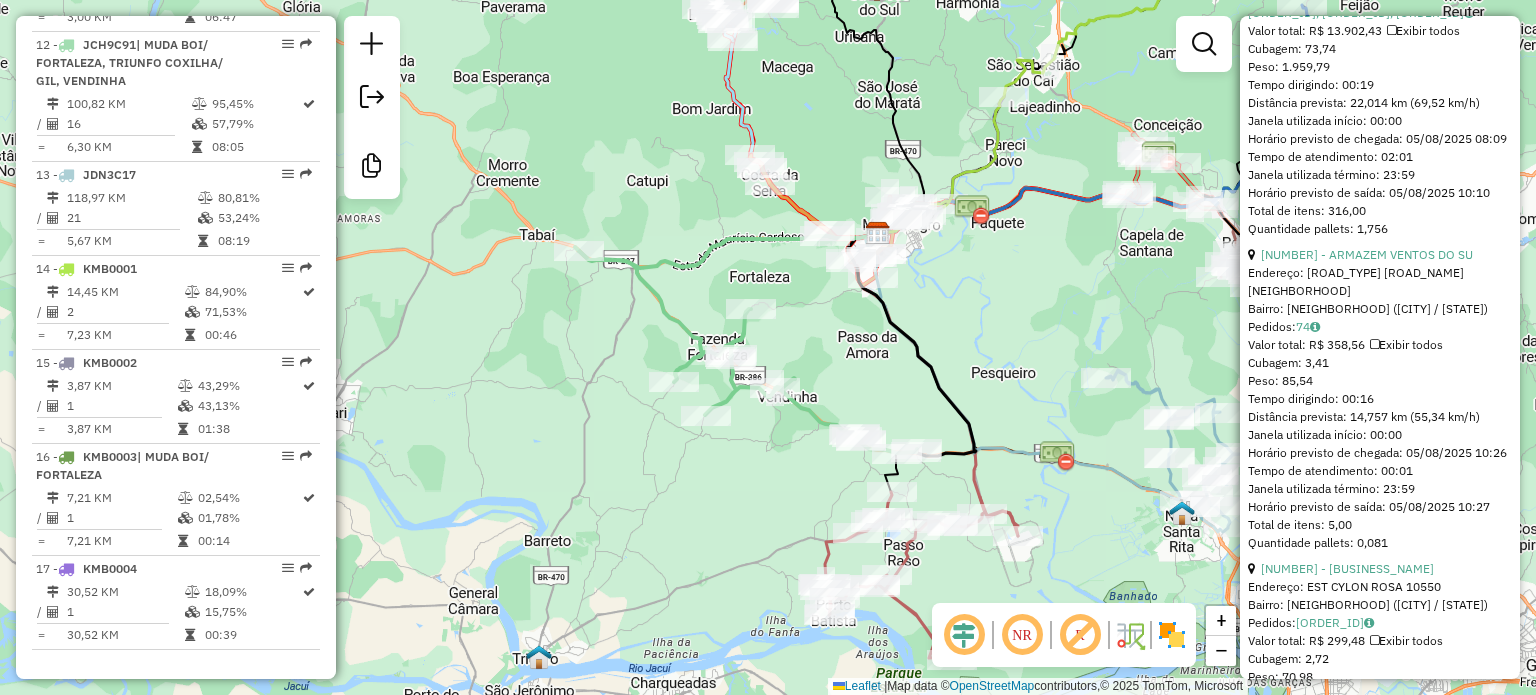 drag, startPoint x: 1075, startPoint y: 435, endPoint x: 882, endPoint y: 337, distance: 216.45554 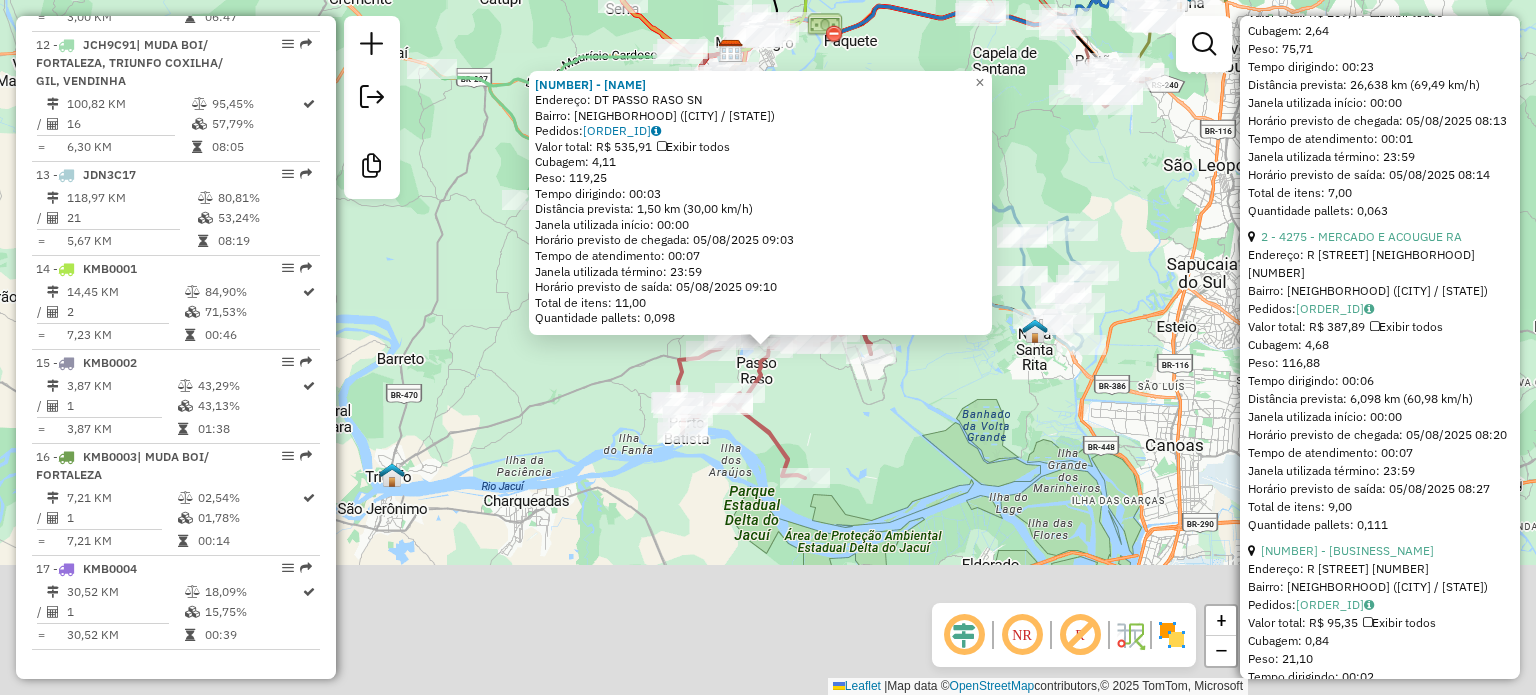 scroll, scrollTop: 964, scrollLeft: 0, axis: vertical 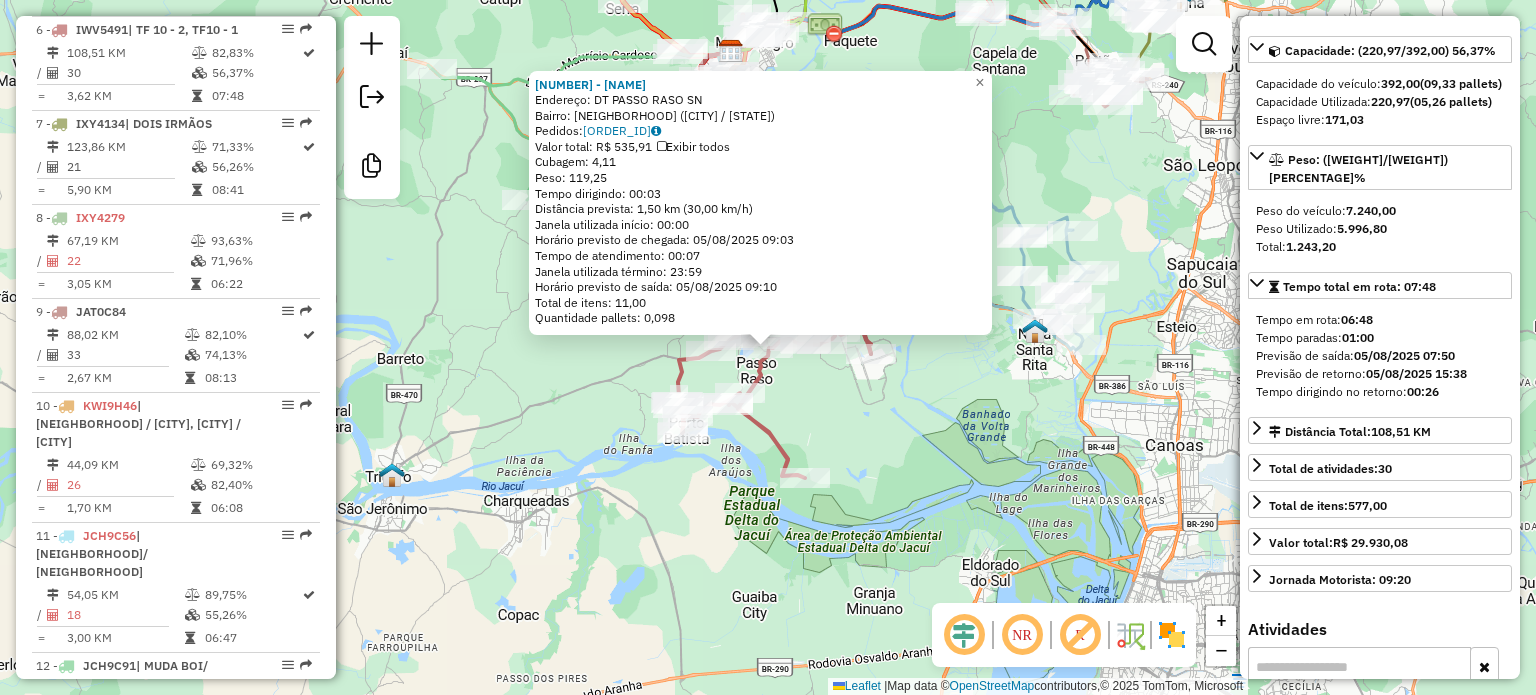 click on "[NUMBER] - [BUSINESS_NAME]  Endereço: DT [STREET] SN   Bairro: [NEIGHBORHOOD] ([CITY] / [STATE])   Pedidos:  [ORDER_ID]   Valor total: R$ [PRICE]   Exibir todos   Cubagem: [VOLUME]  Peso: [WEIGHT]  Tempo dirigindo: [TIME]   Distância prevista: [DISTANCE] km ([SPEED] km/h)   Janela utilizada início: [TIME]   Horário previsto de chegada: [DATE] [TIME]   Tempo de atendimento: [TIME]   Janela utilizada término: [TIME]   Horário previsto de saída: [DATE] [TIME]   Total de itens: [QUANTITY]   Quantidade pallets: [QUANTITY]  × Janela de atendimento Grade de atendimento Capacidade Transportadoras Veículos Cliente Pedidos  Rotas Selecione os dias de semana para filtrar as janelas de atendimento  Seg   Ter   Qua   Qui   Sex   Sáb   Dom  Informe o período da janela de atendimento: De: Até:  Filtrar exatamente a janela do cliente  Considerar janela de atendimento padrão  Selecione os dias de semana para filtrar as grades de atendimento  Seg   Ter   Qua   Qui   Sex   Sáb   Dom   Considerar clientes sem dia de atendimento cadastrado  De:   De:" 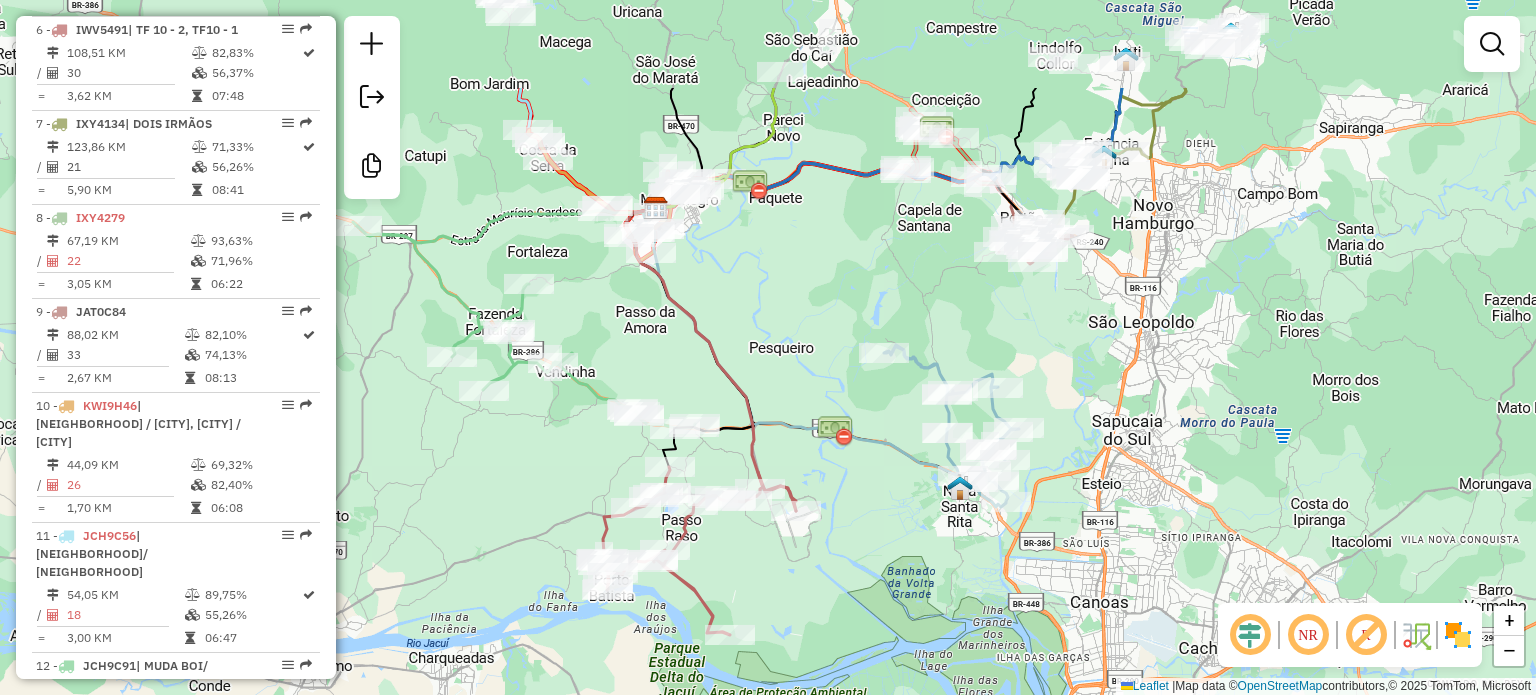 drag, startPoint x: 896, startPoint y: 420, endPoint x: 821, endPoint y: 577, distance: 173.99425 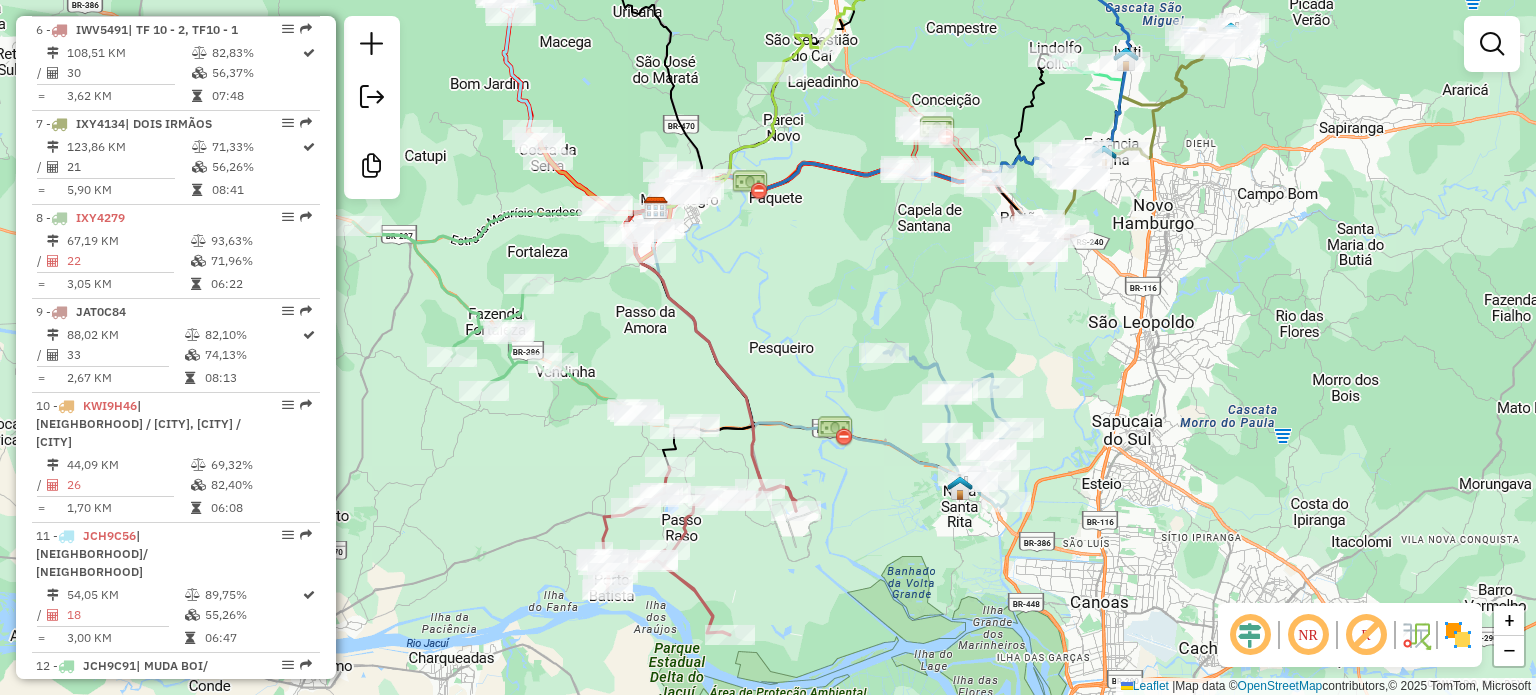 click on "Janela de atendimento Grade de atendimento Capacidade Transportadoras Veículos Cliente Pedidos  Rotas Selecione os dias de semana para filtrar as janelas de atendimento  Seg   Ter   Qua   Qui   Sex   Sáb   Dom  Informe o período da janela de atendimento: De: Até:  Filtrar exatamente a janela do cliente  Considerar janela de atendimento padrão  Selecione os dias de semana para filtrar as grades de atendimento  Seg   Ter   Qua   Qui   Sex   Sáb   Dom   Considerar clientes sem dia de atendimento cadastrado  Clientes fora do dia de atendimento selecionado Filtrar as atividades entre os valores definidos abaixo:  Peso mínimo:   Peso máximo:   Cubagem mínima:   Cubagem máxima:   De:   Até:  Filtrar as atividades entre o tempo de atendimento definido abaixo:  De:   Até:   Considerar capacidade total dos clientes não roteirizados Transportadora: Selecione um ou mais itens Tipo de veículo: Selecione um ou mais itens Veículo: Selecione um ou mais itens Motorista: Selecione um ou mais itens Nome: Rótulo:" 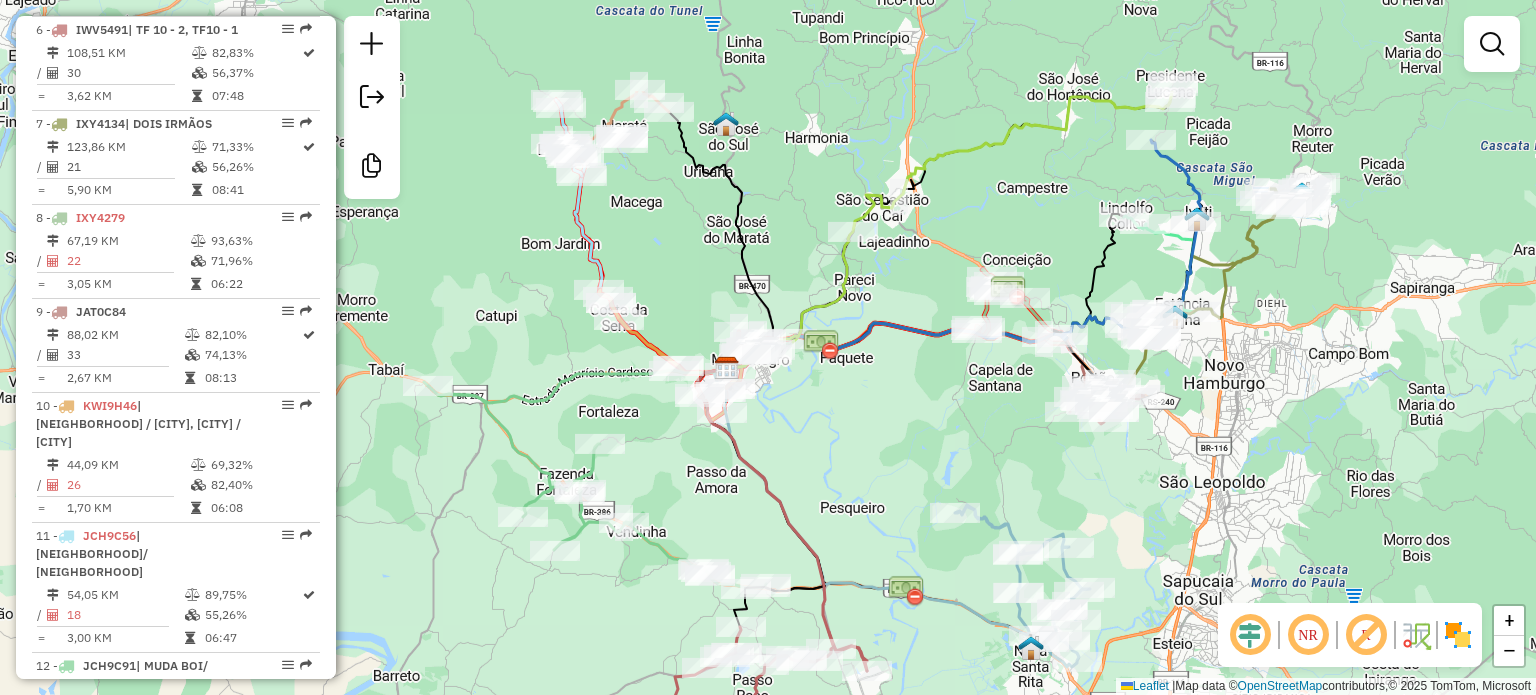 drag, startPoint x: 763, startPoint y: 371, endPoint x: 816, endPoint y: 467, distance: 109.65856 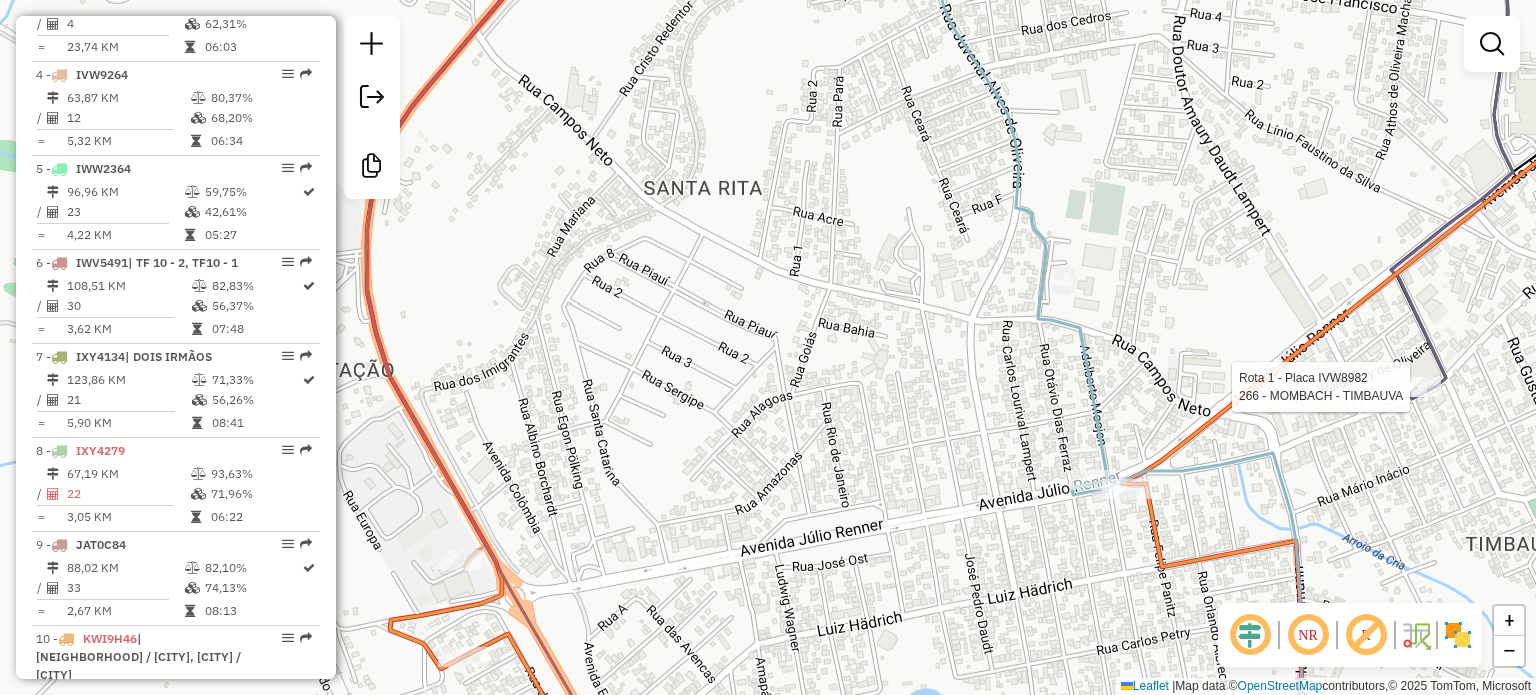 select on "**********" 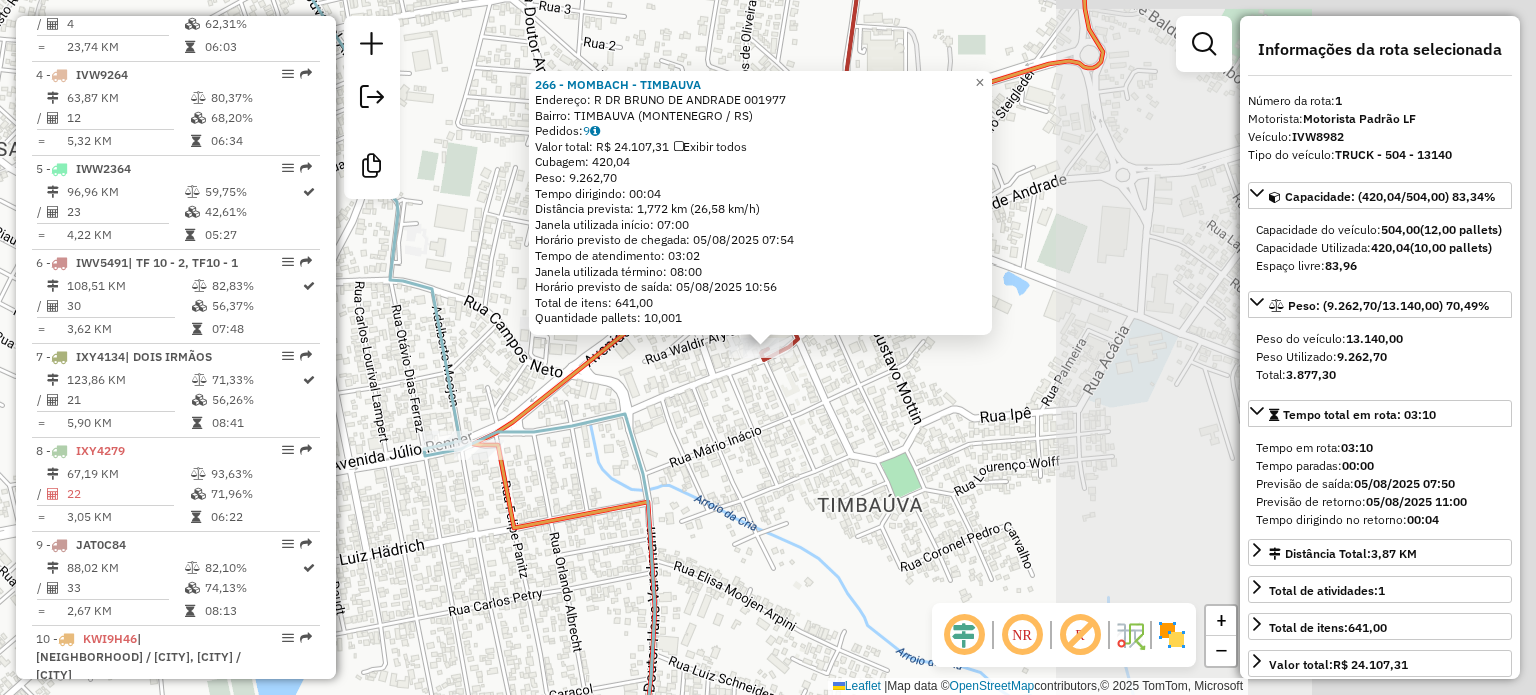scroll, scrollTop: 806, scrollLeft: 0, axis: vertical 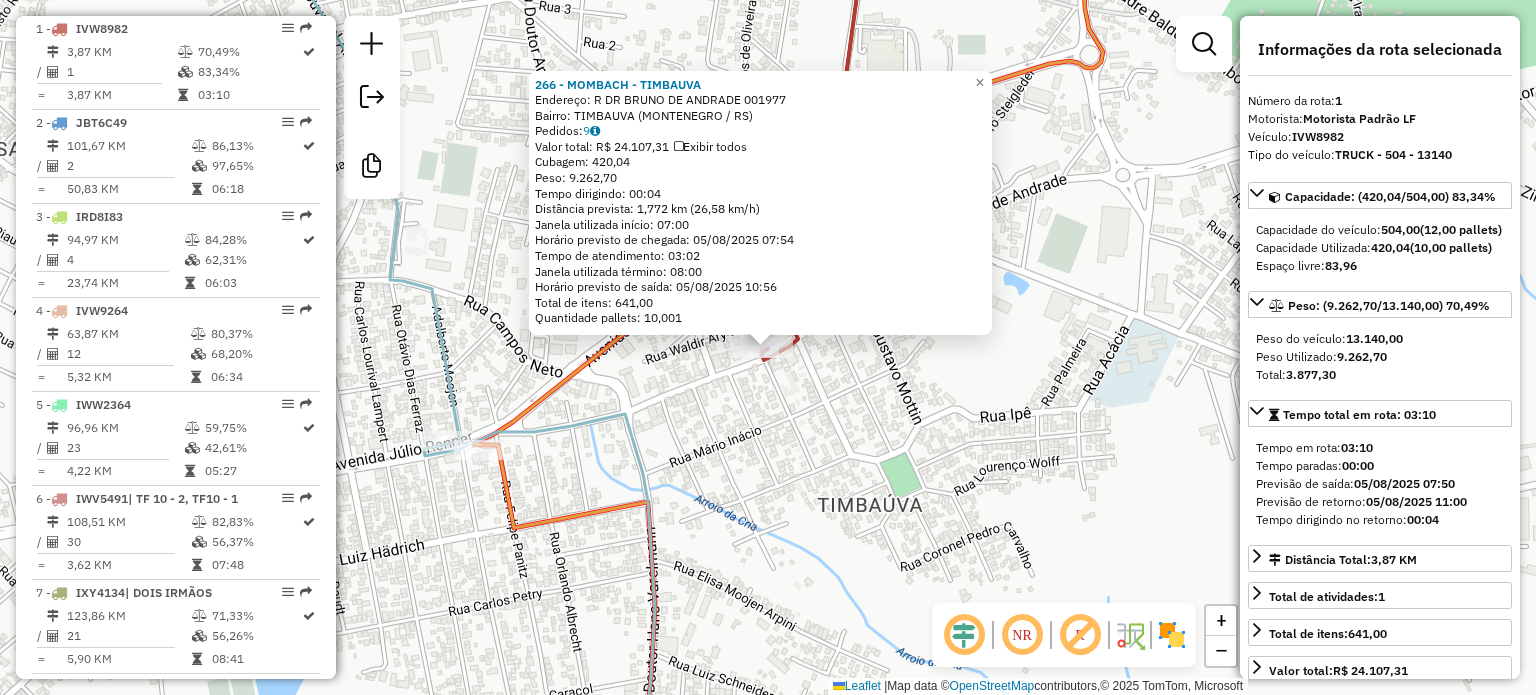 click on "[NUMBER] - [BUSINESS_NAME]  Endereço: R [STREET] [NUMBER]   Bairro: [NEIGHBORHOOD] ([CITY] / [STATE])   Pedidos:  [ORDER_ID]   Valor total: R$ [PRICE]   Exibir todos   Cubagem: [VOLUME]  Peso: [WEIGHT]  Tempo dirigindo: [TIME]   Distância prevista: [DISTANCE] km ([SPEED] km/h)   Janela utilizada início: [TIME]   Horário previsto de chegada: [DATE] [TIME]   Tempo de atendimento: [TIME]   Janela utilizada término: [TIME]   Horário previsto de saída: [DATE] [TIME]   Total de itens: [QUANTITY]   Quantidade pallets: [QUANTITY]  × Janela de atendimento Grade de atendimento Capacidade Transportadoras Veículos Cliente Pedidos  Rotas Selecione os dias de semana para filtrar as janelas de atendimento  Seg   Ter   Qua   Qui   Sex   Sáb   Dom  Informe o período da janela de atendimento: De: Até:  Filtrar exatamente a janela do cliente  Considerar janela de atendimento padrão  Selecione os dias de semana para filtrar as grades de atendimento  Seg   Ter   Qua   Qui   Sex   Sáb   Dom   Peso mínimo:   Peso máximo:   De:   Até:" 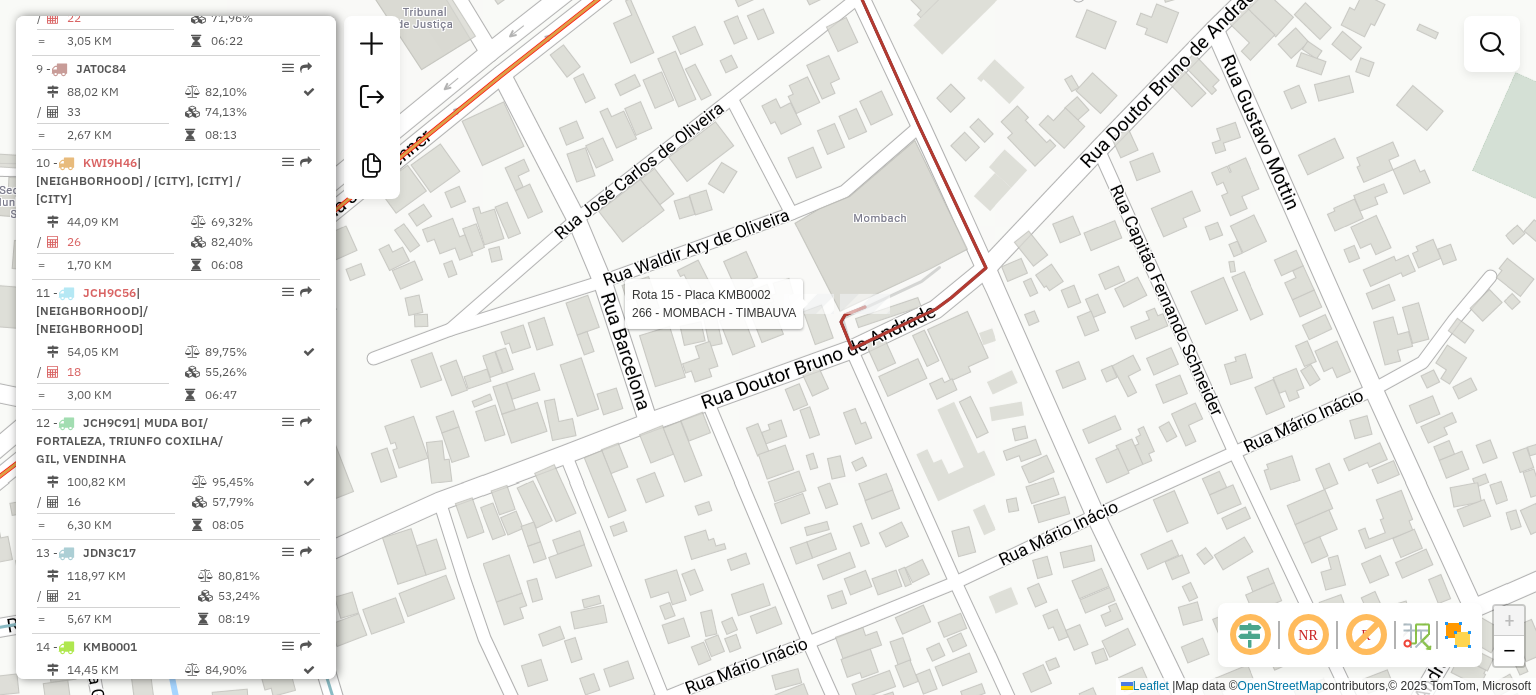 select on "**********" 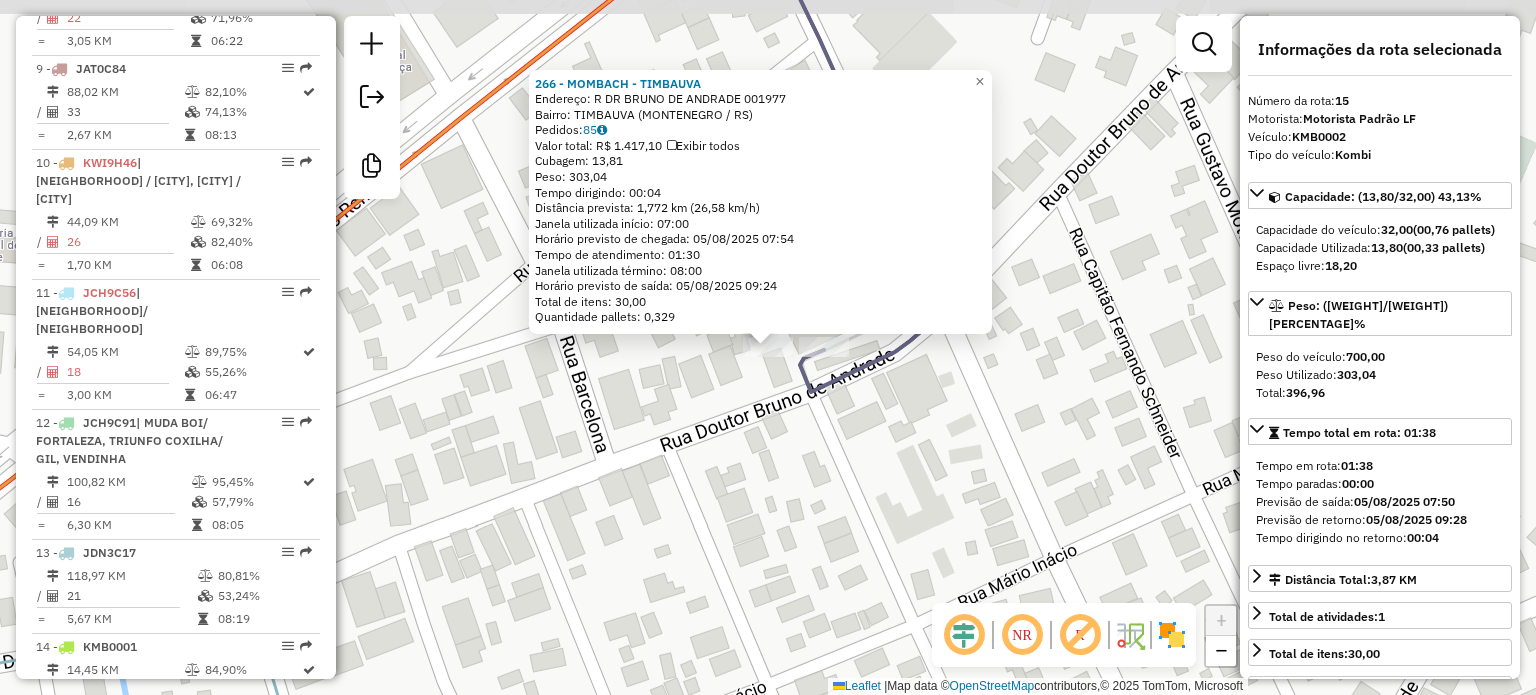 scroll, scrollTop: 1896, scrollLeft: 0, axis: vertical 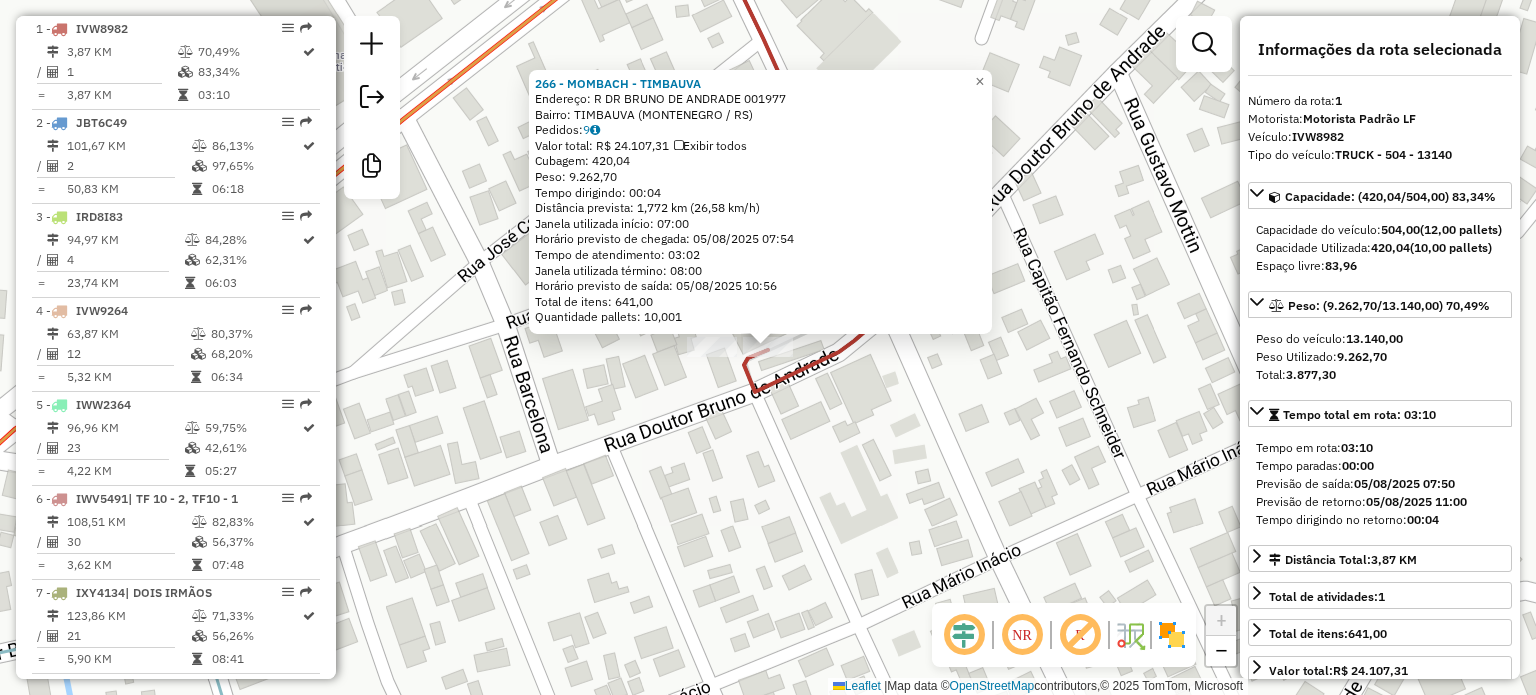 click on "[NUMBER] - [BUSINESS_NAME]  Endereço: R [STREET] [NUMBER]   Bairro: [NEIGHBORHOOD] ([CITY] / [STATE])   Pedidos:  [ORDER_ID]   Valor total: R$ [PRICE]   Exibir todos   Cubagem: [VOLUME]  Peso: [WEIGHT]  Tempo dirigindo: [TIME]   Distância prevista: [DISTANCE] km ([SPEED] km/h)   Janela utilizada início: [TIME]   Horário previsto de chegada: [DATE] [TIME]   Tempo de atendimento: [TIME]   Janela utilizada término: [TIME]   Horário previsto de saída: [DATE] [TIME]   Total de itens: [QUANTITY]   Quantidade pallets: [QUANTITY]  × Janela de atendimento Grade de atendimento Capacidade Transportadoras Veículos Cliente Pedidos  Rotas Selecione os dias de semana para filtrar as janelas de atendimento  Seg   Ter   Qua   Qui   Sex   Sáb   Dom  Informe o período da janela de atendimento: De: Até:  Filtrar exatamente a janela do cliente  Considerar janela de atendimento padrão  Selecione os dias de semana para filtrar as grades de atendimento  Seg   Ter   Qua   Qui   Sex   Sáb   Dom   Peso mínimo:   Peso máximo:   De:   Até:" 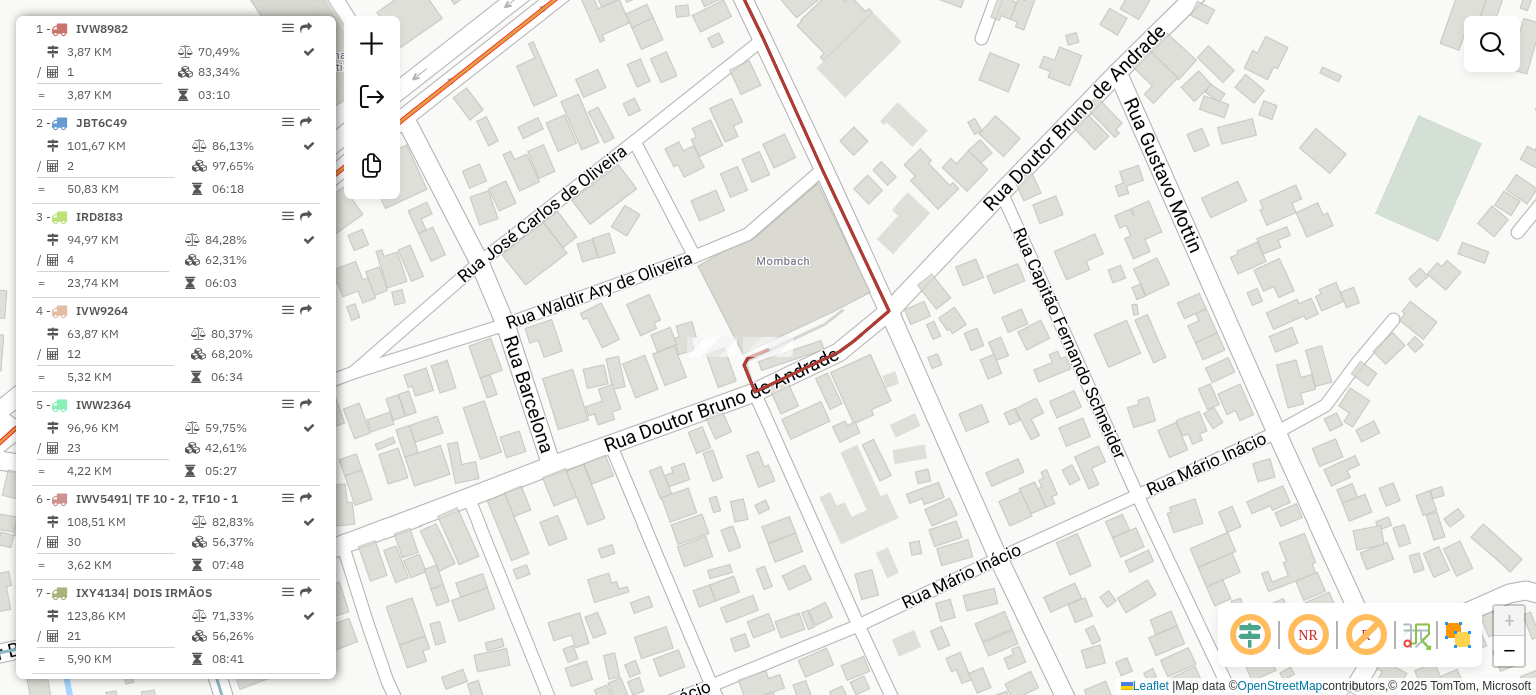click 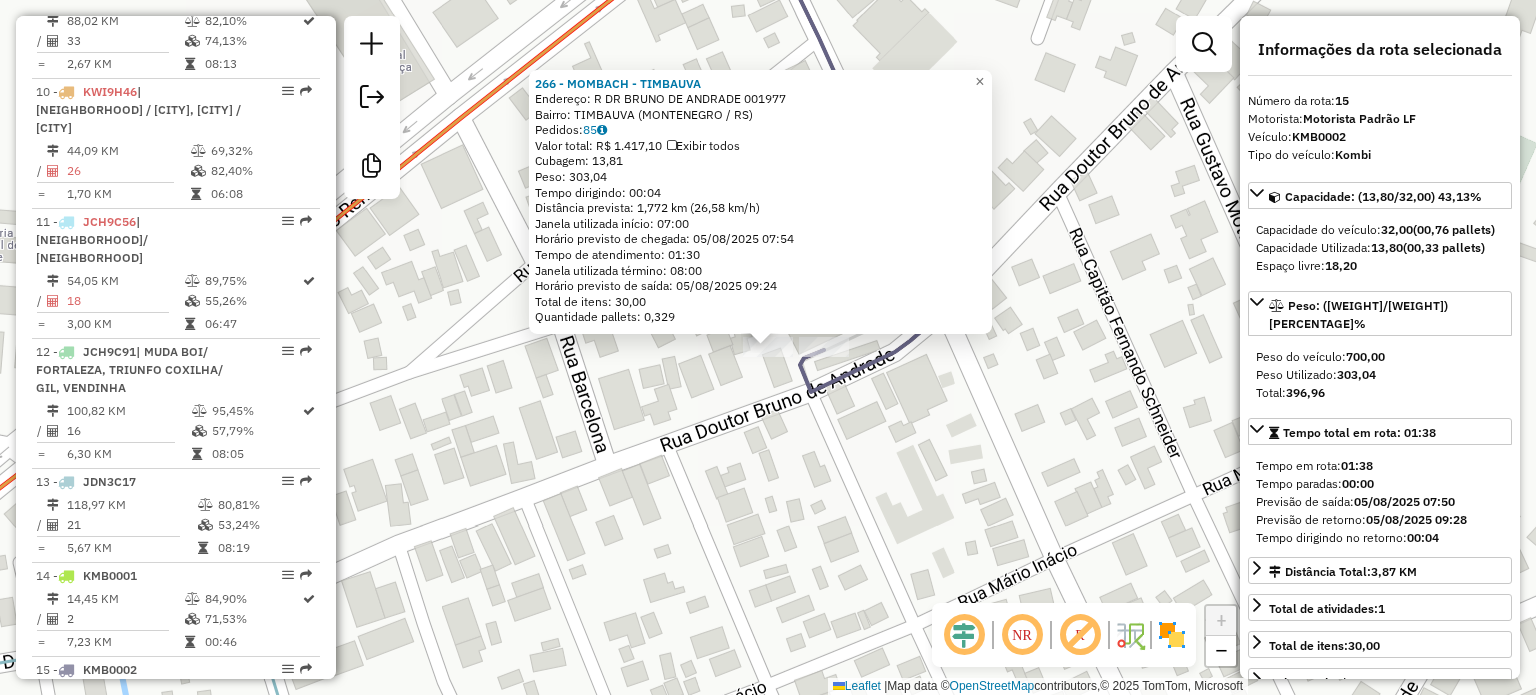 scroll, scrollTop: 1896, scrollLeft: 0, axis: vertical 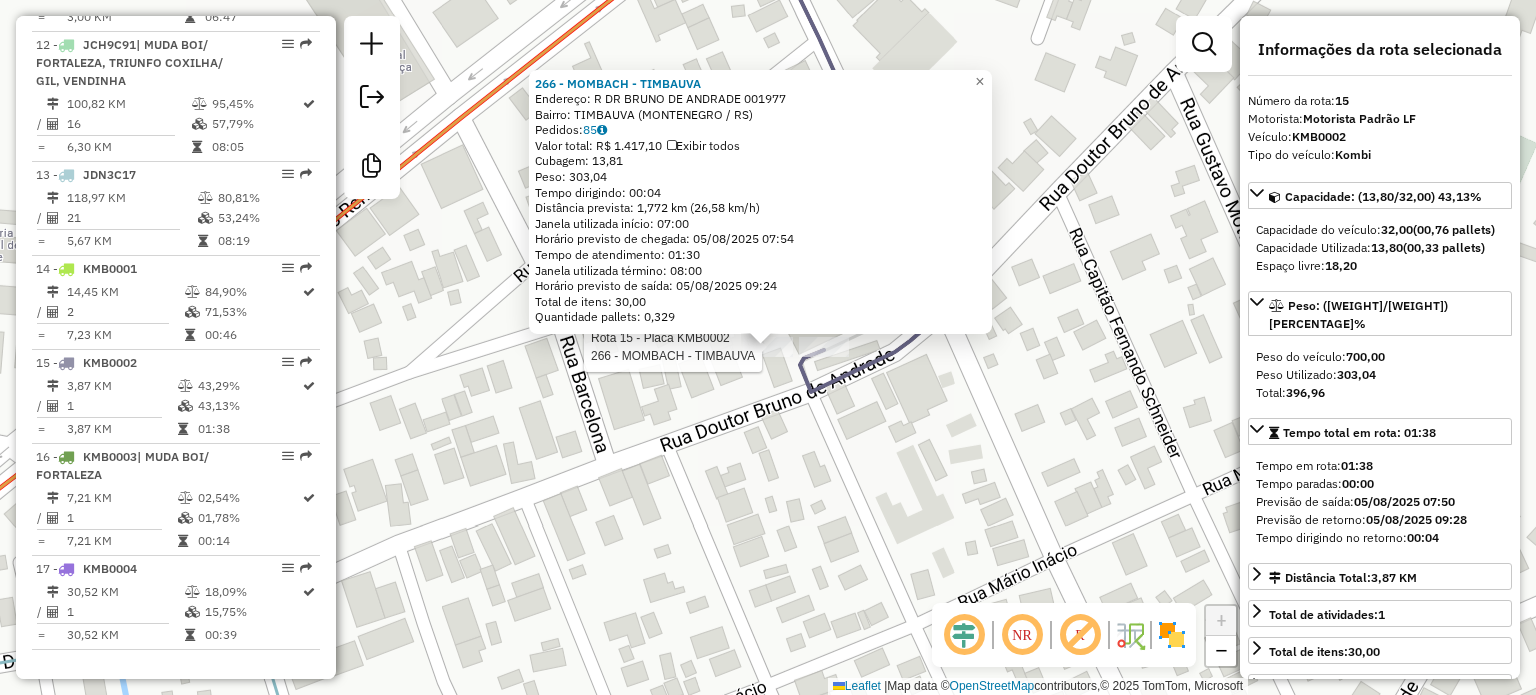 click 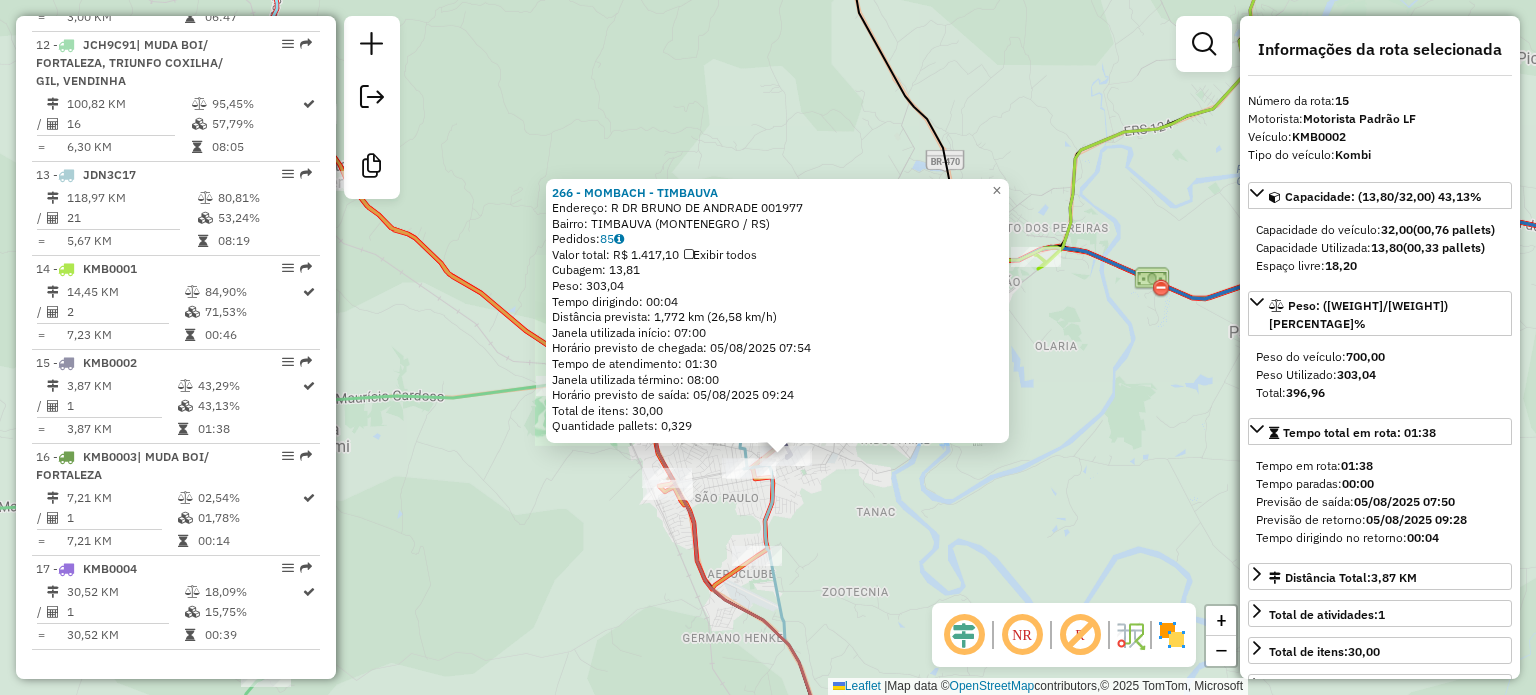 click on "[NUMBER] - [NAME] [NAME]  Endereço: R [STREET_NAME] [NUMBER]   Bairro: [NEIGHBORHOOD] ([CITY] / [STATE])   Pedidos:  [ORDER_ID]   Valor total: R$ [PRICE]   Exibir todos   Cubagem: [CUBAGE]  Peso: [WEIGHT]  Tempo dirigindo: [TIME]   Distância prevista: [DISTANCE] km ([SPEED] km/h)   Janela utilizada início: [TIME]   Horário previsto de chegada: [DATE] [TIME]   Tempo de atendimento: [TIME]   Janela utilizada término: [TIME]   Horário previsto de saída: [DATE] [TIME]   Total de itens: [ITEMS]   Quantidade pallets: [PALLETS]  × Janela de atendimento Grade de atendimento Capacidade Transportadoras Veículos Cliente Pedidos  Rotas Selecione os dias de semana para filtrar as janelas de atendimento  Seg   Ter   Qua   Qui   Sex   Sáb   Dom  Informe o período da janela de atendimento: De: [TIME] Até: [TIME]  Filtrar exatamente a janela do cliente  Considerar janela de atendimento padrão  Selecione os dias de semana para filtrar as grades de atendimento  Seg   Ter   Qua   Qui   Sex   Sáb   Dom   Peso mínimo:   Peso máximo:   De: [TIME]   Até: [TIME]" 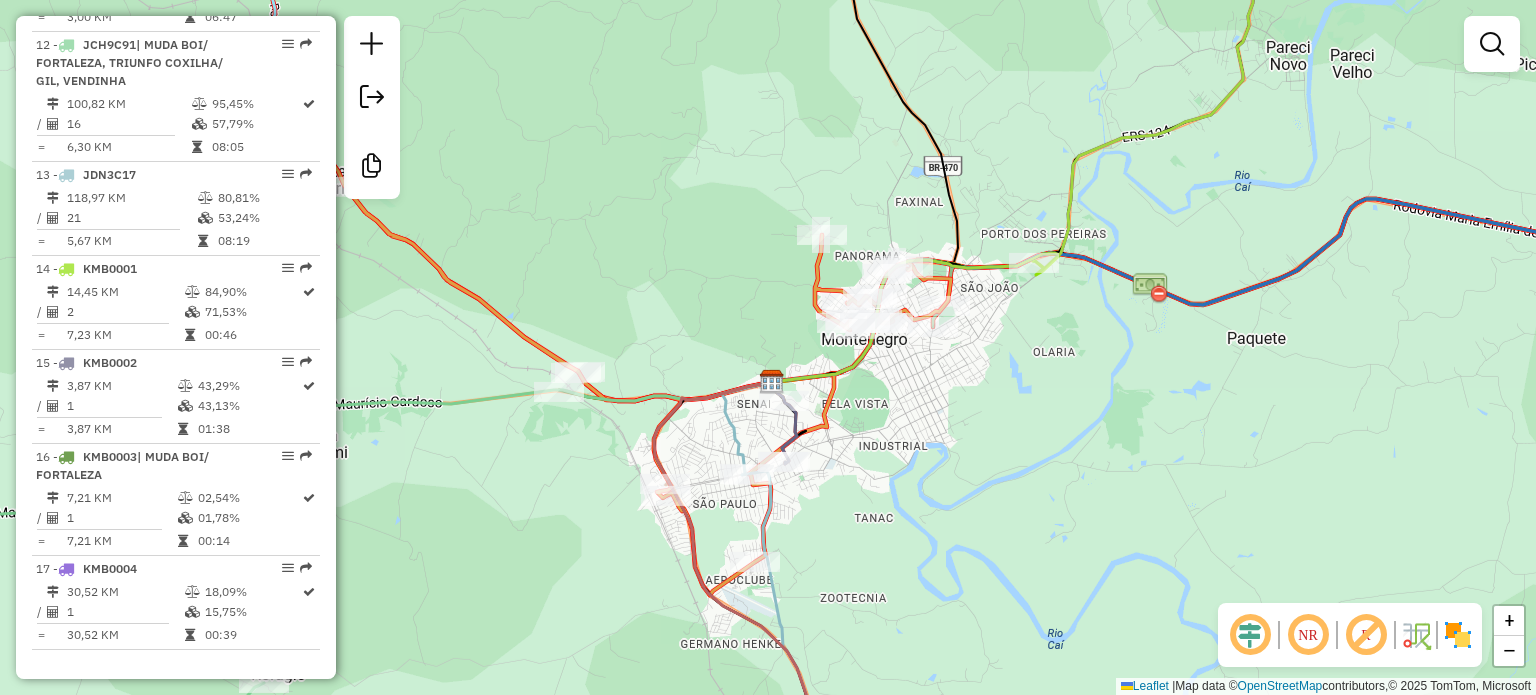 drag, startPoint x: 1064, startPoint y: 394, endPoint x: 915, endPoint y: 528, distance: 200.39212 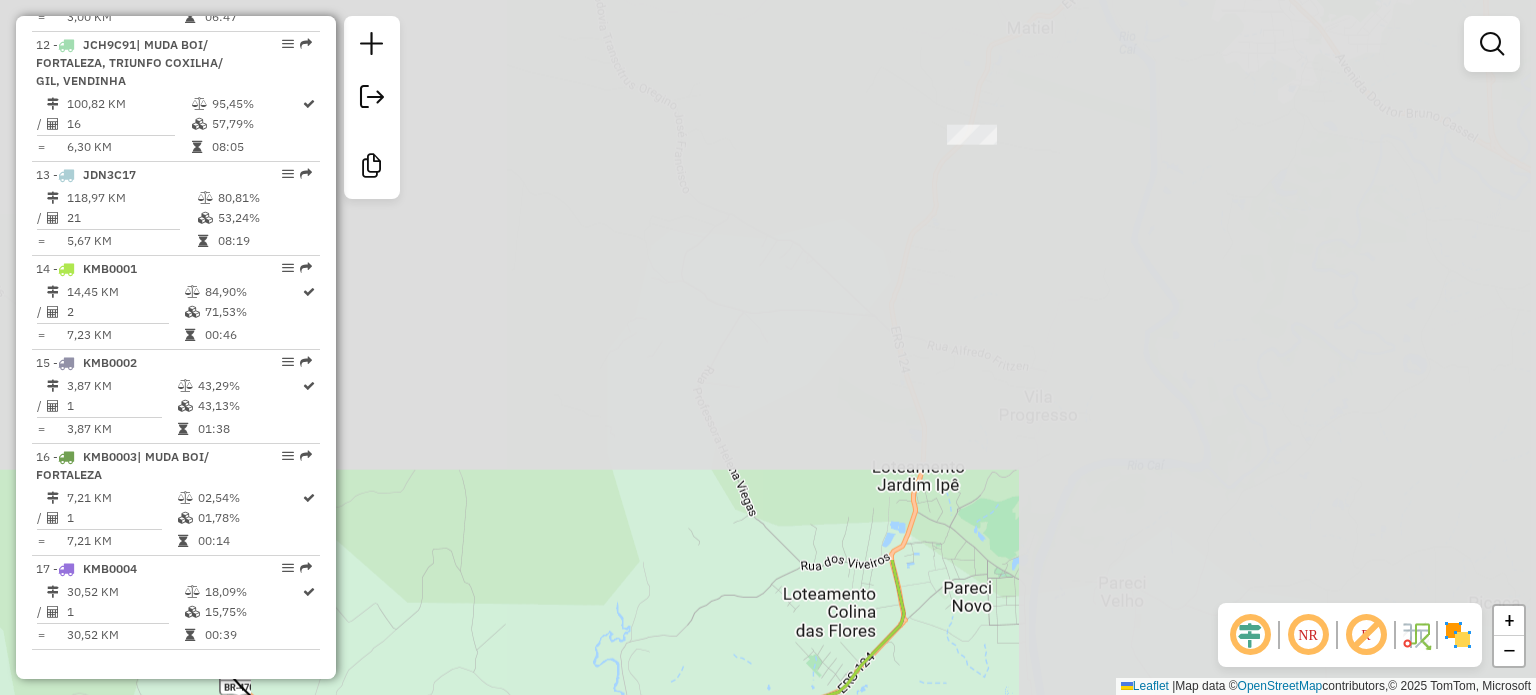 drag, startPoint x: 1240, startPoint y: 113, endPoint x: 708, endPoint y: 742, distance: 823.8113 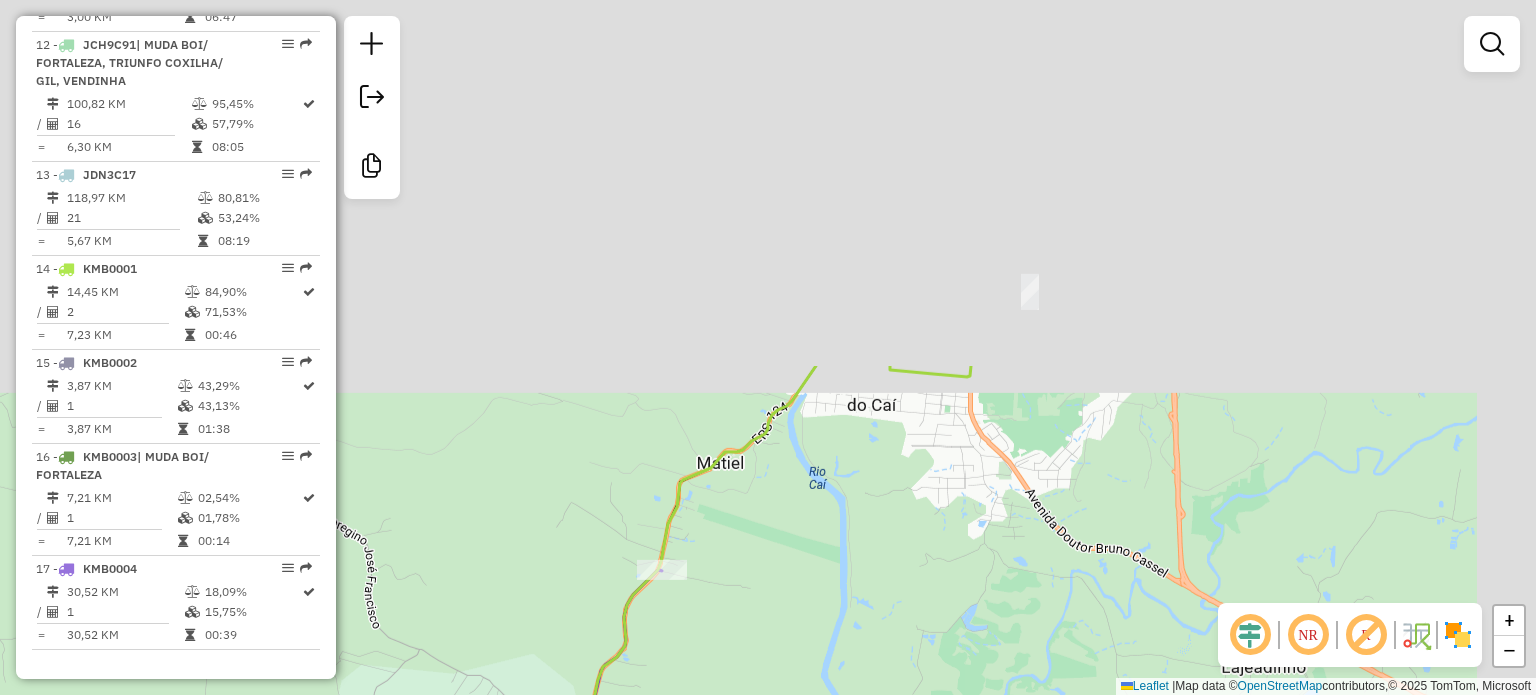 drag, startPoint x: 871, startPoint y: 371, endPoint x: 459, endPoint y: 558, distance: 452.4522 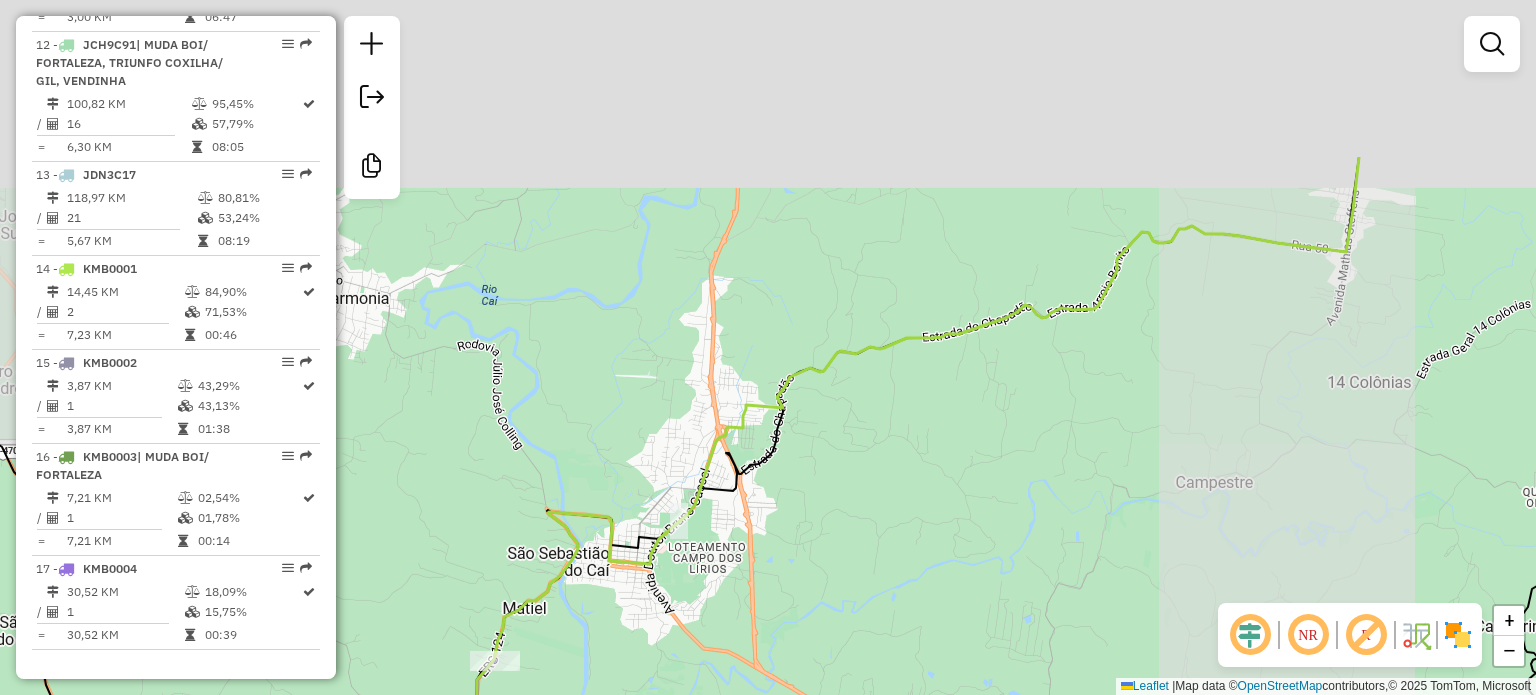 drag, startPoint x: 830, startPoint y: 431, endPoint x: 763, endPoint y: 507, distance: 101.31634 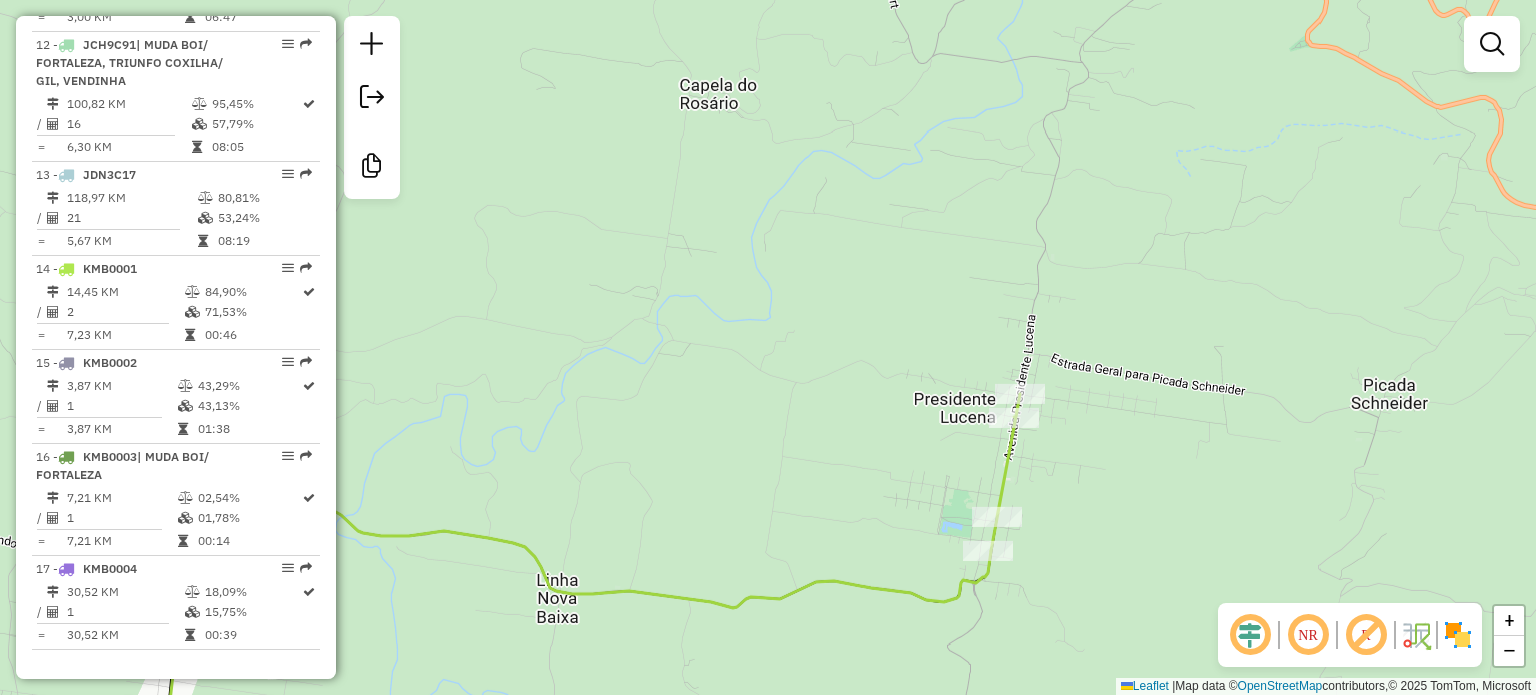 drag, startPoint x: 1110, startPoint y: 208, endPoint x: 1105, endPoint y: 136, distance: 72.1734 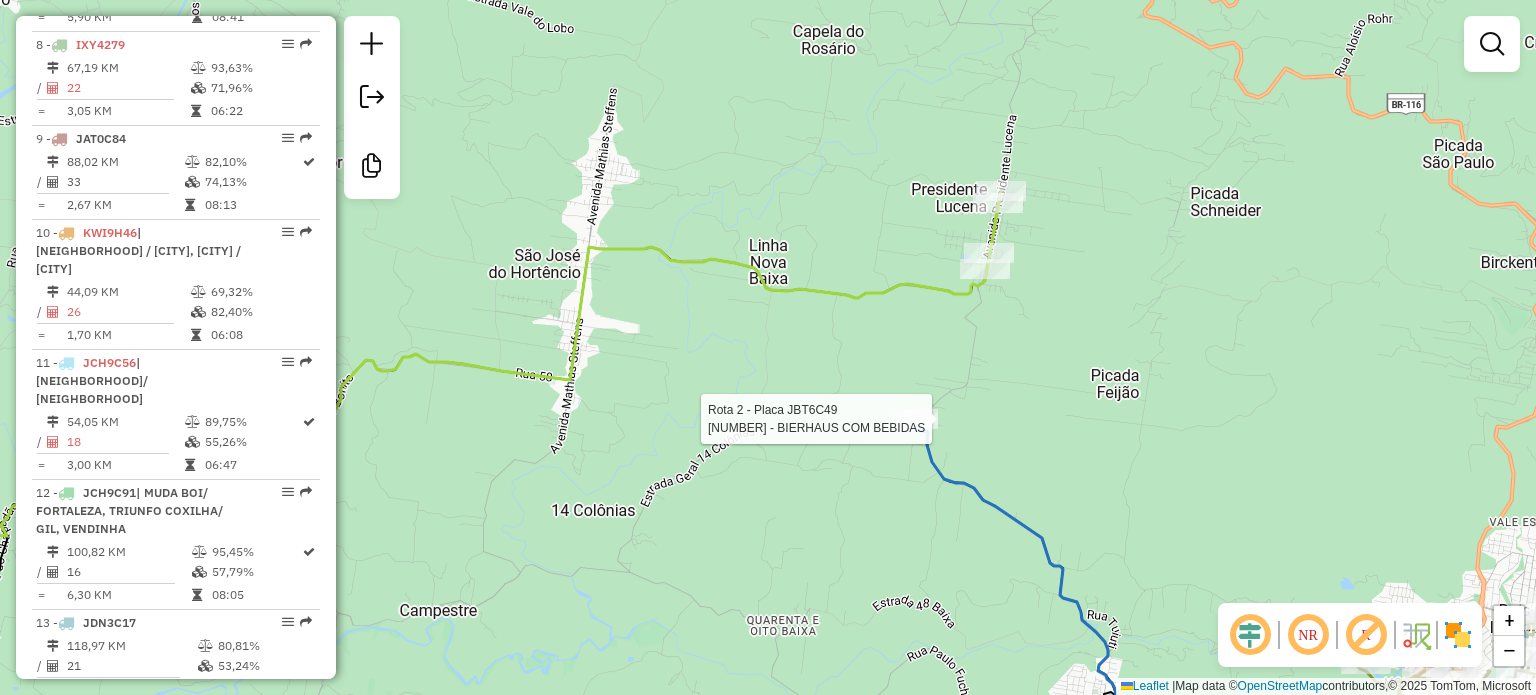 select on "**********" 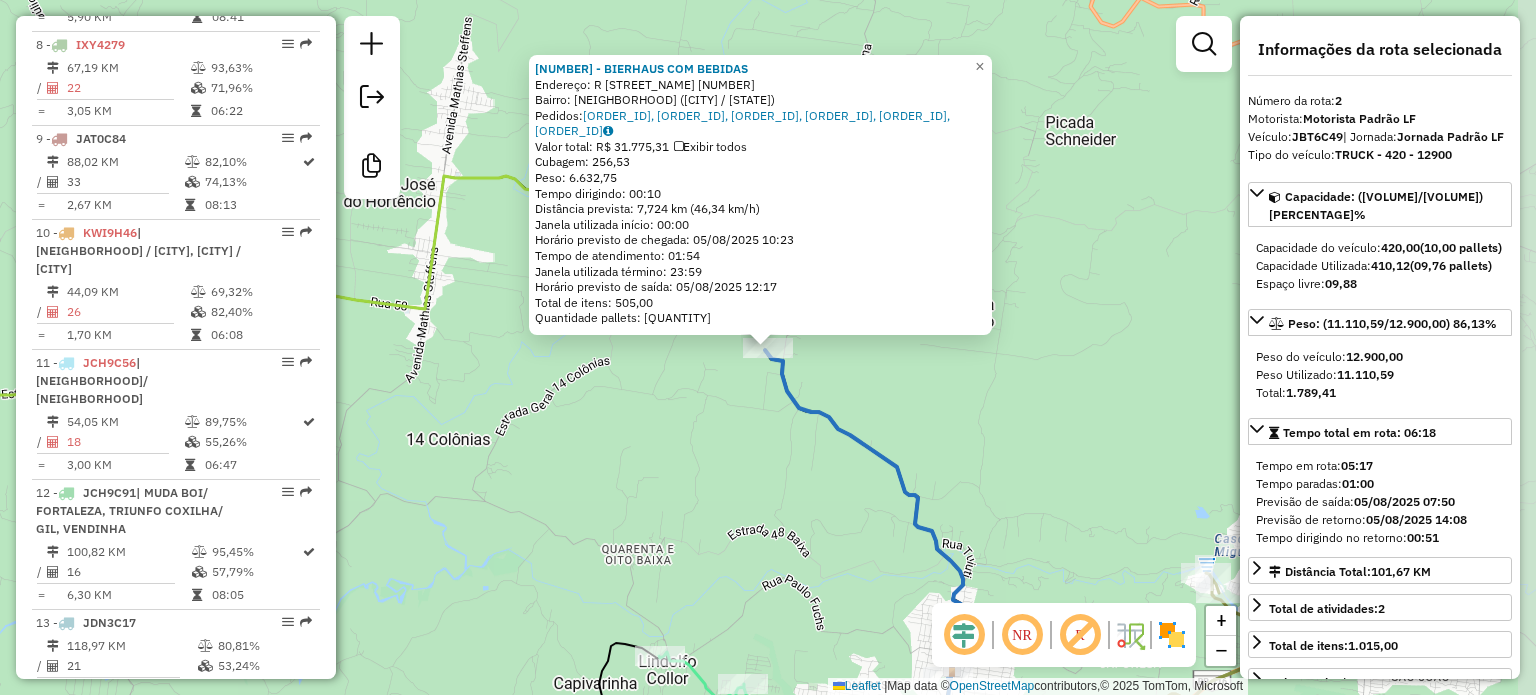 scroll, scrollTop: 899, scrollLeft: 0, axis: vertical 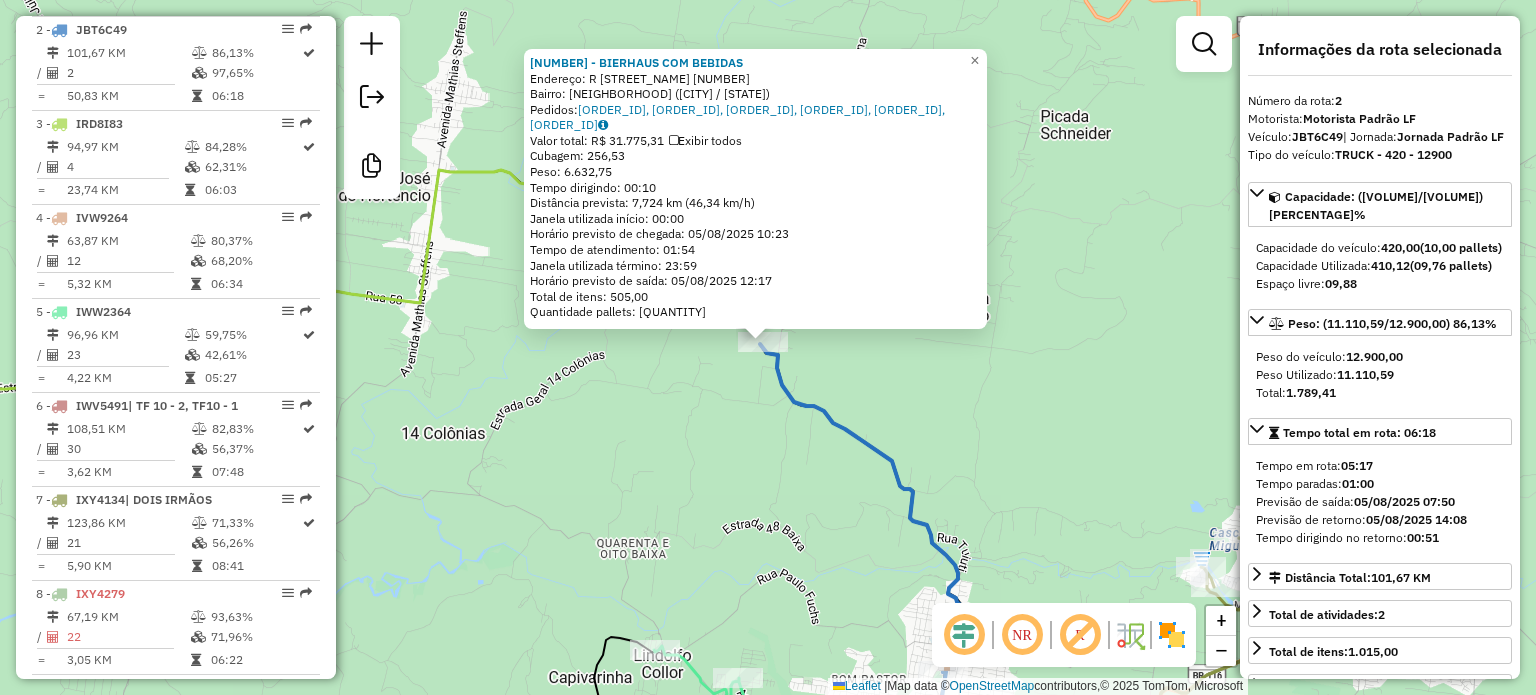 drag, startPoint x: 932, startPoint y: 512, endPoint x: 856, endPoint y: 332, distance: 195.3868 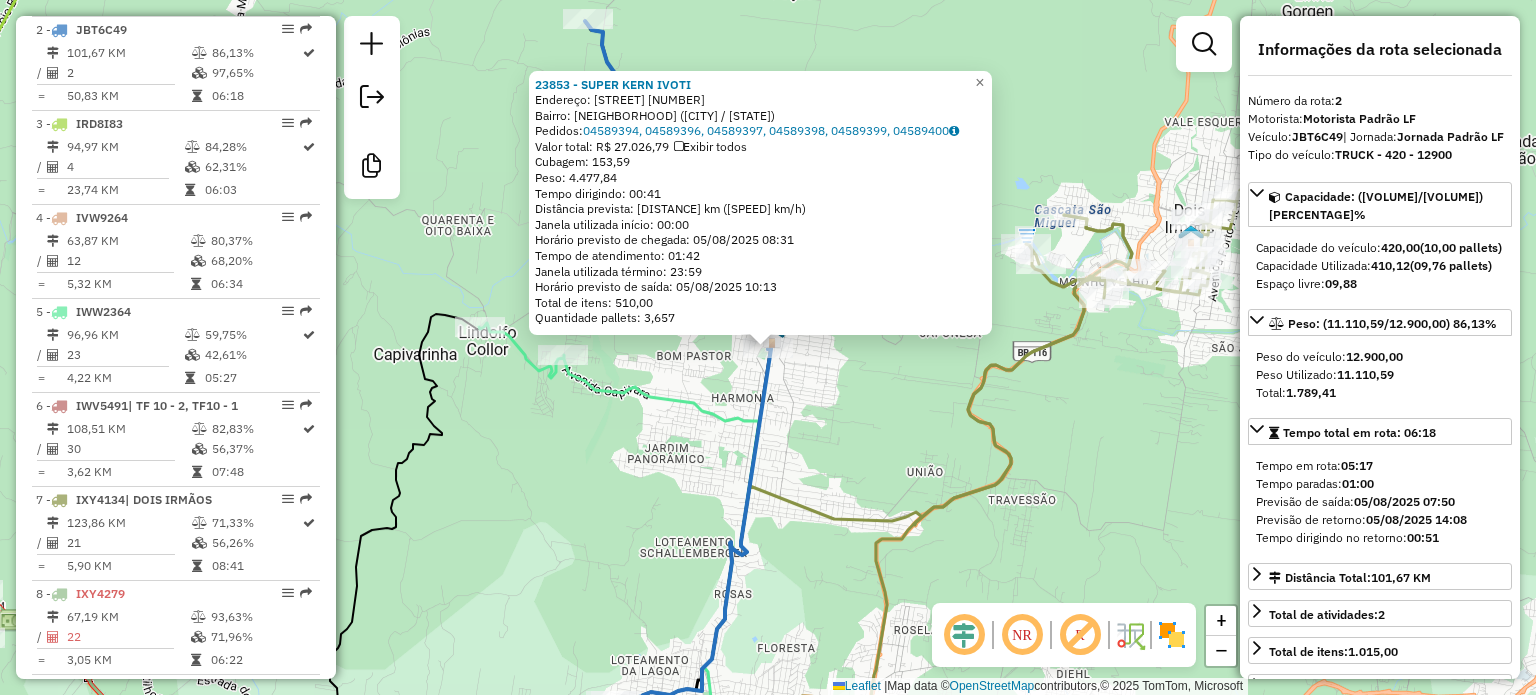 click on "[NUMBER] - SUPER KERN IVOTI  Endereço: [STREET] [NUMBER]   Bairro: [NEIGHBORHOOD] ([CITY] / [STATE])   Pedidos:  [ORDER_ID], [ORDER_ID], [ORDER_ID], [ORDER_ID], [ORDER_ID], [ORDER_ID]   Valor total: R$ 27.026,79   Exibir todos   Cubagem: 153,59  Peso: 4.477,84  Tempo dirigindo: 00:41   Distância prevista: 43,111 km (63,09 km/h)   Janela utilizada início: 00:00   Horário previsto de chegada: 05/08/2025 08:31   Tempo de atendimento: 01:42   Janela utilizada término: 23:59   Horário previsto de saída: 05/08/2025 10:13   Total de itens: 510,00   Quantidade pallets: 3,657  × Janela de atendimento Grade de atendimento Capacidade Transportadoras Veículos Cliente Pedidos  Rotas Selecione os dias de semana para filtrar as janelas de atendimento  Seg   Ter   Qua   Qui   Sex   Sáb   Dom  Informe o período da janela de atendimento: De: Até:  Filtrar exatamente a janela do cliente  Considerar janela de atendimento padrão  Selecione os dias de semana para filtrar as grades de atendimento  Seg   Ter   Qua   Qui   Sex   Sáb  De:" 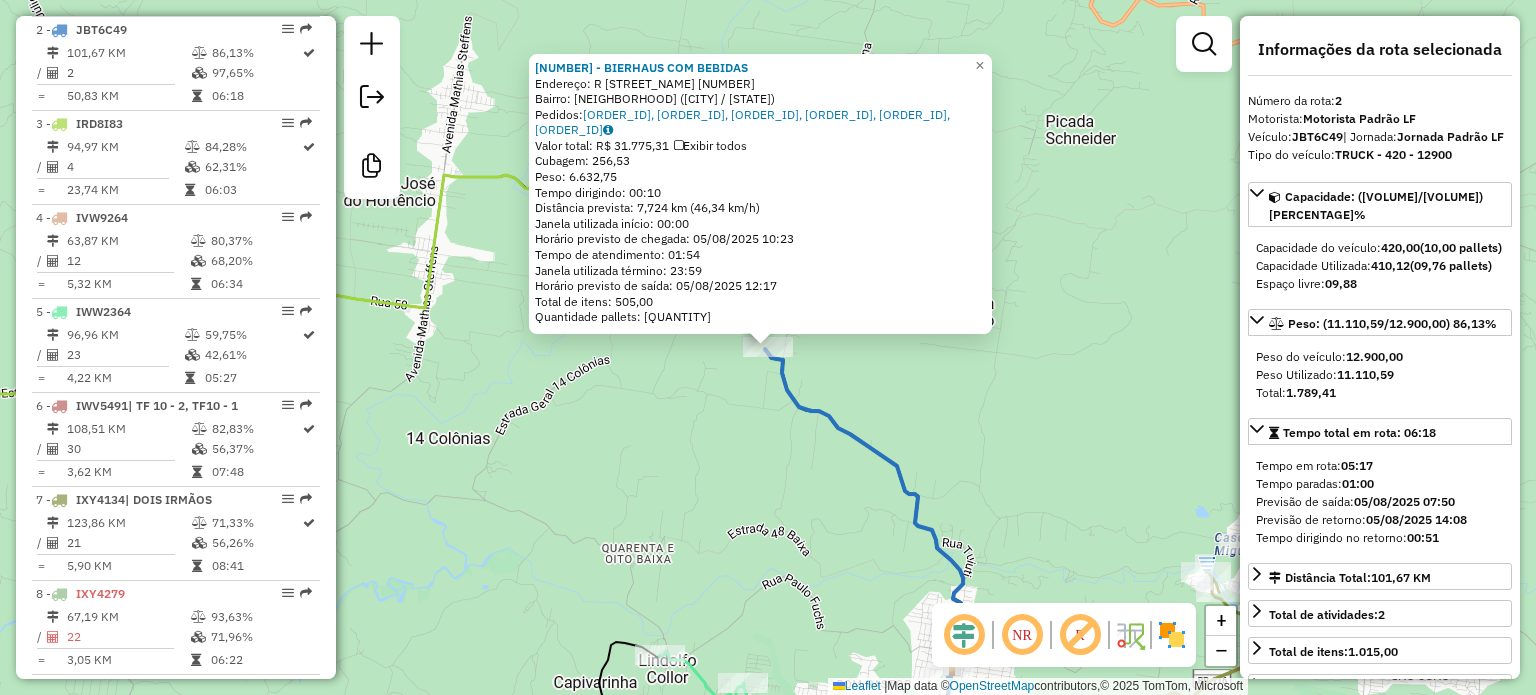 click on "Rota [NUMBER] - Placa [PLATE]  [NUMBER] - [BUSINESS_NAME] [NUMBER] - [BUSINESS_NAME]  Endereço: R [STREET] [NUMBER]   Bairro: [NEIGHBORHOOD] ([CITY] / [STATE])   Pedidos:  [ORDER_ID], [ORDER_ID], [ORDER_ID], [ORDER_ID], [ORDER_ID], [ORDER_ID]   Valor total: R$ [PRICE]   Exibir todos   Cubagem: [VOLUME]  Peso: [WEIGHT]  Tempo dirigindo: [TIME]   Distância prevista: [DISTANCE] km ([SPEED] km/h)   Janela utilizada início: [TIME]   Horário previsto de chegada: [DATE] [TIME]   Tempo de atendimento: [TIME]   Janela utilizada término: [TIME]   Horário previsto de saída: [DATE] [TIME]   Total de itens: [QUANTITY]   Quantidade pallets: [QUANTITY]  × Janela de atendimento Grade de atendimento Capacidade Transportadoras Veículos Cliente Pedidos  Rotas Selecione os dias de semana para filtrar as janelas de atendimento  Seg   Ter   Qua   Qui   Sex   Sáb   Dom  Informe o período da janela de atendimento: De: Até:  Filtrar exatamente a janela do cliente  Considerar janela de atendimento padrão   Seg   Ter   Qua   Qui   Sex   Sáb   Dom   De:   De:" 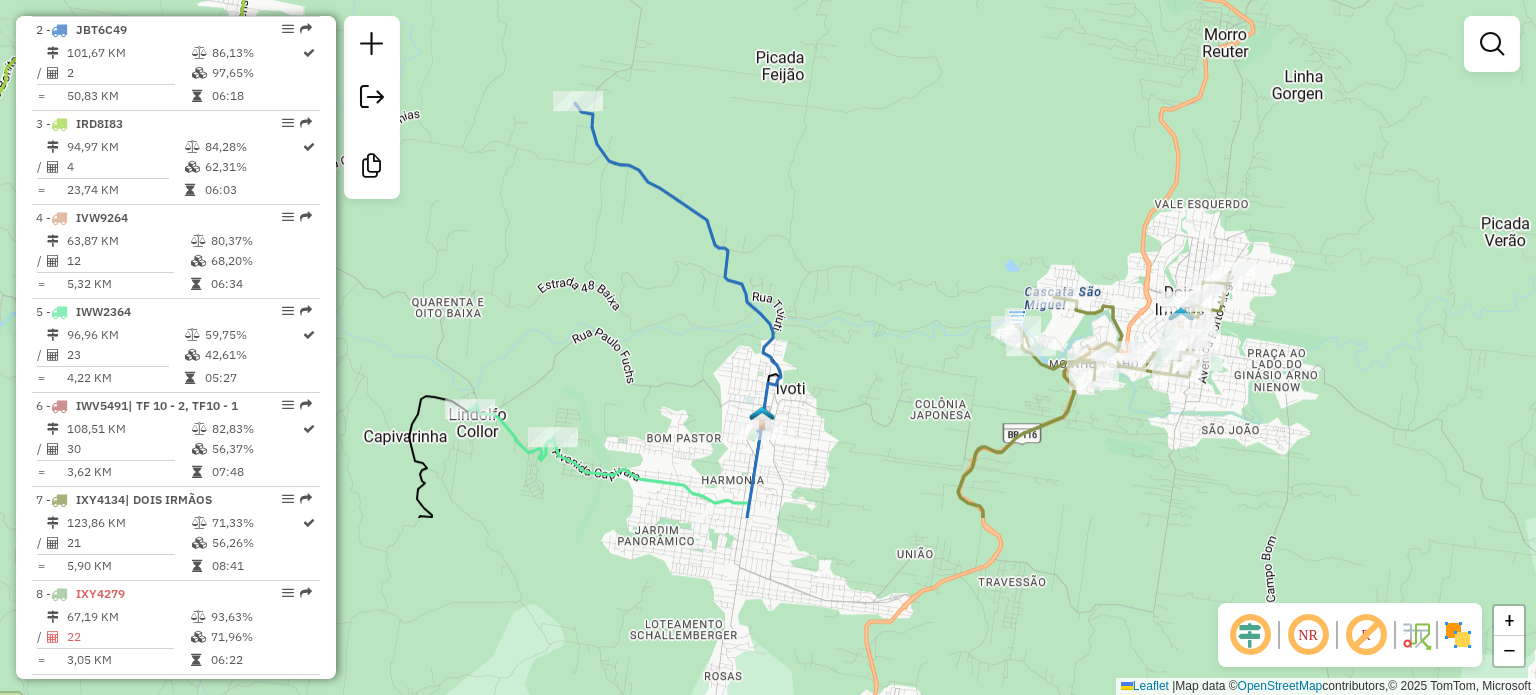 drag, startPoint x: 900, startPoint y: 359, endPoint x: 768, endPoint y: 252, distance: 169.92056 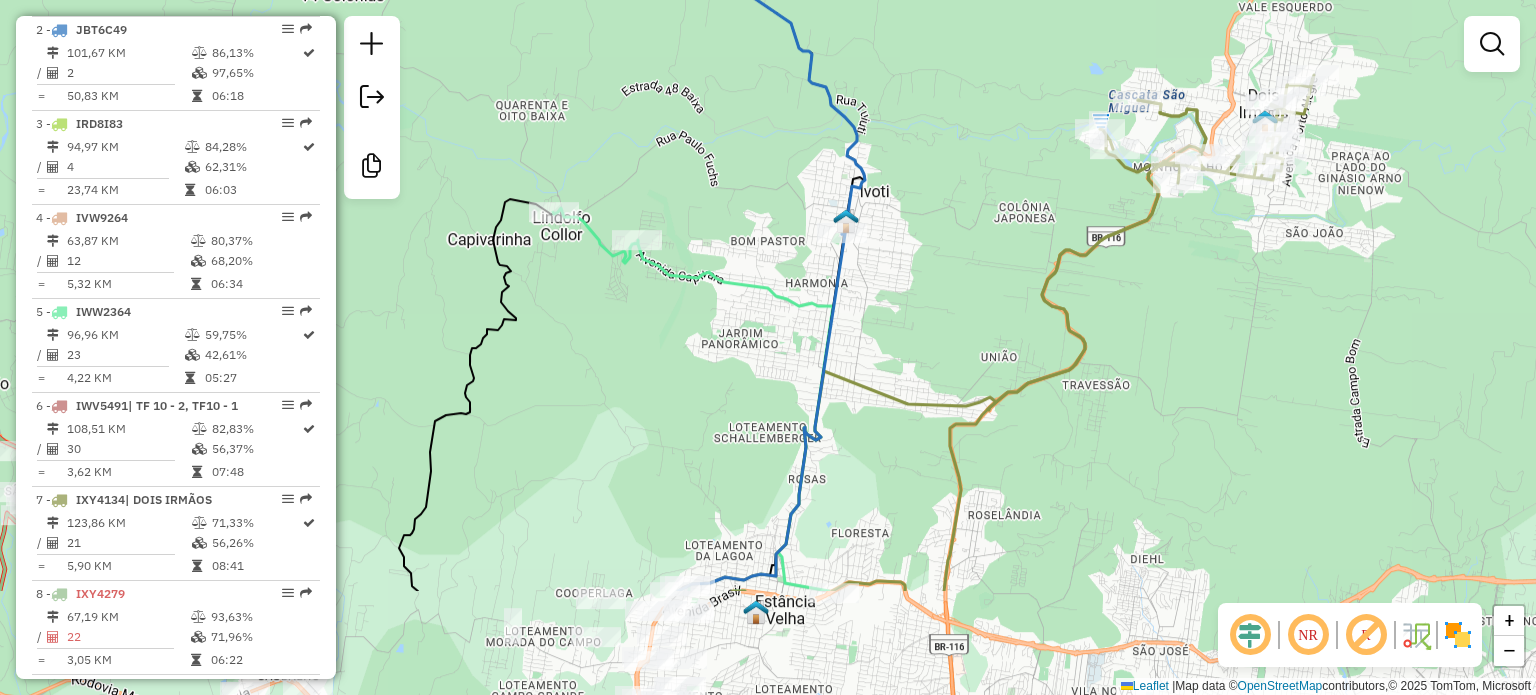 drag, startPoint x: 871, startPoint y: 502, endPoint x: 994, endPoint y: 329, distance: 212.26869 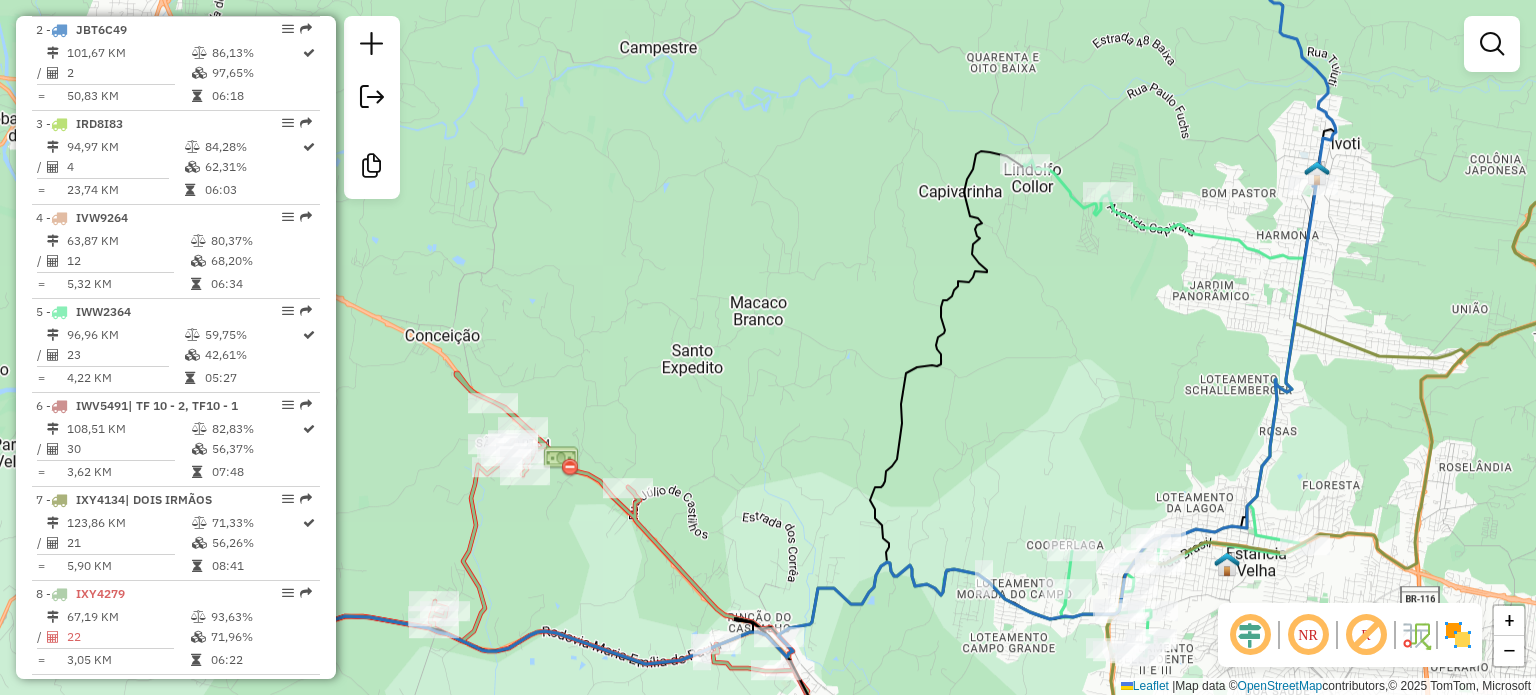 drag, startPoint x: 987, startPoint y: 503, endPoint x: 1138, endPoint y: 343, distance: 220.00227 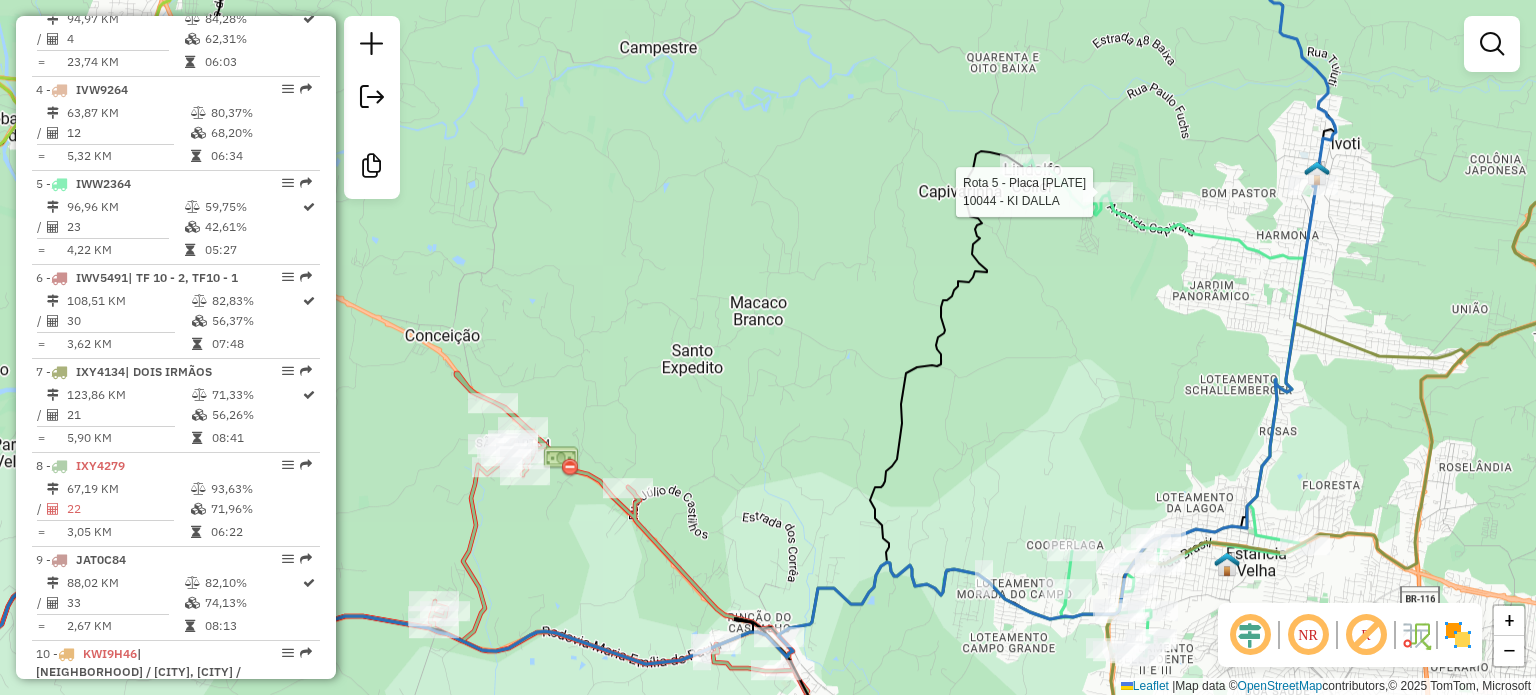 select on "**********" 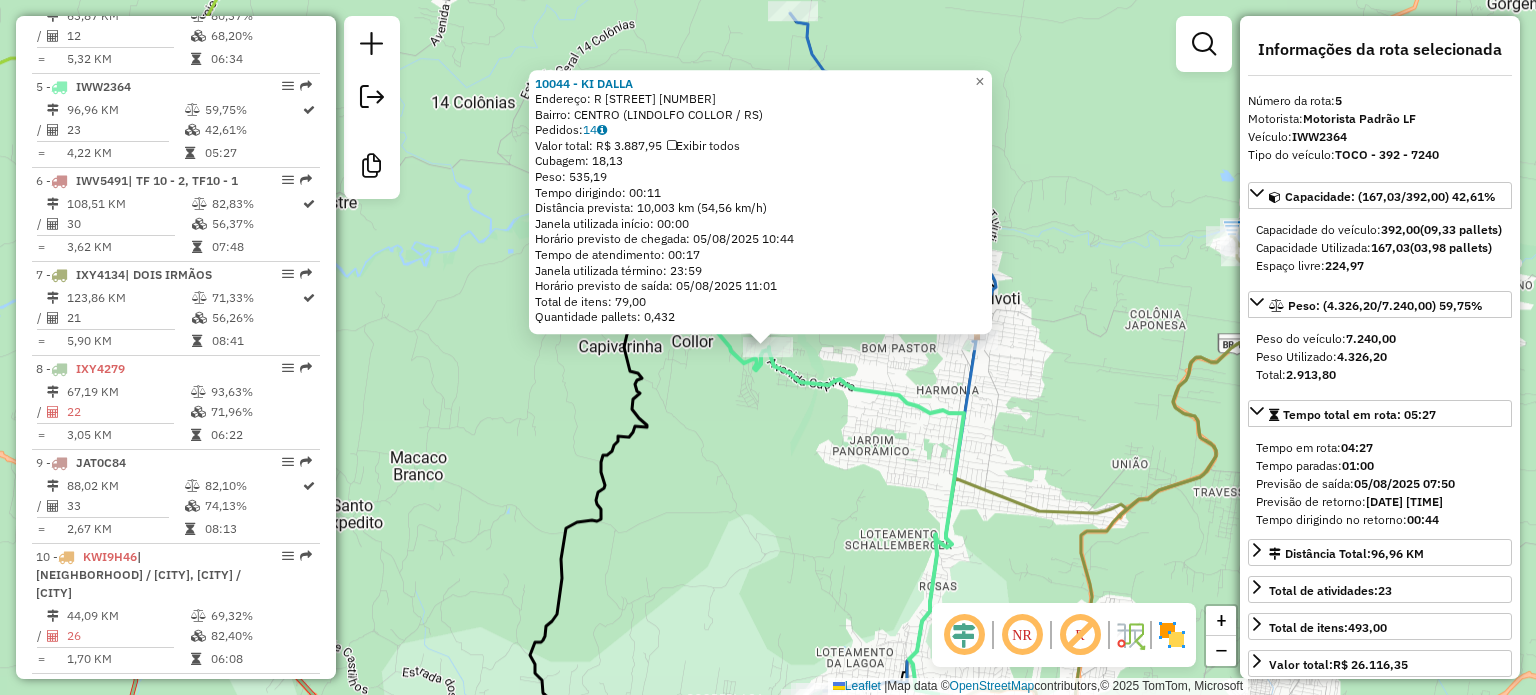 scroll, scrollTop: 1180, scrollLeft: 0, axis: vertical 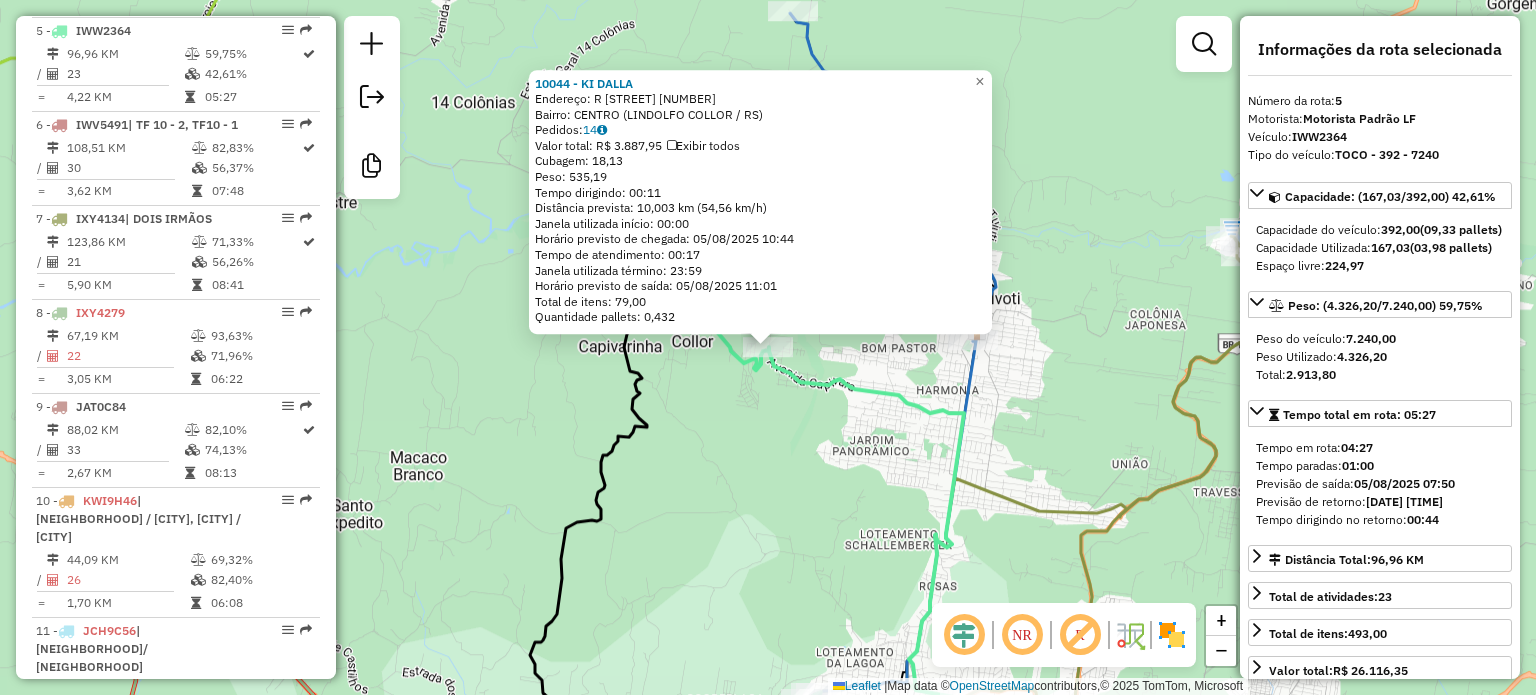 click on "[NUMBER] - KI DALLA  Endereço: [STREET] [NUMBER]   Bairro: [NEIGHBORHOOD] ([CITY] / [STATE])   Pedidos:  [ORDER_ID]   Valor total: R$ 3.887,95   Exibir todos   Cubagem: 18,13  Peso: 535,19  Tempo dirigindo: 00:11   Distância prevista: 10,003 km (54,56 km/h)   Janela utilizada início: 00:00   Horário previsto de chegada: 05/08/2025 10:44   Tempo de atendimento: 00:17   Janela utilizada término: 23:59   Horário previsto de saída: 05/08/2025 11:01   Total de itens: 79,00   Quantidade pallets: 0,432  × Janela de atendimento Grade de atendimento Capacidade Transportadoras Veículos Cliente Pedidos  Rotas Selecione os dias de semana para filtrar as janelas de atendimento  Seg   Ter   Qua   Qui   Sex   Sáb   Dom  Informe o período da janela de atendimento: De: Até:  Filtrar exatamente a janela do cliente  Considerar janela de atendimento padrão  Selecione os dias de semana para filtrar as grades de atendimento  Seg   Ter   Qua   Qui   Sex   Sáb   Dom   Considerar clientes sem dia de atendimento cadastrado  De:" 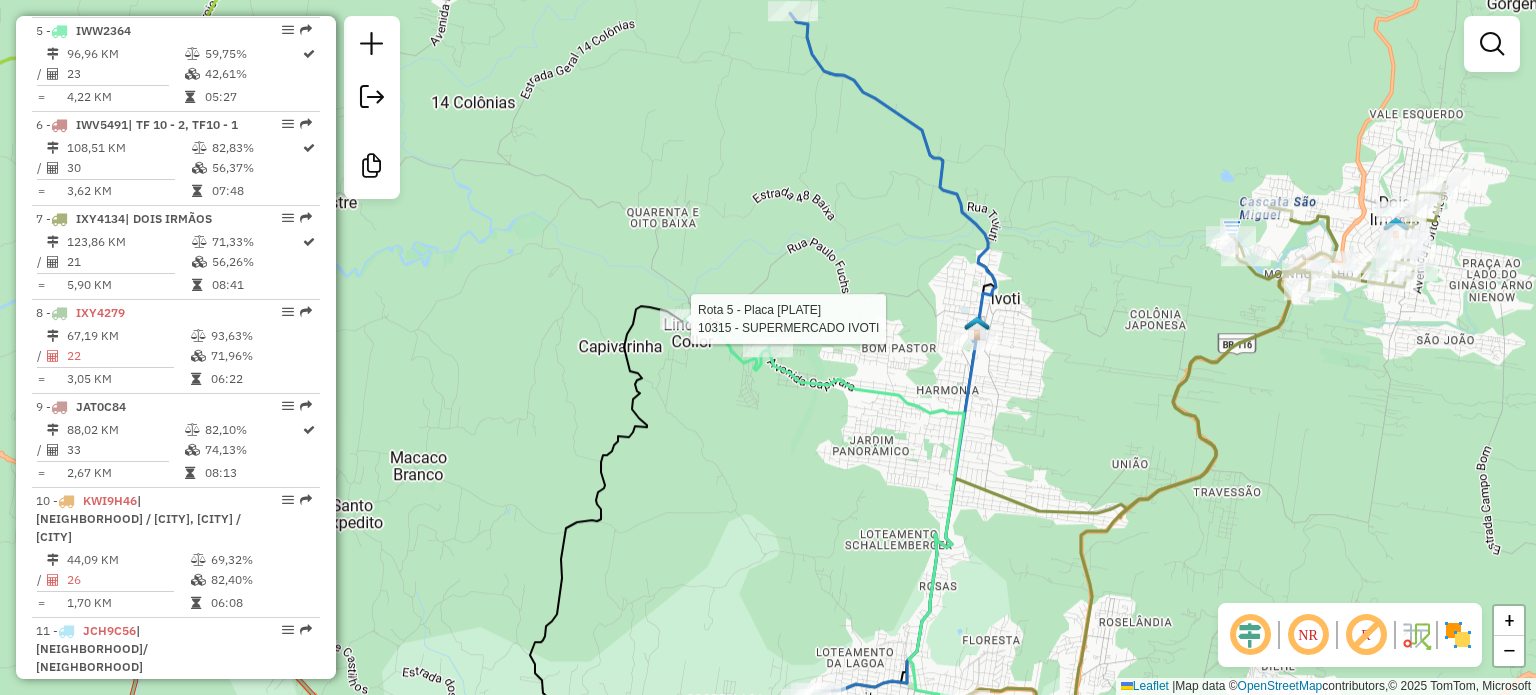 select on "**********" 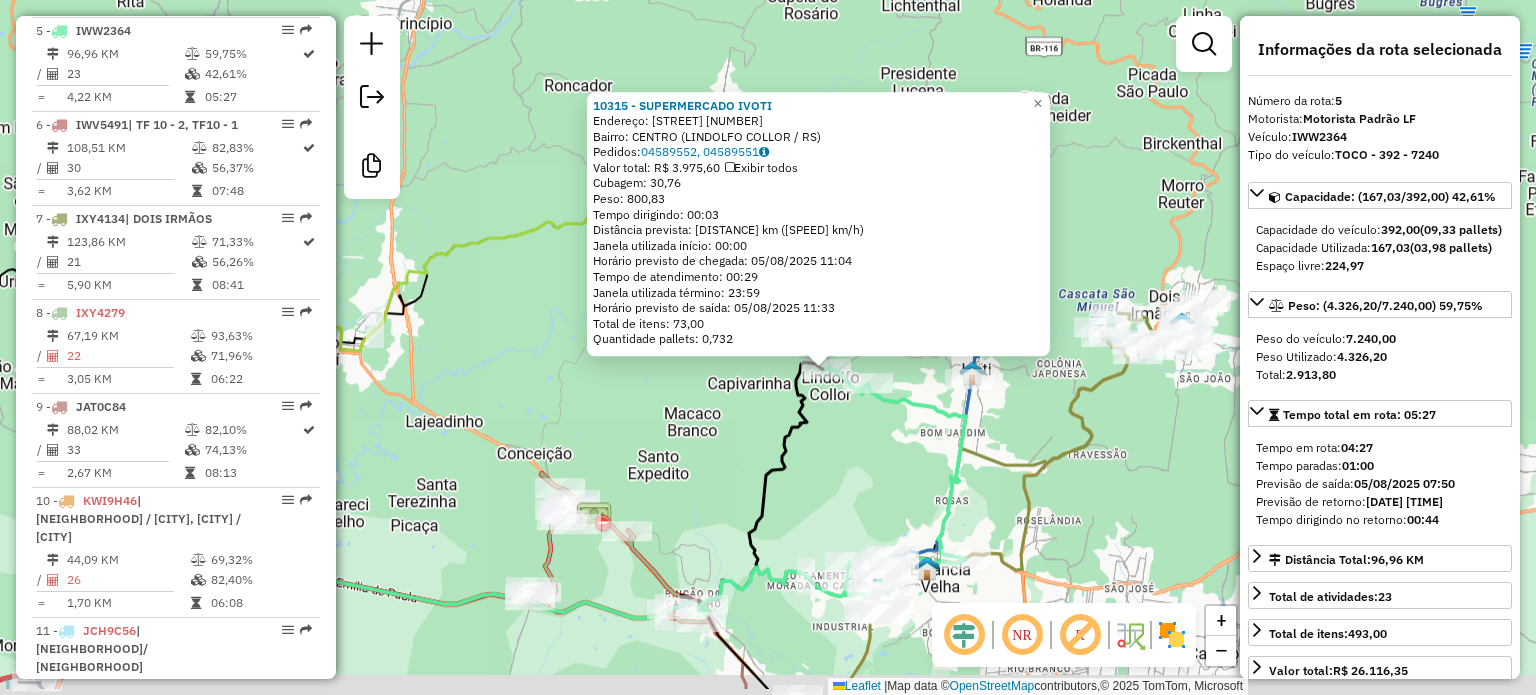 drag, startPoint x: 861, startPoint y: 583, endPoint x: 840, endPoint y: 361, distance: 222.99103 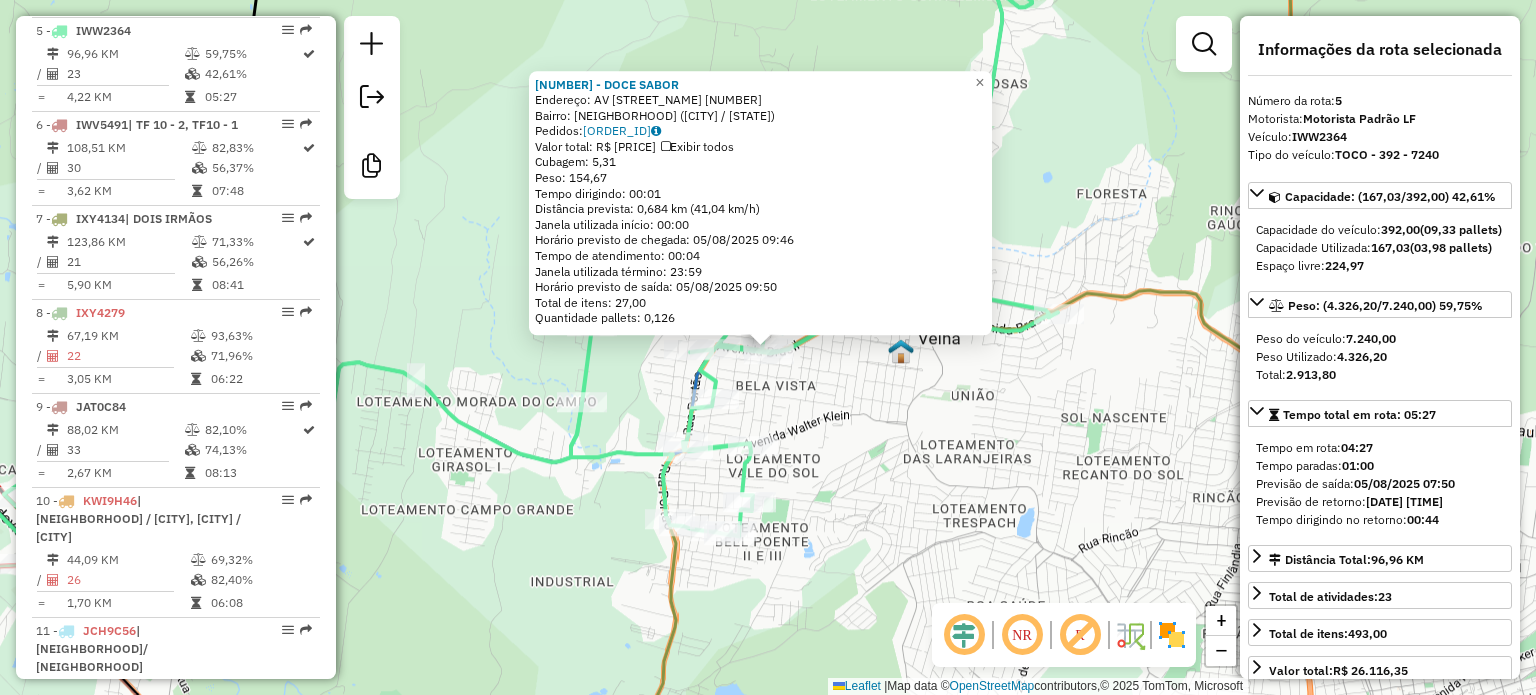 click on "[NUMBER] - [NAME]  Endereço: AV [STREET_NAME] [NUMBER]   Bairro: [NEIGHBORHOOD] ([CITY] / [STATE])   Pedidos:  [ORDER_ID]   Valor total: R$ [PRICE]   Exibir todos   Cubagem: [CUBAGE]  Peso: [WEIGHT]  Tempo dirigindo: [TIME]   Distância prevista: [DISTANCE] km ([SPEED] km/h)   Janela utilizada início: [TIME]   Horário previsto de chegada: [DATE] [TIME]   Tempo de atendimento: [TIME]   Janela utilizada término: [TIME]   Horário previsto de saída: [DATE] [TIME]   Total de itens: [ITEMS]   Quantidade pallets: [PALLETS]  × Janela de atendimento Grade de atendimento Capacidade Transportadoras Veículos Cliente Pedidos  Rotas Selecione os dias de semana para filtrar as janelas de atendimento  Seg   Ter   Qua   Qui   Sex   Sáb   Dom  Informe o período da janela de atendimento: De: [TIME] Até: [TIME]  Filtrar exatamente a janela do cliente  Considerar janela de atendimento padrão  Selecione os dias de semana para filtrar as grades de atendimento  Seg   Ter   Qua   Qui   Sex   Sáb   Dom   Considerar clientes sem dia de atendimento cadastrado  De: [TIME]   De: [TIME]" 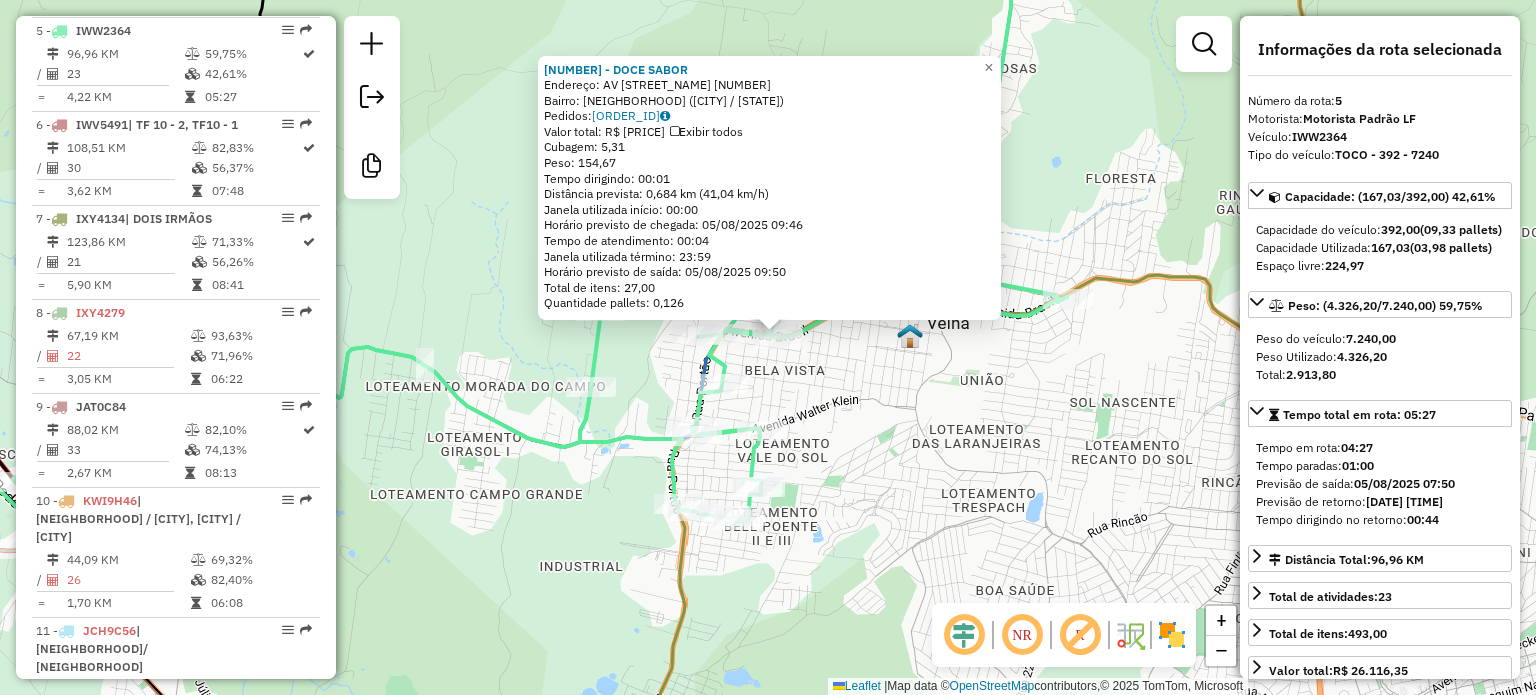 click on "[NUMBER] - [NAME]  Endereço: AV [STREET_NAME] [NUMBER]   Bairro: [NEIGHBORHOOD] ([CITY] / [STATE])   Pedidos:  [ORDER_ID]   Valor total: R$ [PRICE]   Exibir todos   Cubagem: [CUBAGE]  Peso: [WEIGHT]  Tempo dirigindo: [TIME]   Distância prevista: [DISTANCE] km ([SPEED] km/h)   Janela utilizada início: [TIME]   Horário previsto de chegada: [DATE] [TIME]   Tempo de atendimento: [TIME]   Janela utilizada término: [TIME]   Horário previsto de saída: [DATE] [TIME]   Total de itens: [ITEMS]   Quantidade pallets: [PALLETS]  × Janela de atendimento Grade de atendimento Capacidade Transportadoras Veículos Cliente Pedidos  Rotas Selecione os dias de semana para filtrar as janelas de atendimento  Seg   Ter   Qua   Qui   Sex   Sáb   Dom  Informe o período da janela de atendimento: De: [TIME] Até: [TIME]  Filtrar exatamente a janela do cliente  Considerar janela de atendimento padrão  Selecione os dias de semana para filtrar as grades de atendimento  Seg   Ter   Qua   Qui   Sex   Sáb   Dom   Considerar clientes sem dia de atendimento cadastrado  De: [TIME]   De: [TIME]" 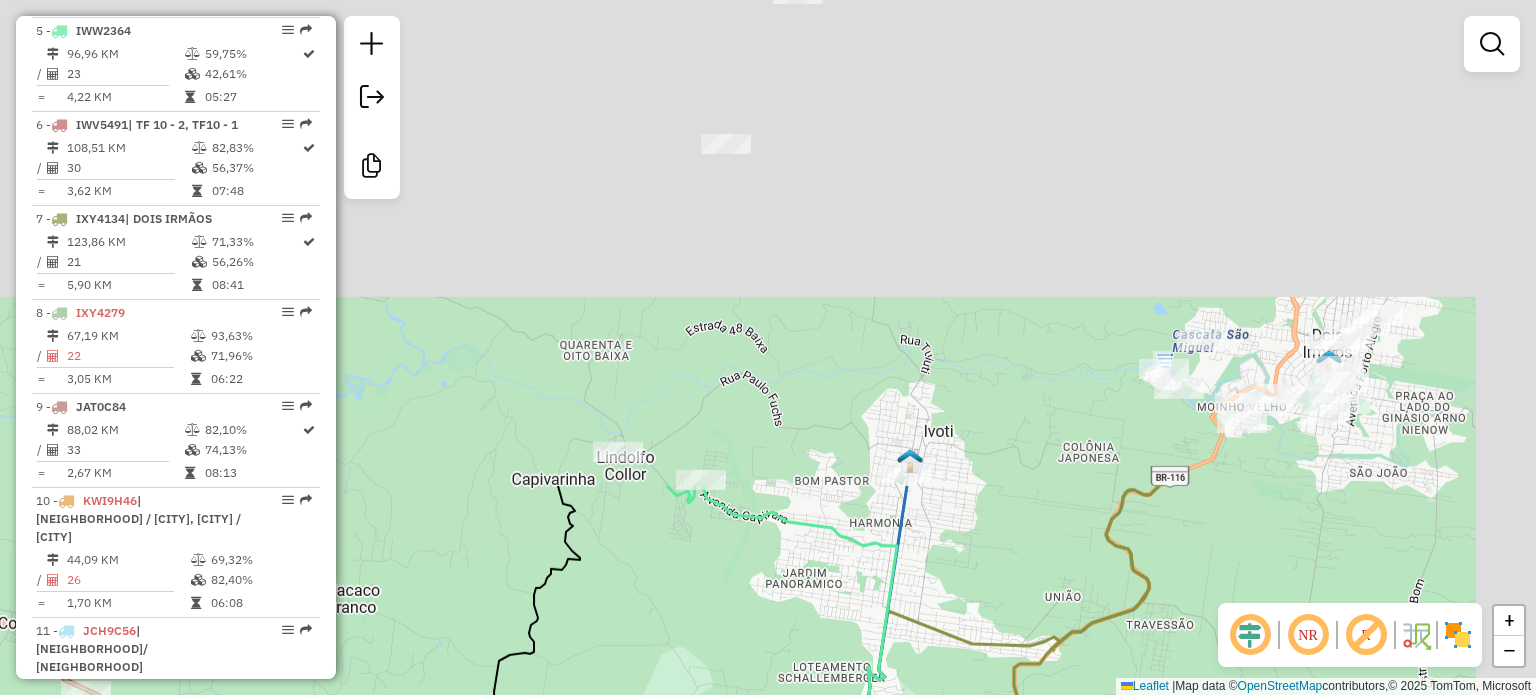 click on "Aguarde...  Pop-up bloqueado!  Seu navegador bloqueou automáticamente a abertura de uma nova janela.   Acesse as configurações e adicione o endereço do sistema a lista de permissão.   Fechar  Informações da Sessão 974976 - 05/08/2025     Criação: 04/08/2025 18:41   Desbloquear Sessão   Depósito:  LF Oliveira  Total de rotas:  17  Distância Total:  1.122,88 km  Tempo total:  91:12  Custo total:  R$ 38,00  Valor total:  R$ 447.559,38  - Total roteirizado:  R$ 447.559,38  - Total não roteirizado:  R$ 0,00  Total de Atividades Roteirizadas:  234  Total de Pedidos Roteirizados:  359  Peso total roteirizado:  86.670,03  Cubagem total roteirizado:  3.287,74  Total de Atividades não Roteirizadas:  0  Total de Pedidos não Roteirizados:  0 Total de caixas por viagem:  3.287,74 /   17 =  193,40 Média de Atividades por viagem:  234 /   17 =  13,76 Ocupação média da frota:  72,50%   Rotas improdutivas:  3  Rotas vários dias:  0  Clientes Priorizados NR:  0 Rotas  Recargas: 0   Ver rotas  /" at bounding box center (768, 347) 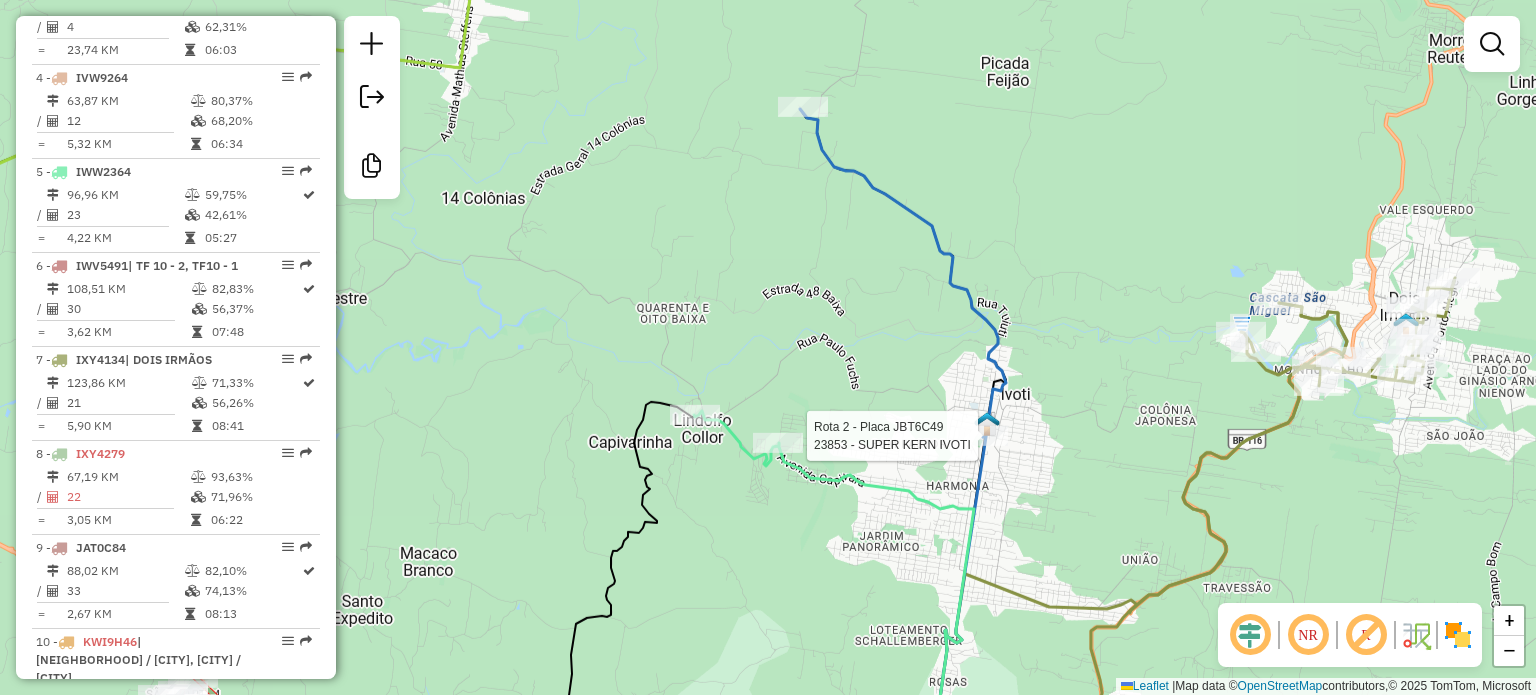 select on "**********" 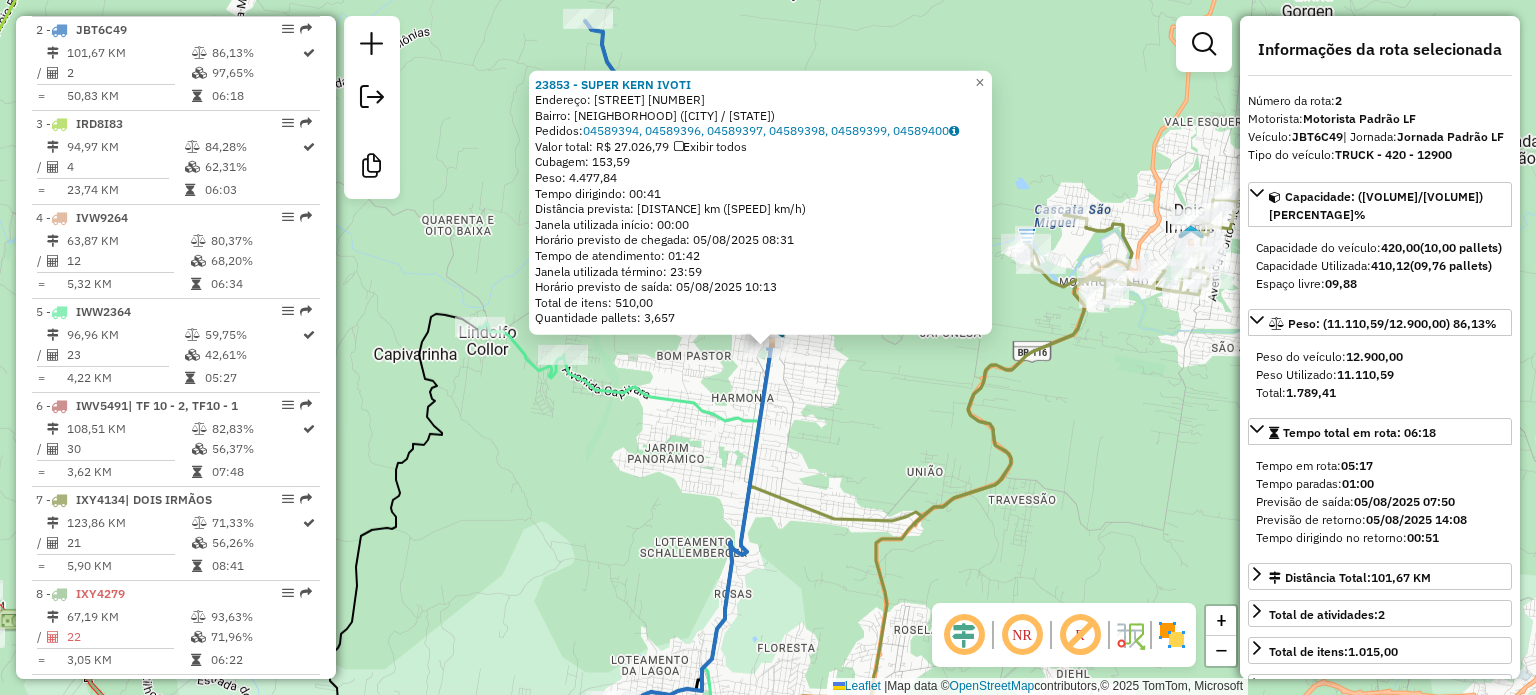click 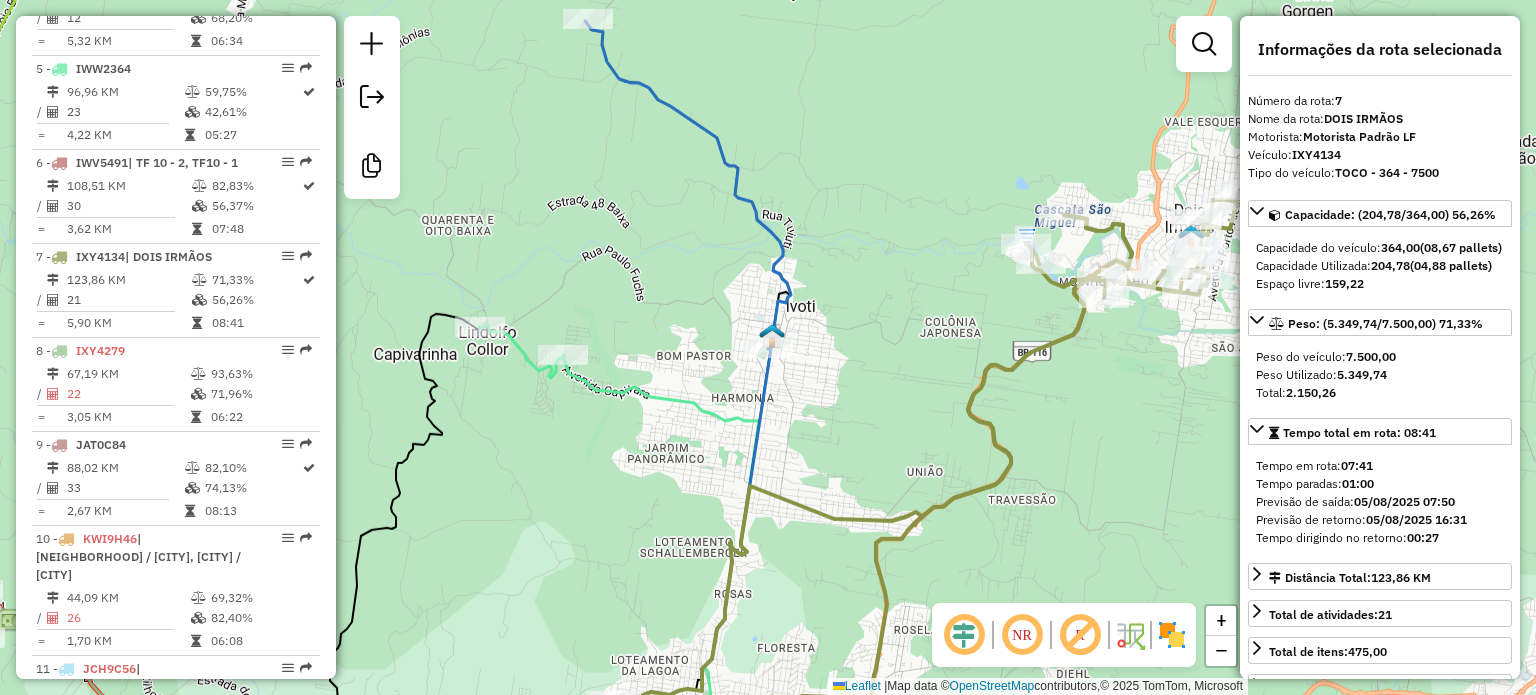 scroll, scrollTop: 1386, scrollLeft: 0, axis: vertical 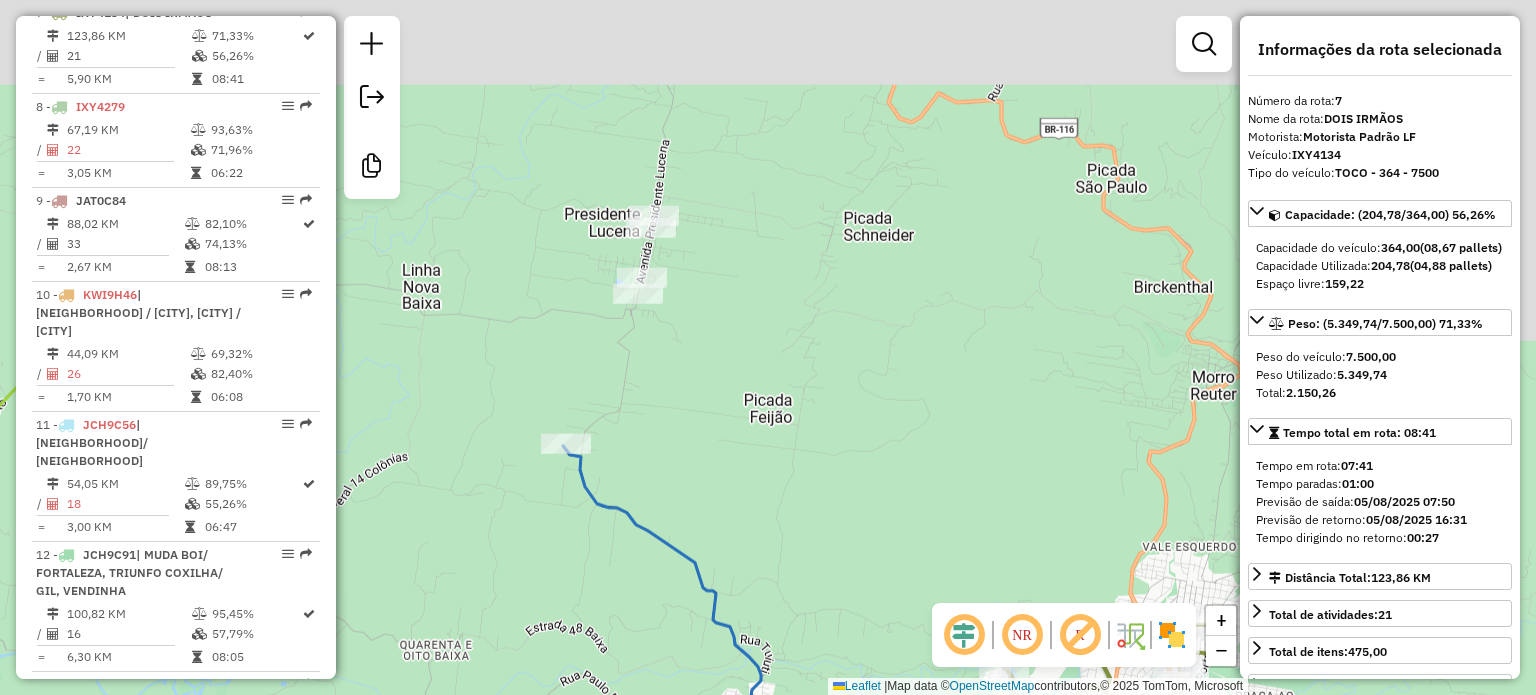 drag, startPoint x: 773, startPoint y: 401, endPoint x: 759, endPoint y: 644, distance: 243.40295 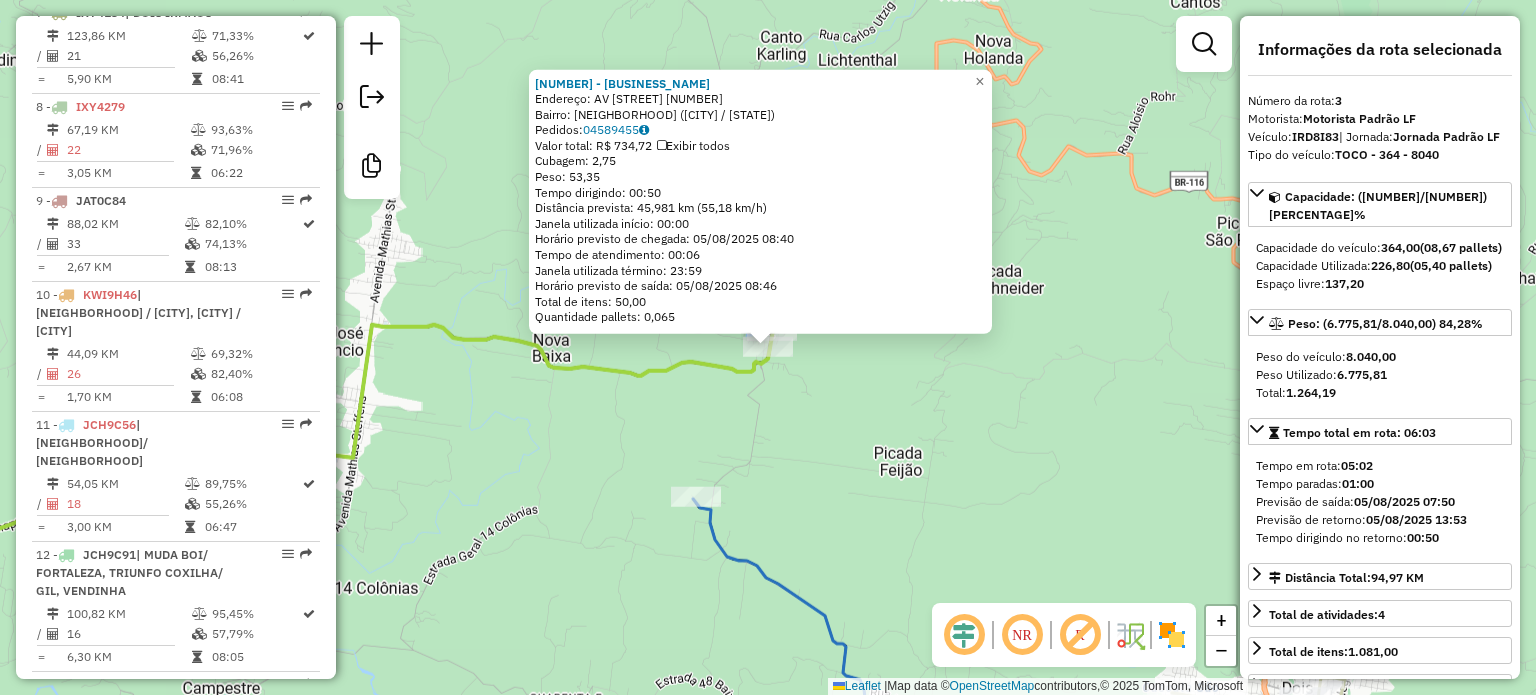 scroll, scrollTop: 992, scrollLeft: 0, axis: vertical 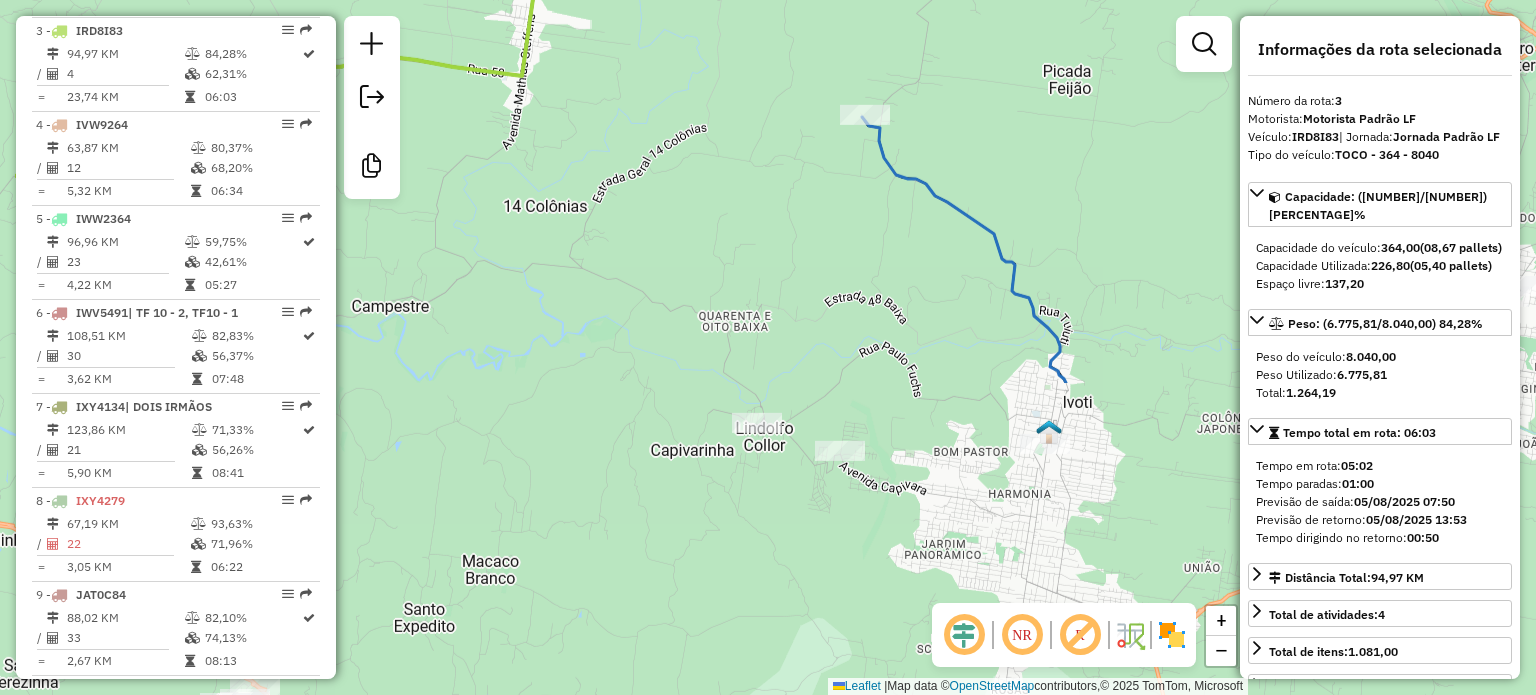drag, startPoint x: 803, startPoint y: 479, endPoint x: 874, endPoint y: 305, distance: 187.92818 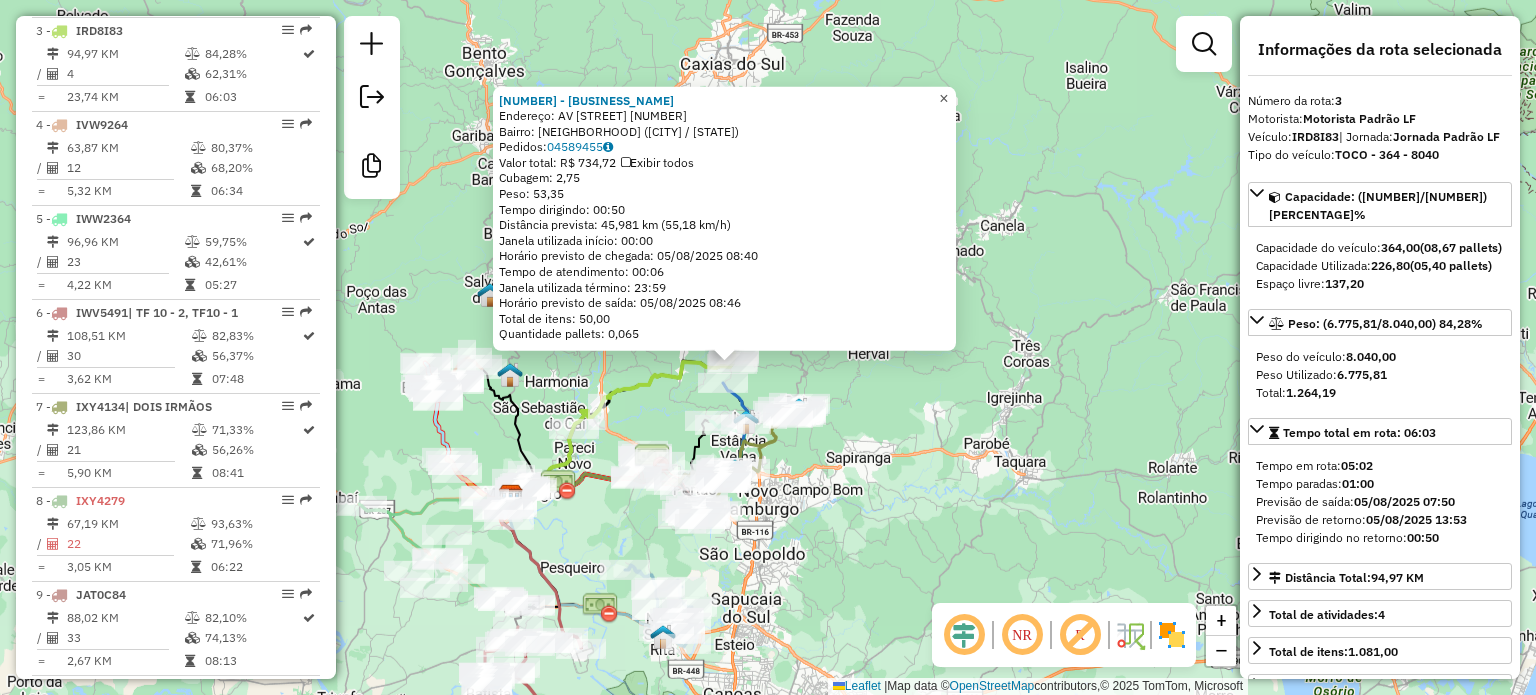 click on "×" 